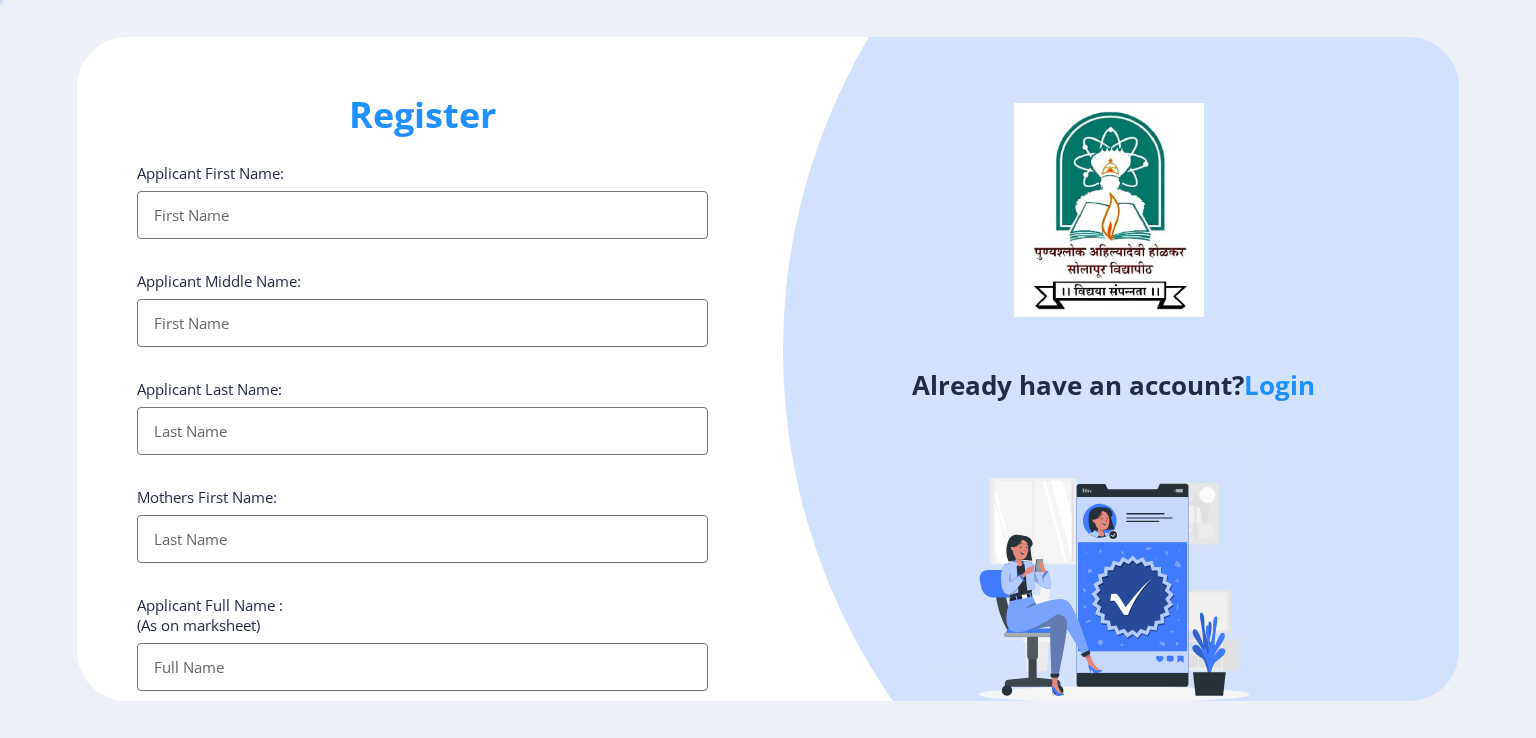 select 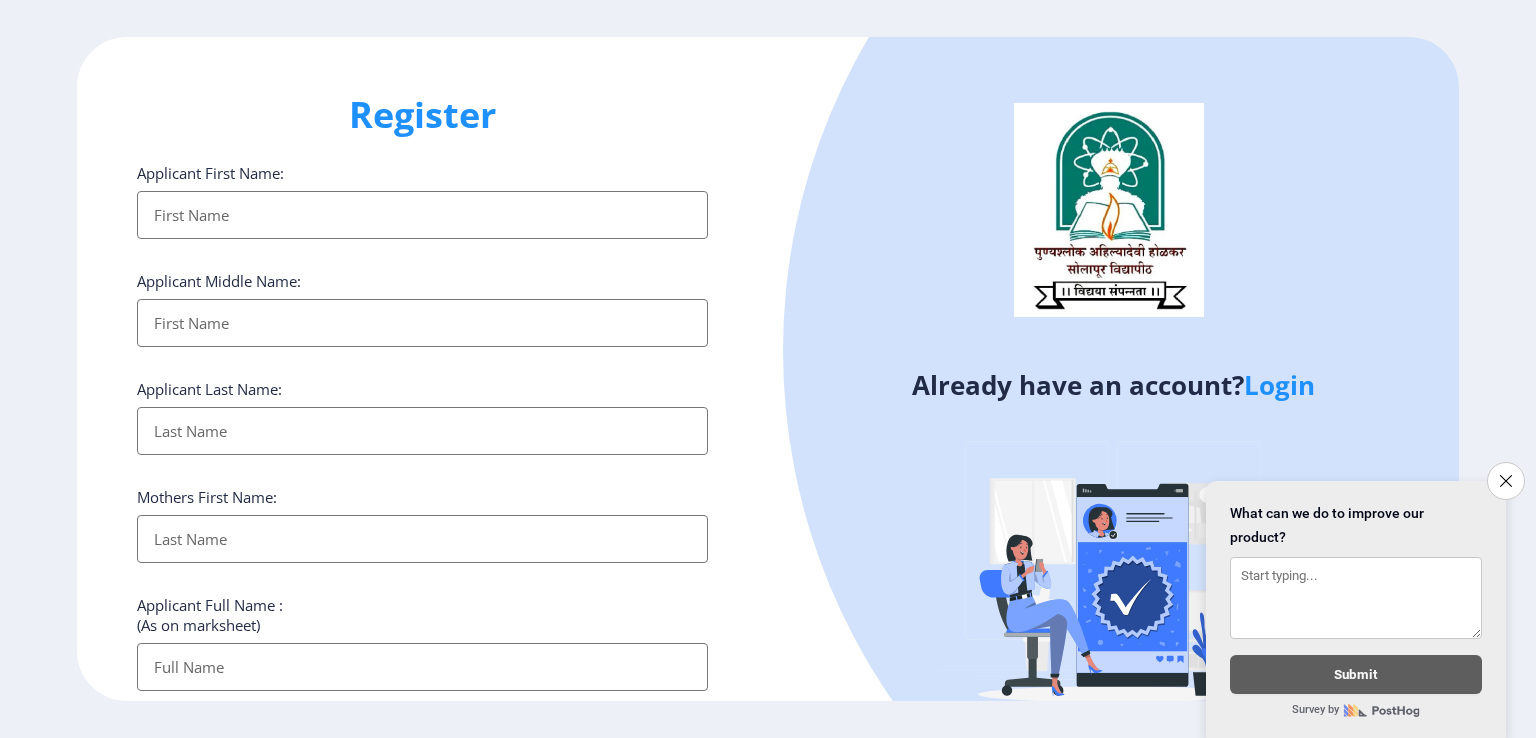 click on "Applicant First Name:" at bounding box center (422, 215) 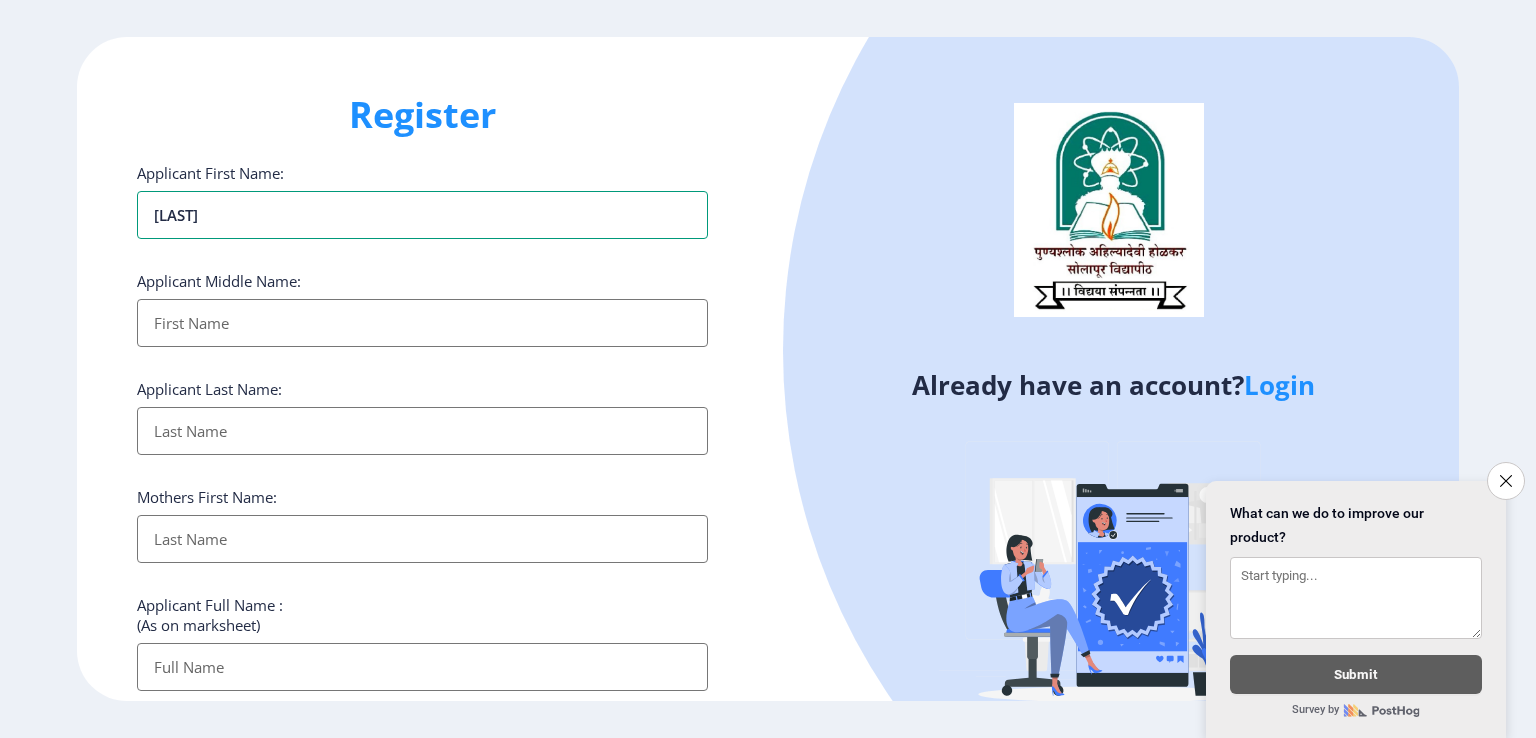 type on "[LAST]" 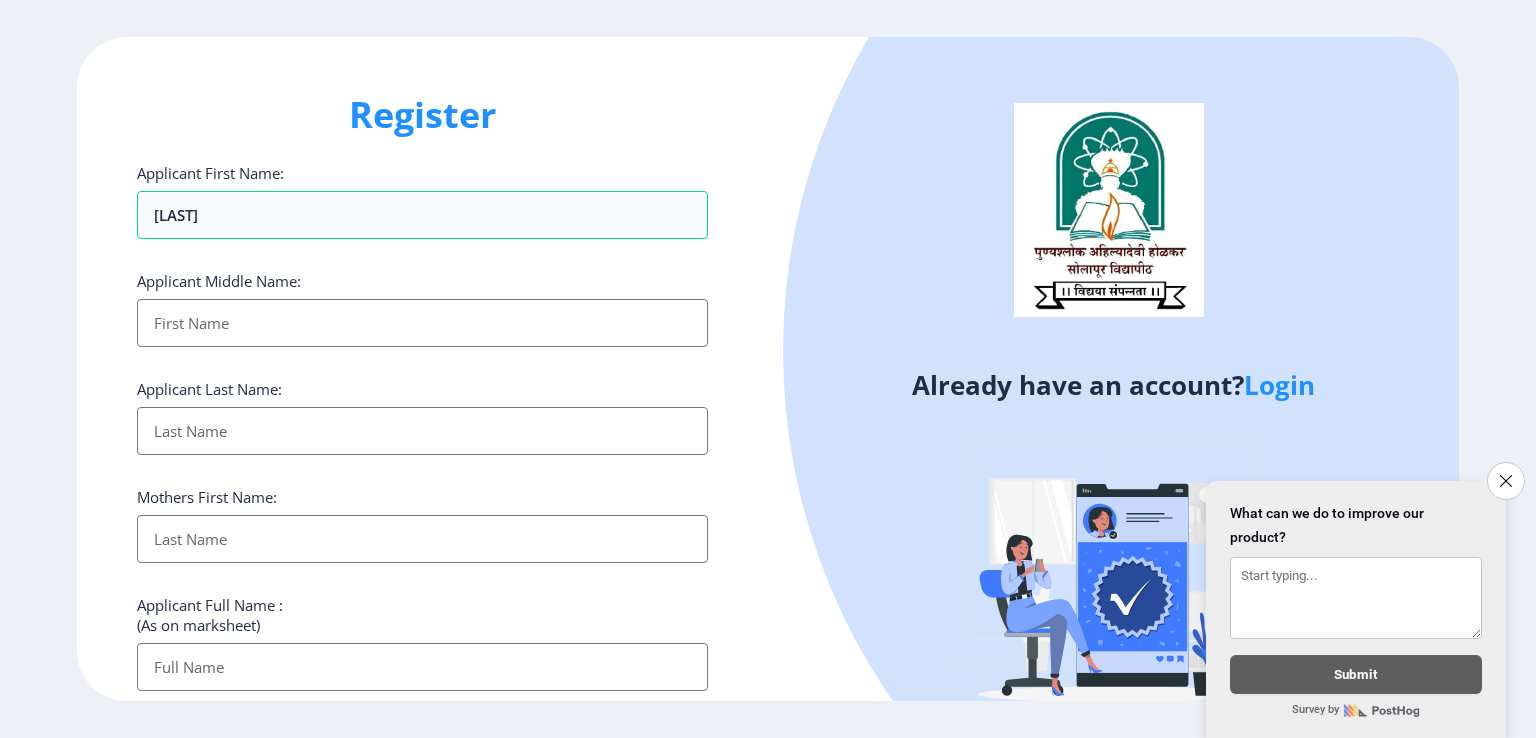 click on "Applicant First Name:" at bounding box center (422, 323) 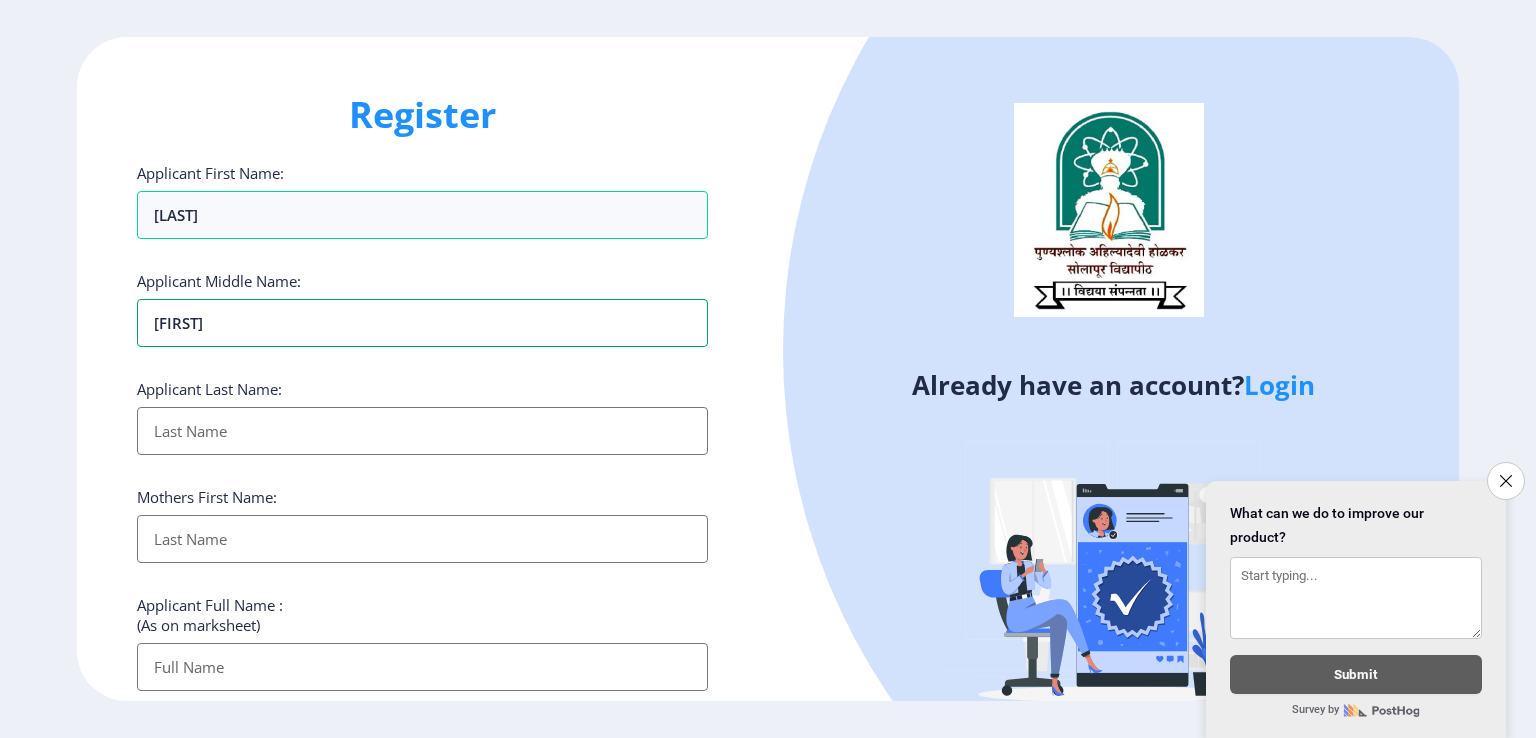 type on "[FIRST]" 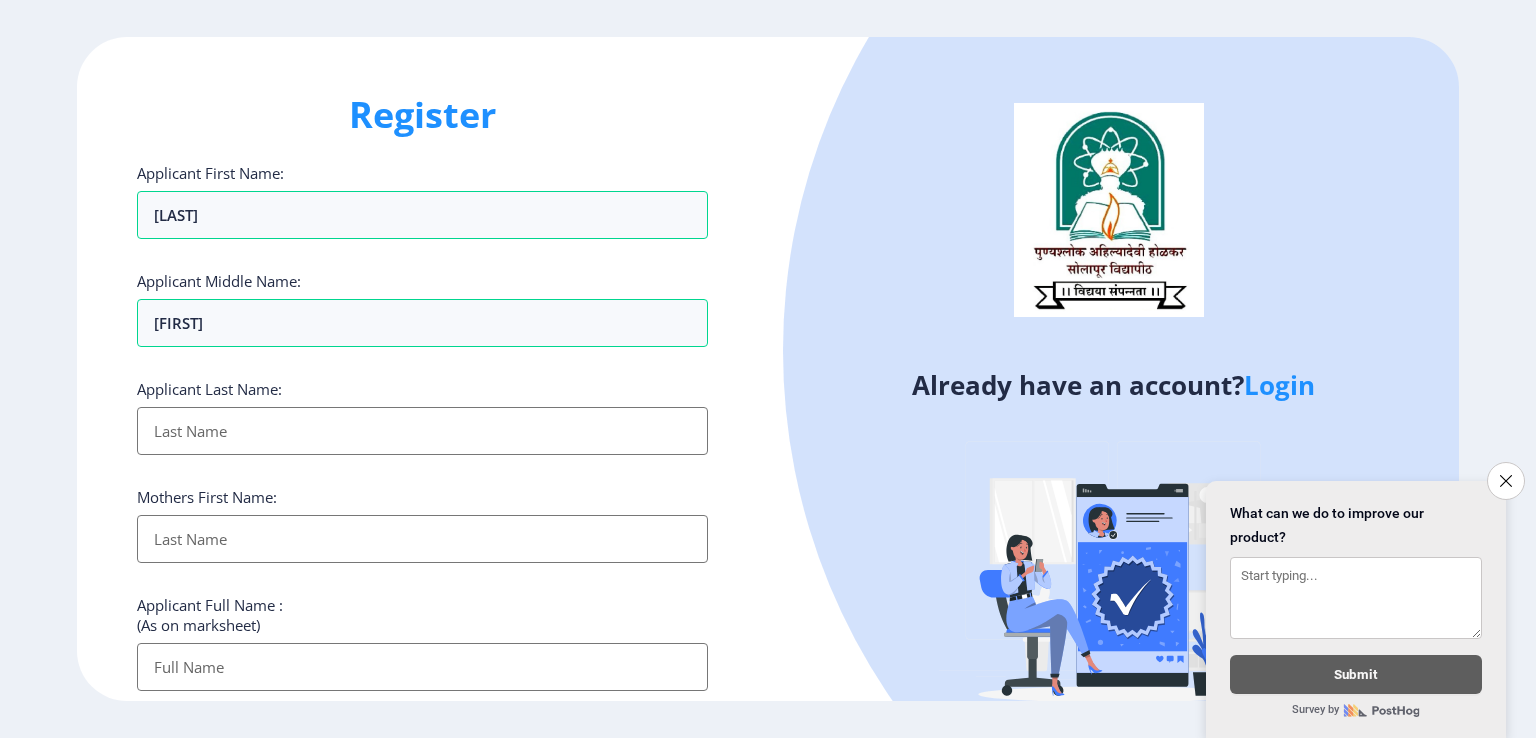 click on "Applicant First Name:" at bounding box center (422, 431) 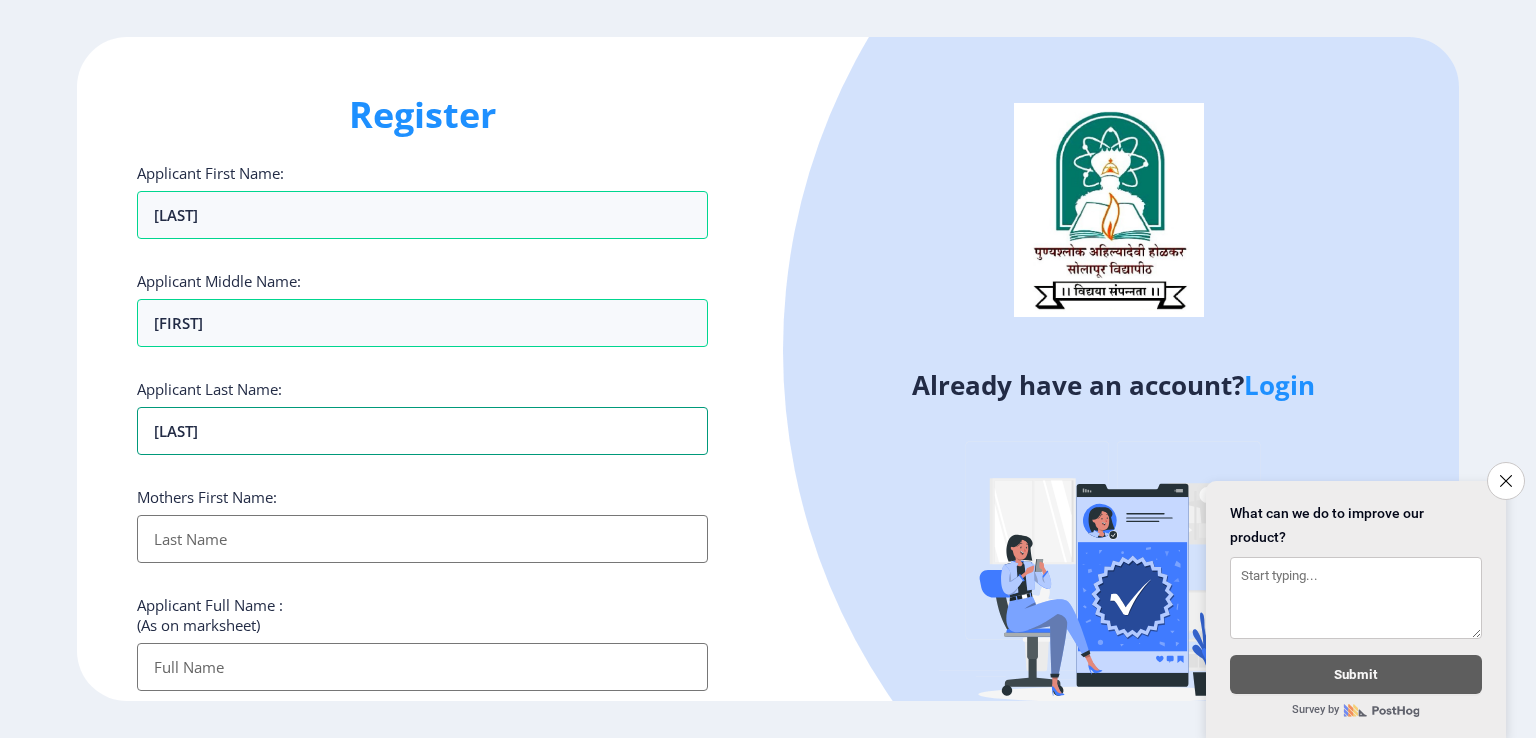 type on "[LAST]" 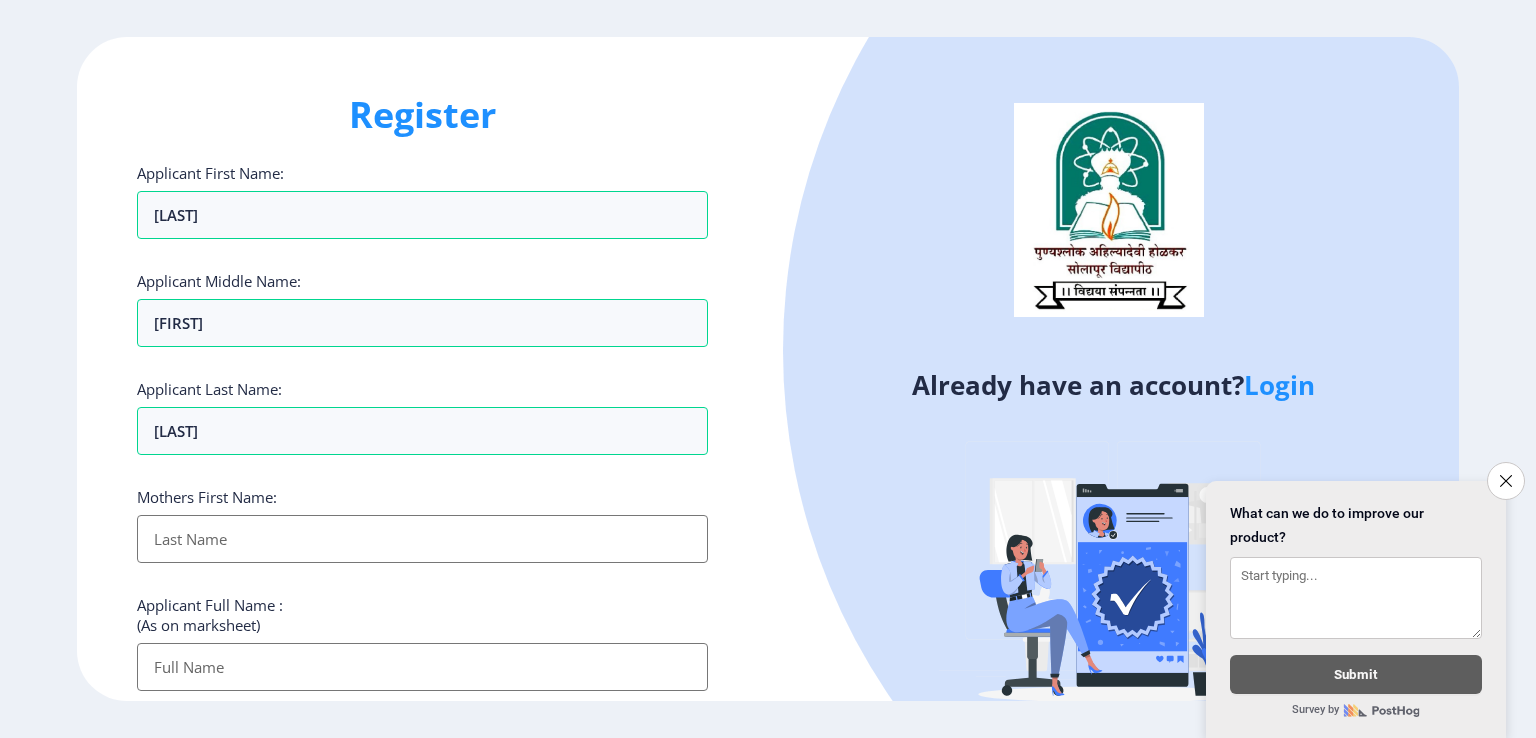 click on "Applicant First Name:" at bounding box center (422, 539) 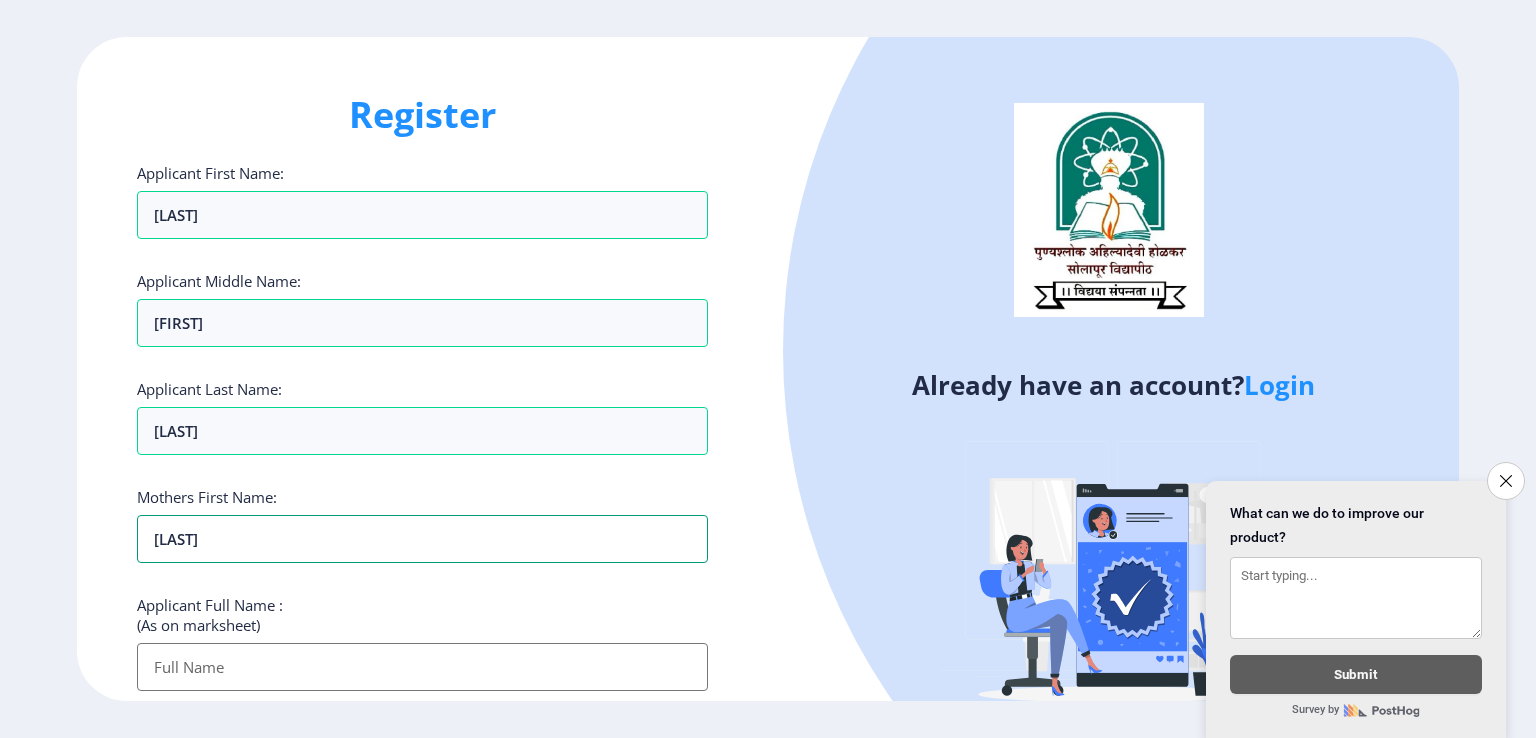 type on "[LAST]" 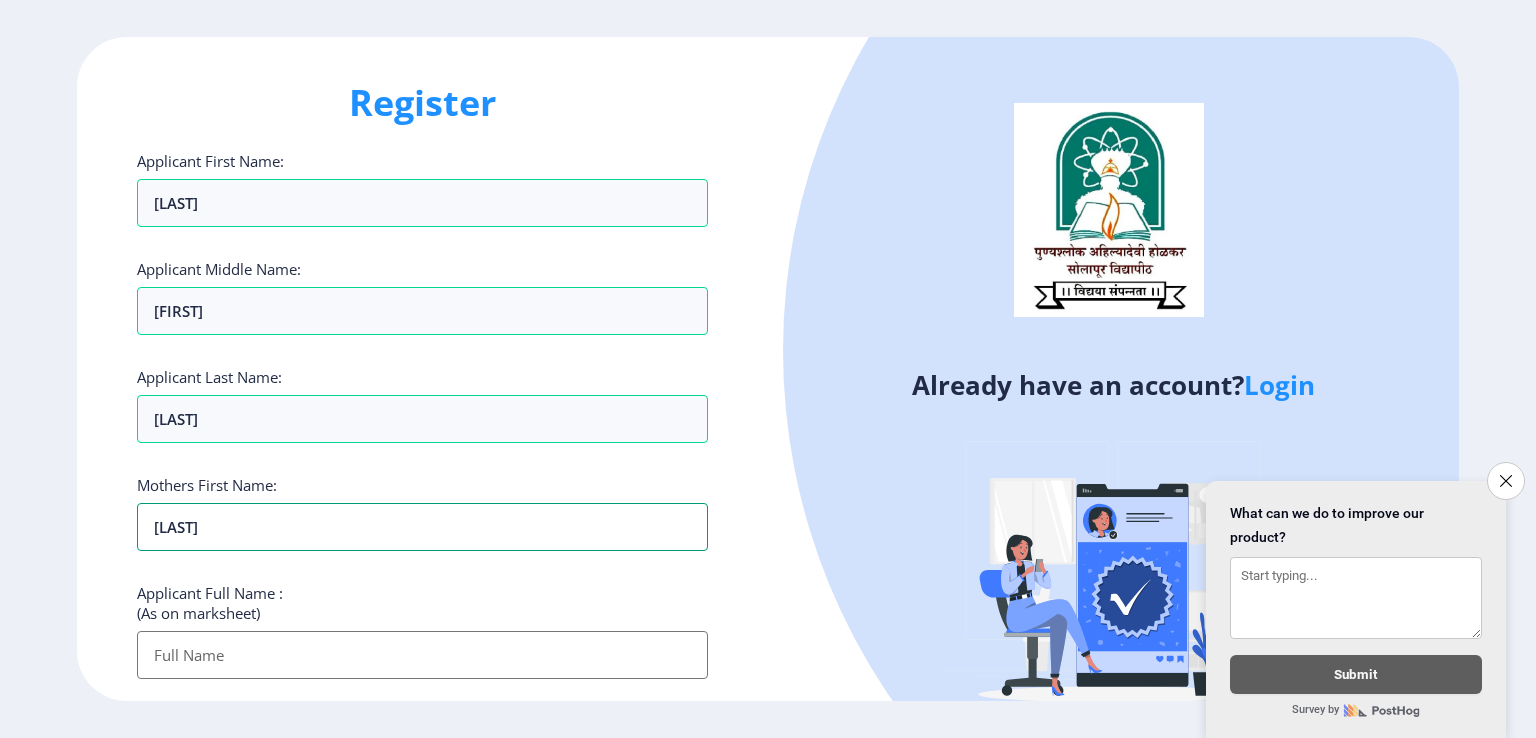 scroll, scrollTop: 13, scrollLeft: 0, axis: vertical 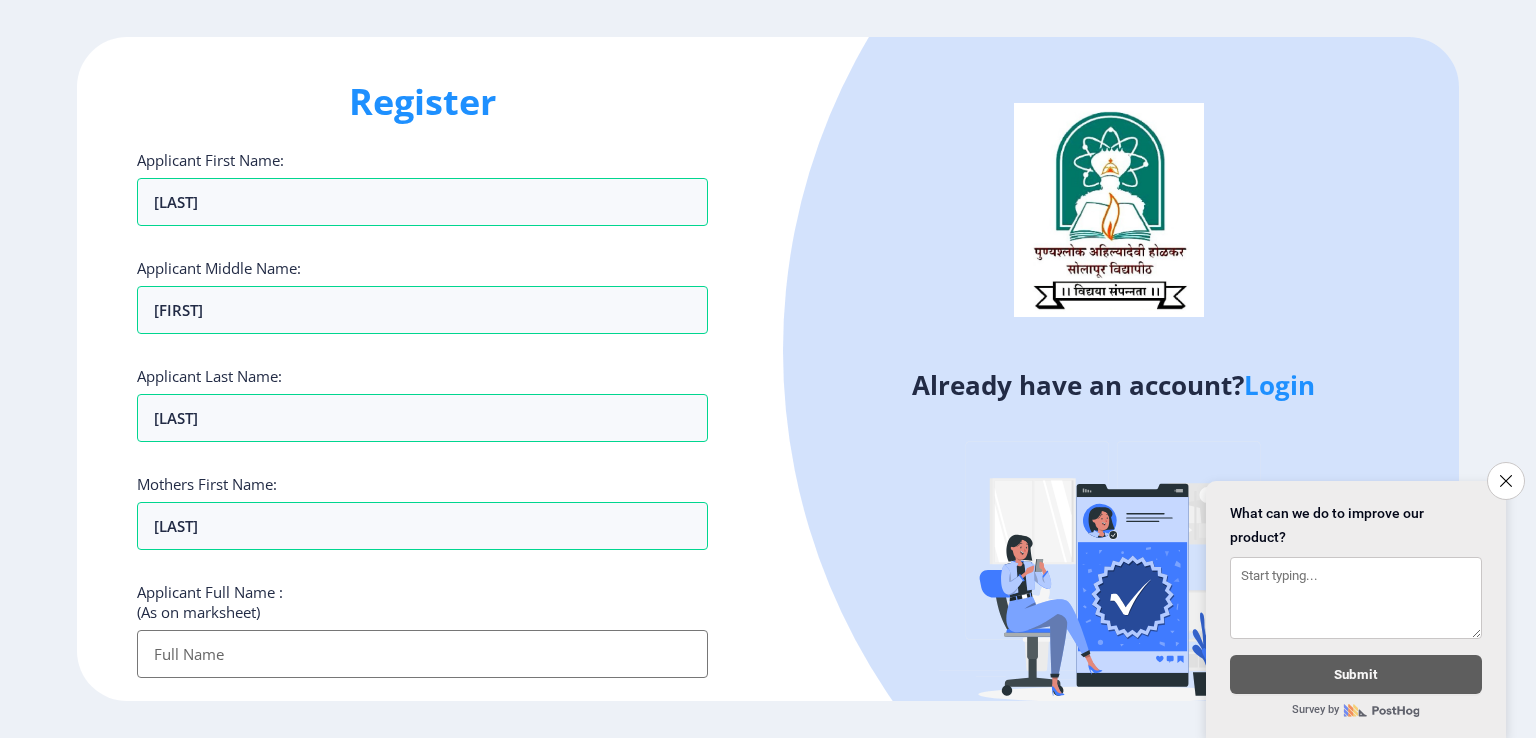 click on "Applicant First Name:" at bounding box center (422, 654) 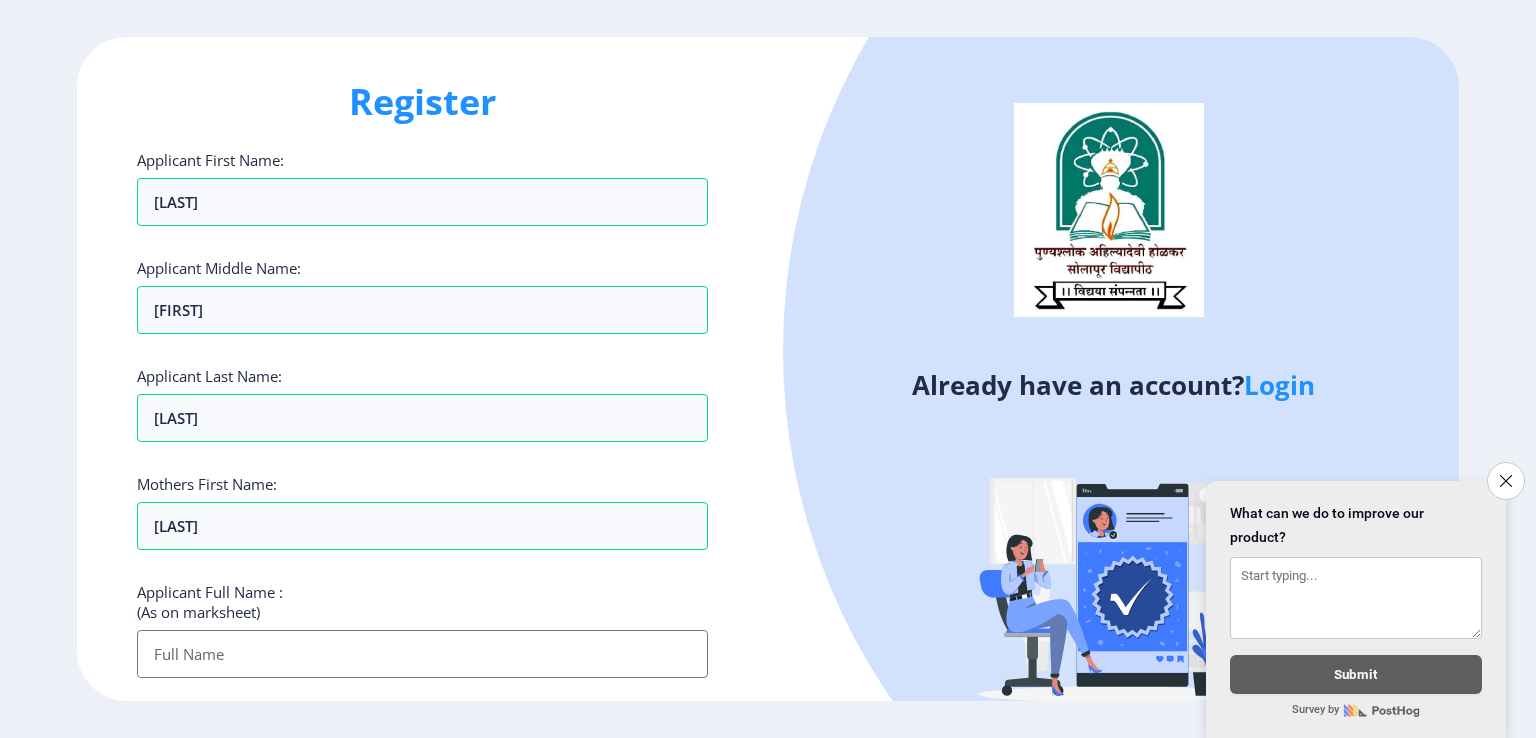 click on "Applicant First Name:" at bounding box center (422, 654) 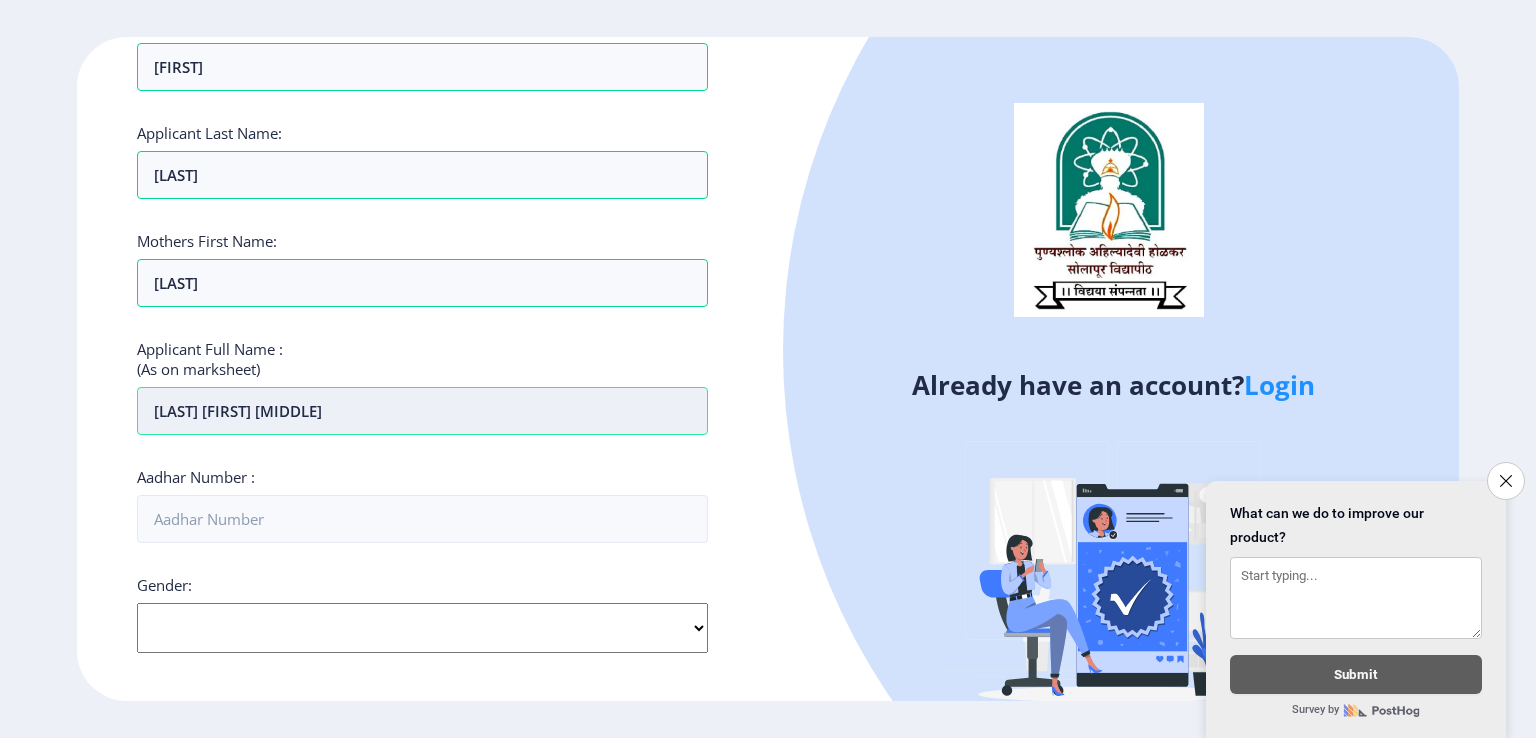 scroll, scrollTop: 267, scrollLeft: 0, axis: vertical 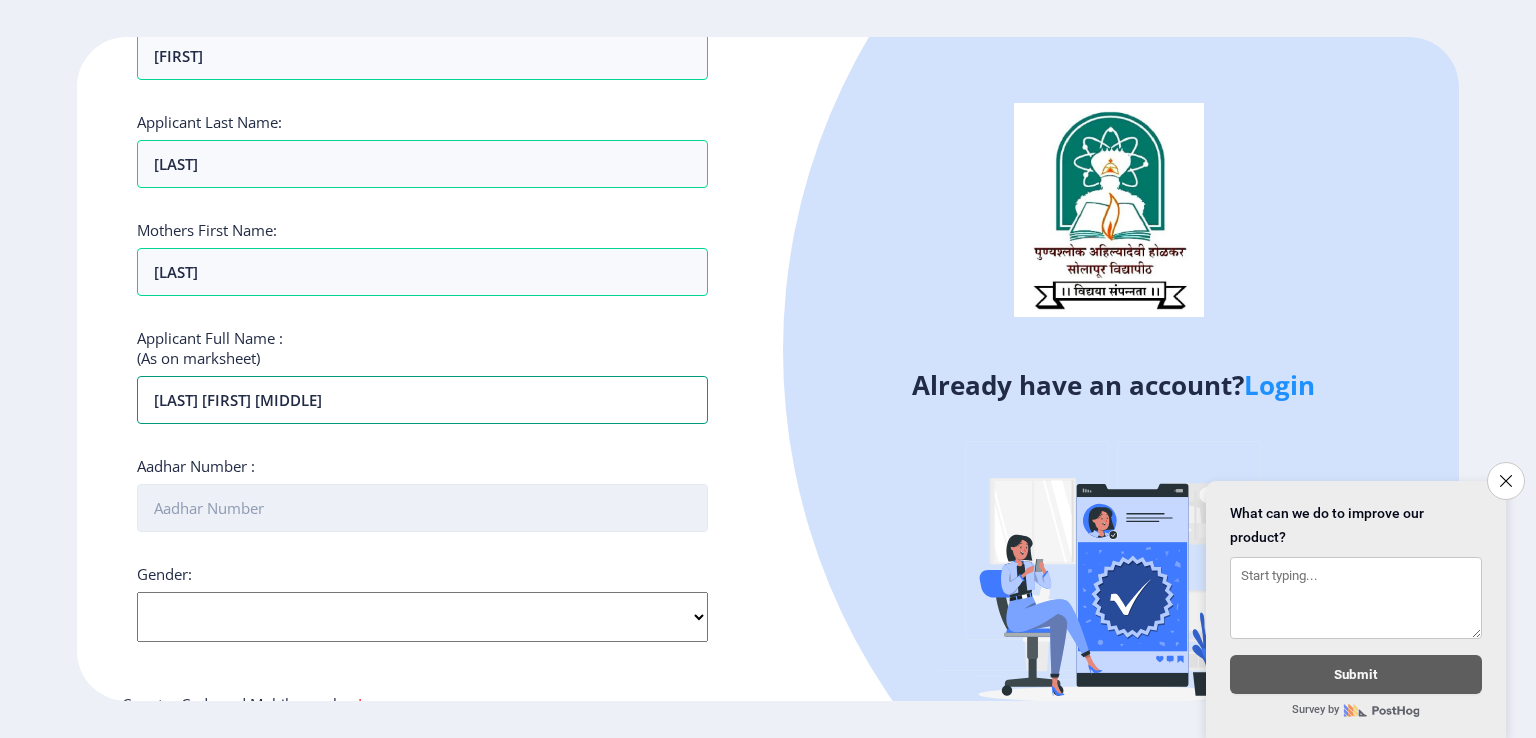 type on "[LAST] [FIRST] [MIDDLE]" 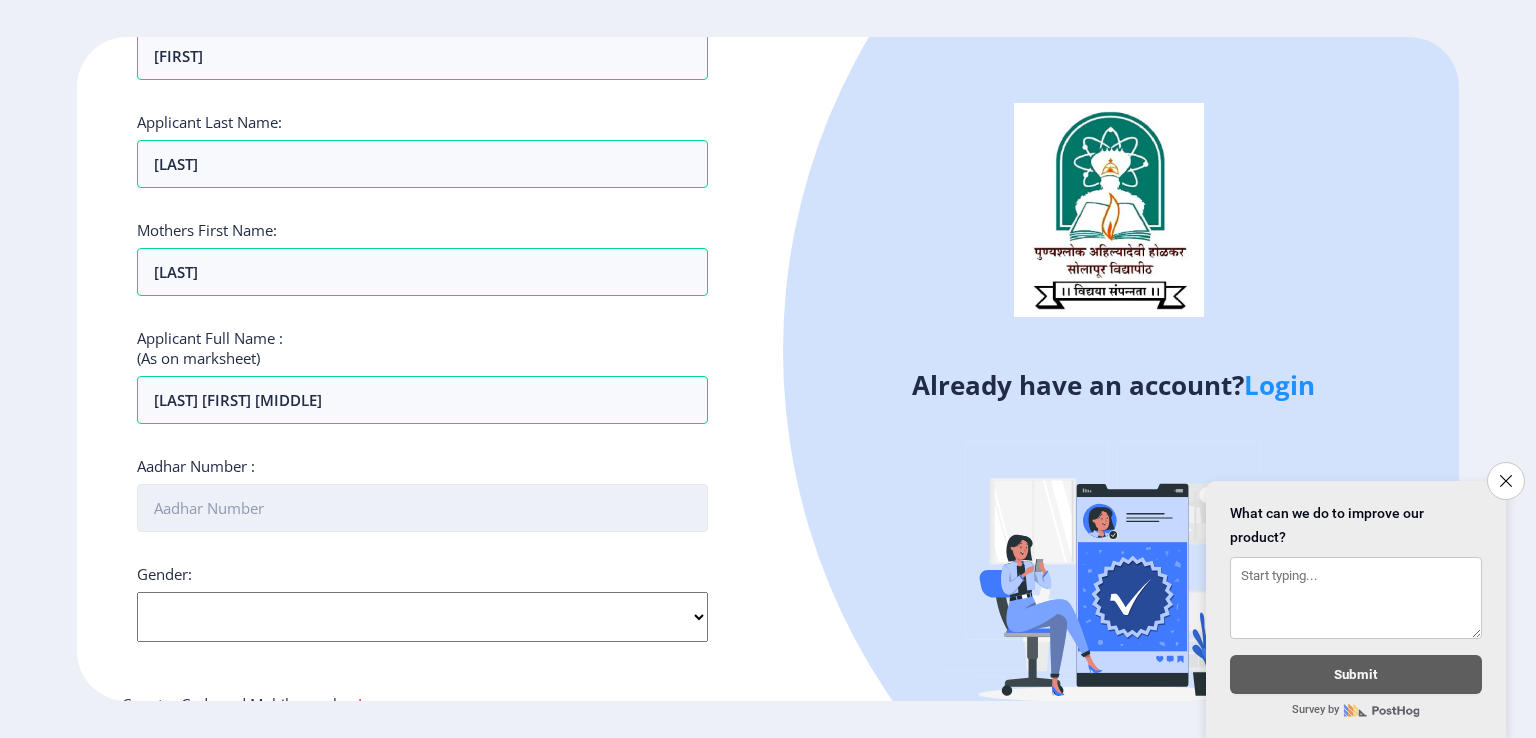 click on "Aadhar Number :" at bounding box center (422, 508) 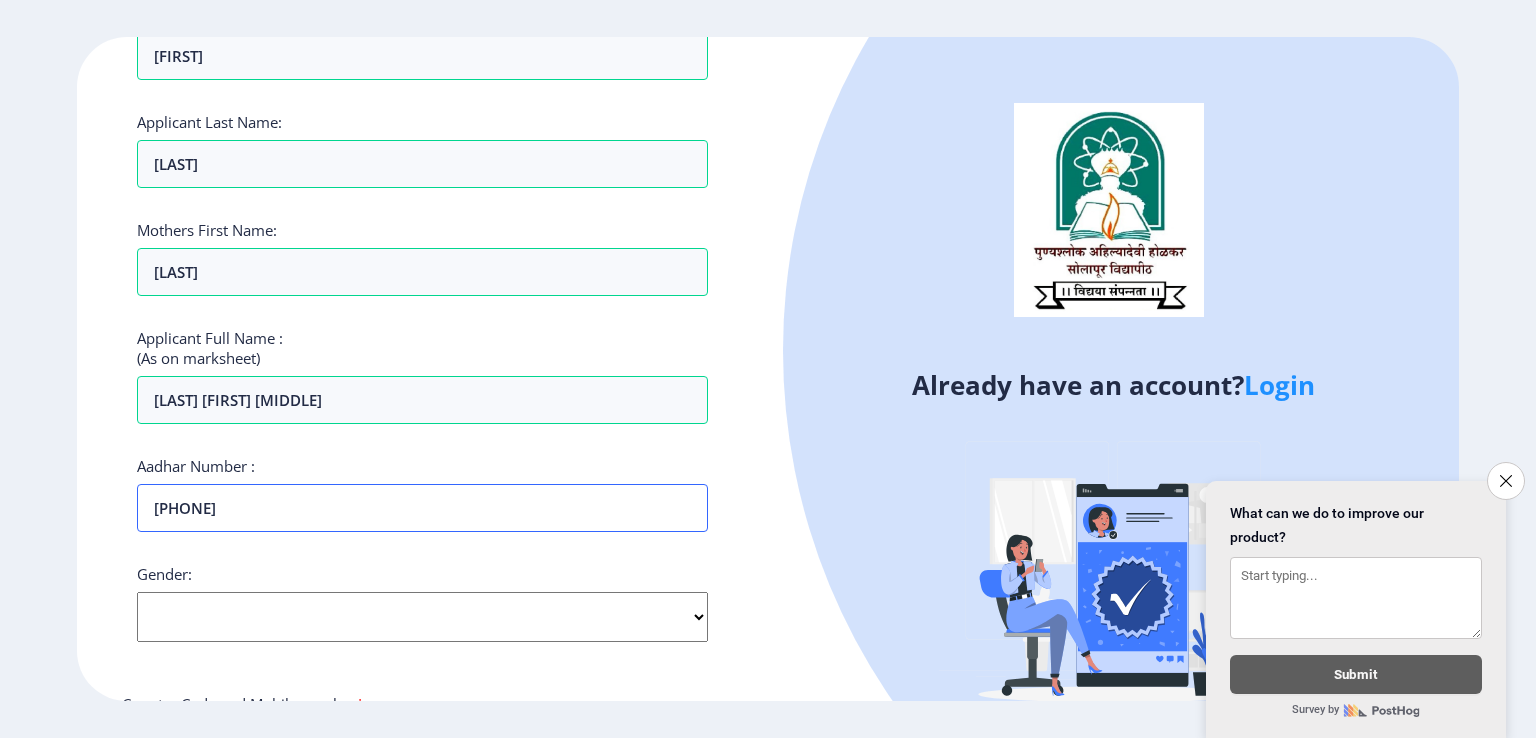 type on "[PHONE]" 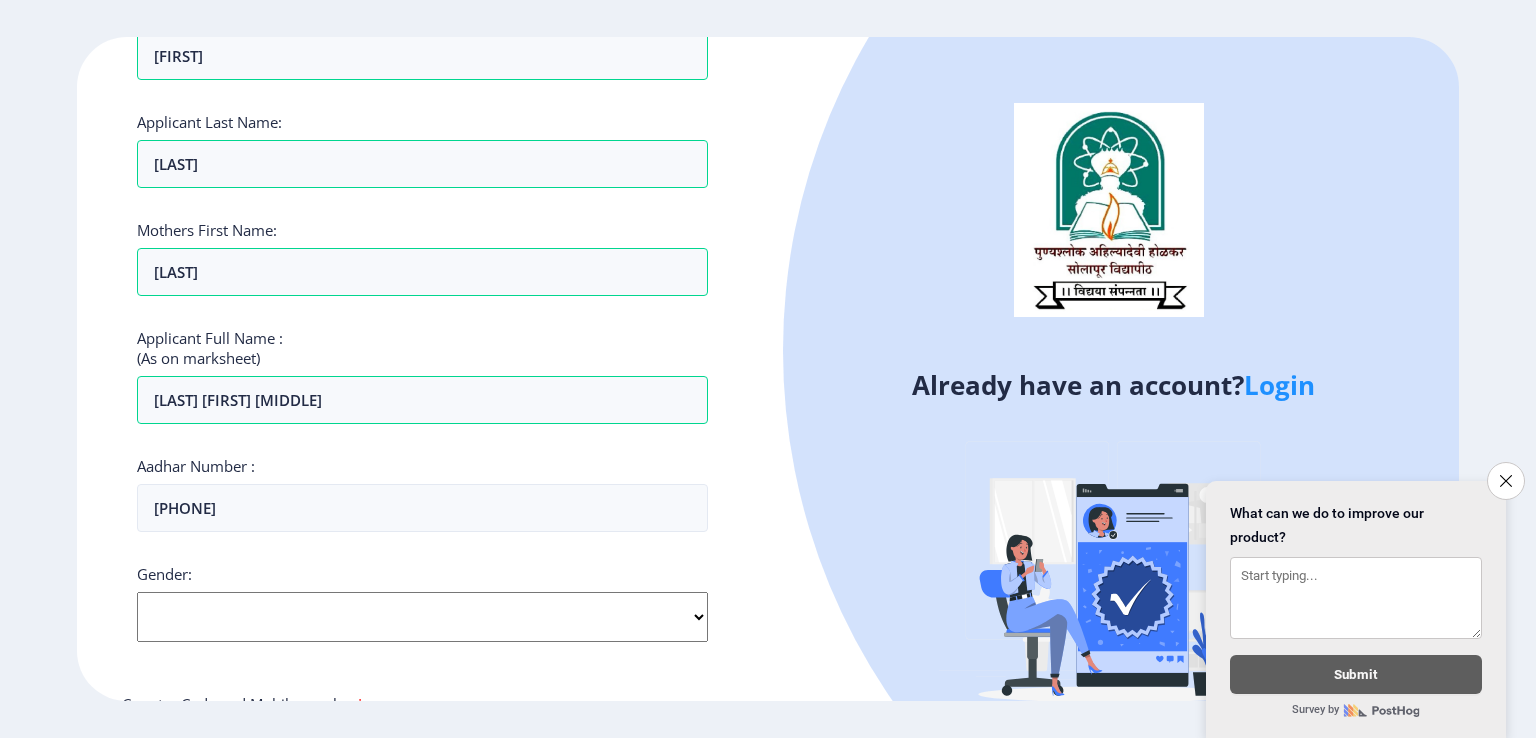 click on "Select Gender Male Female Other" 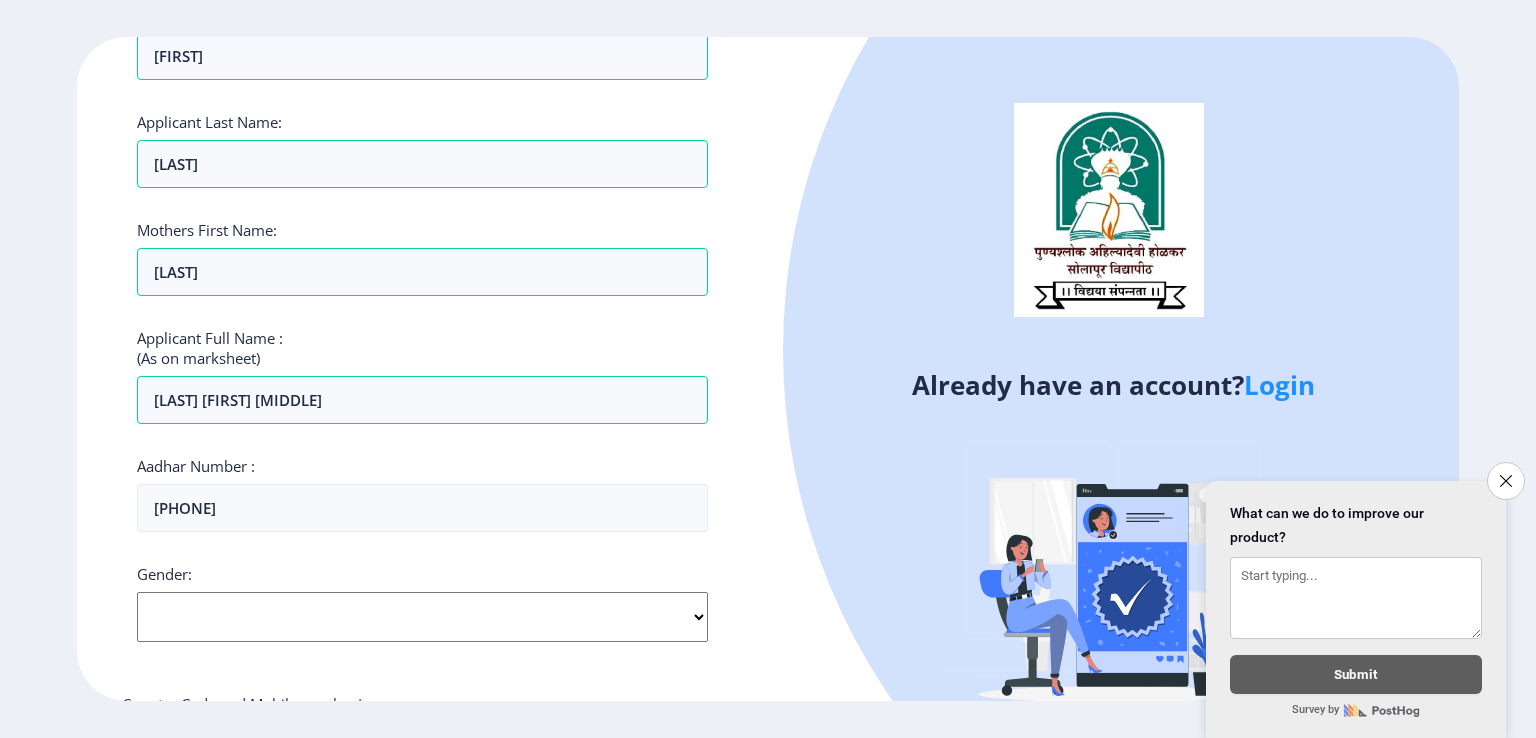 select on "Male" 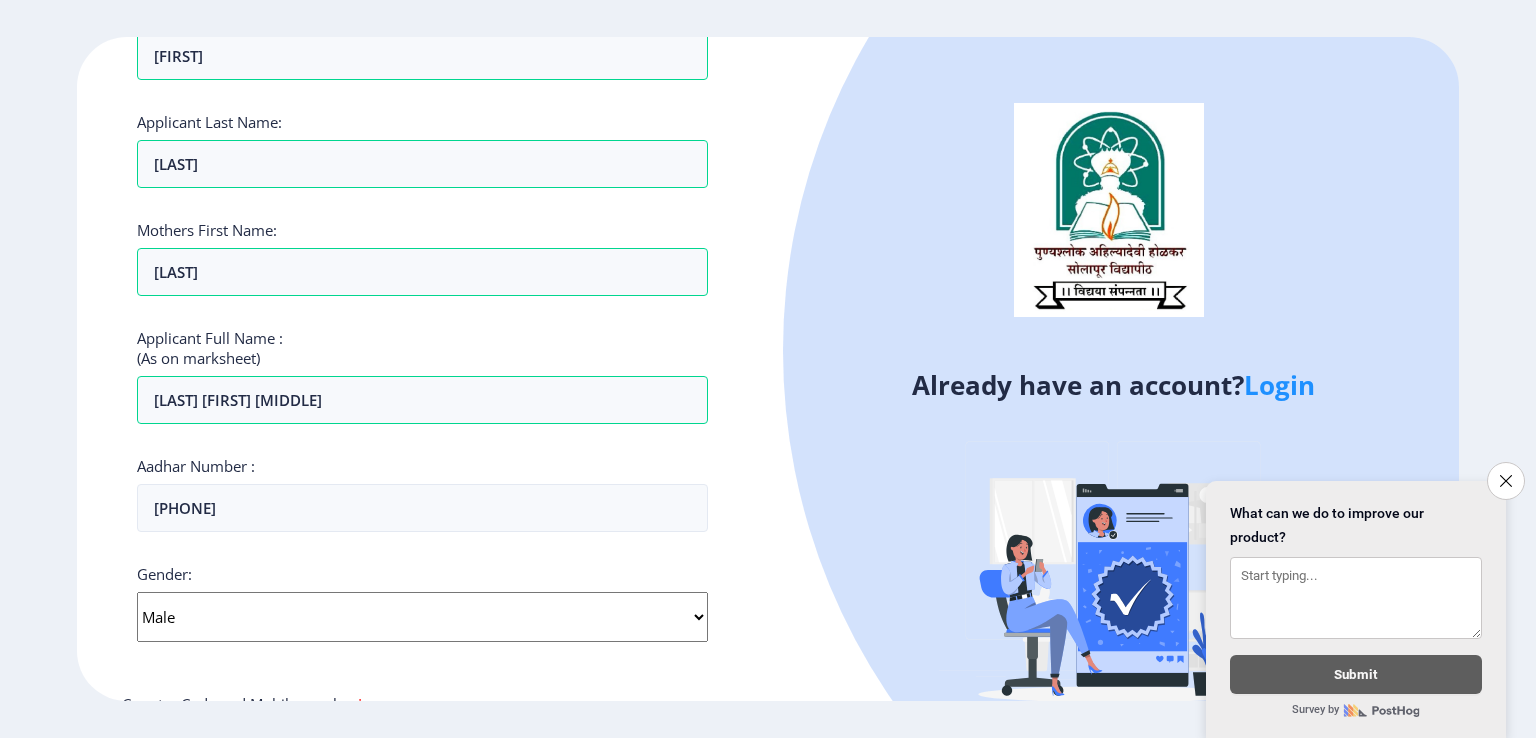 click on "Select Gender Male Female Other" 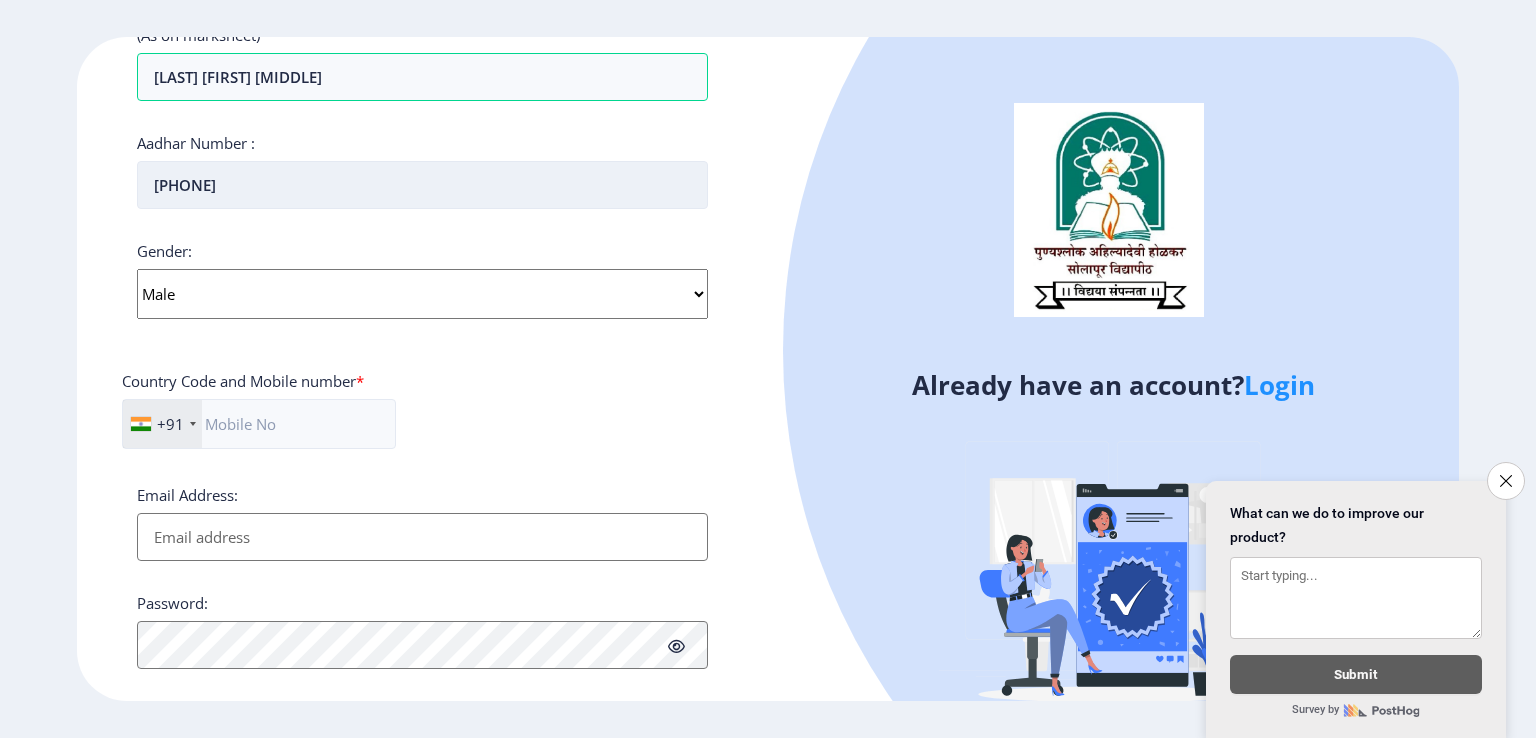 scroll, scrollTop: 611, scrollLeft: 0, axis: vertical 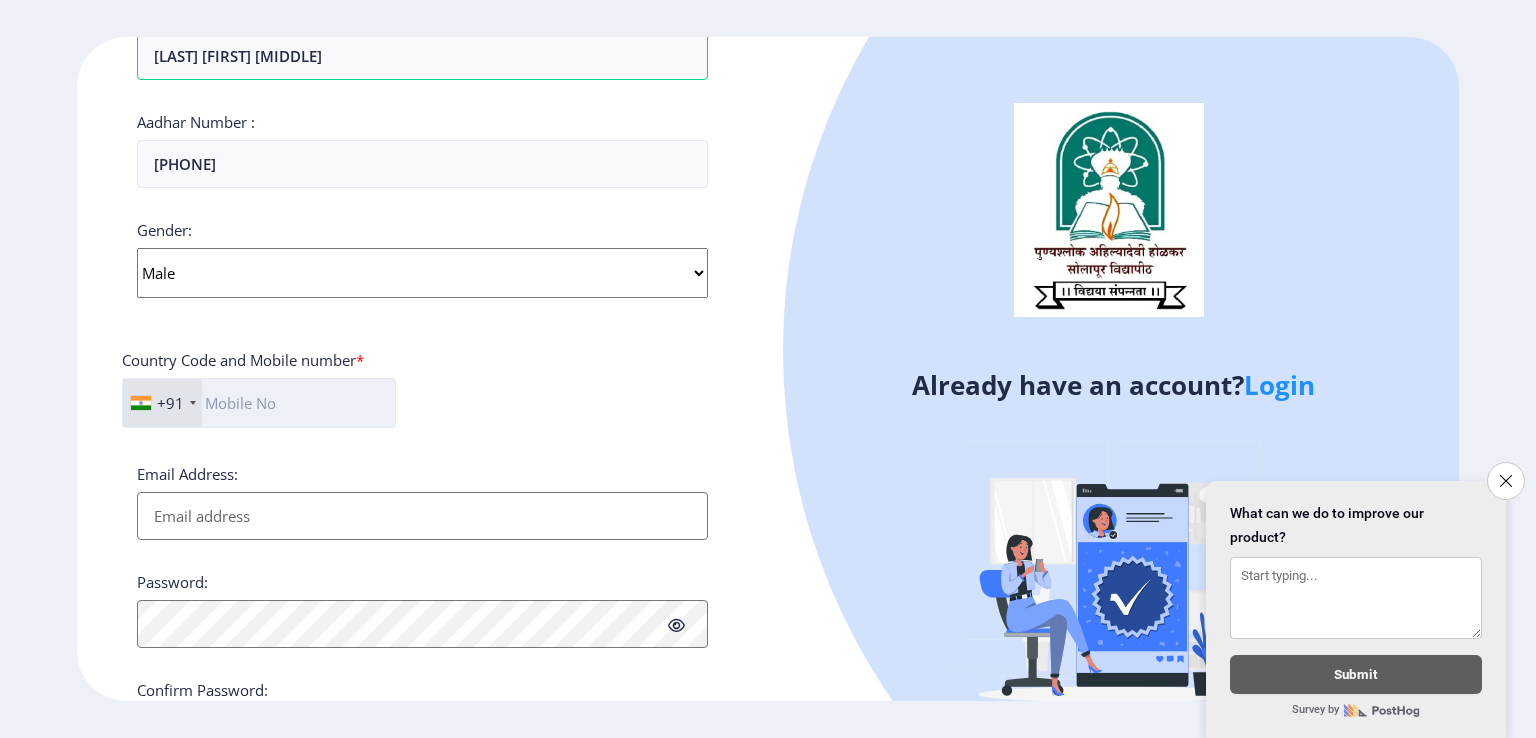 click 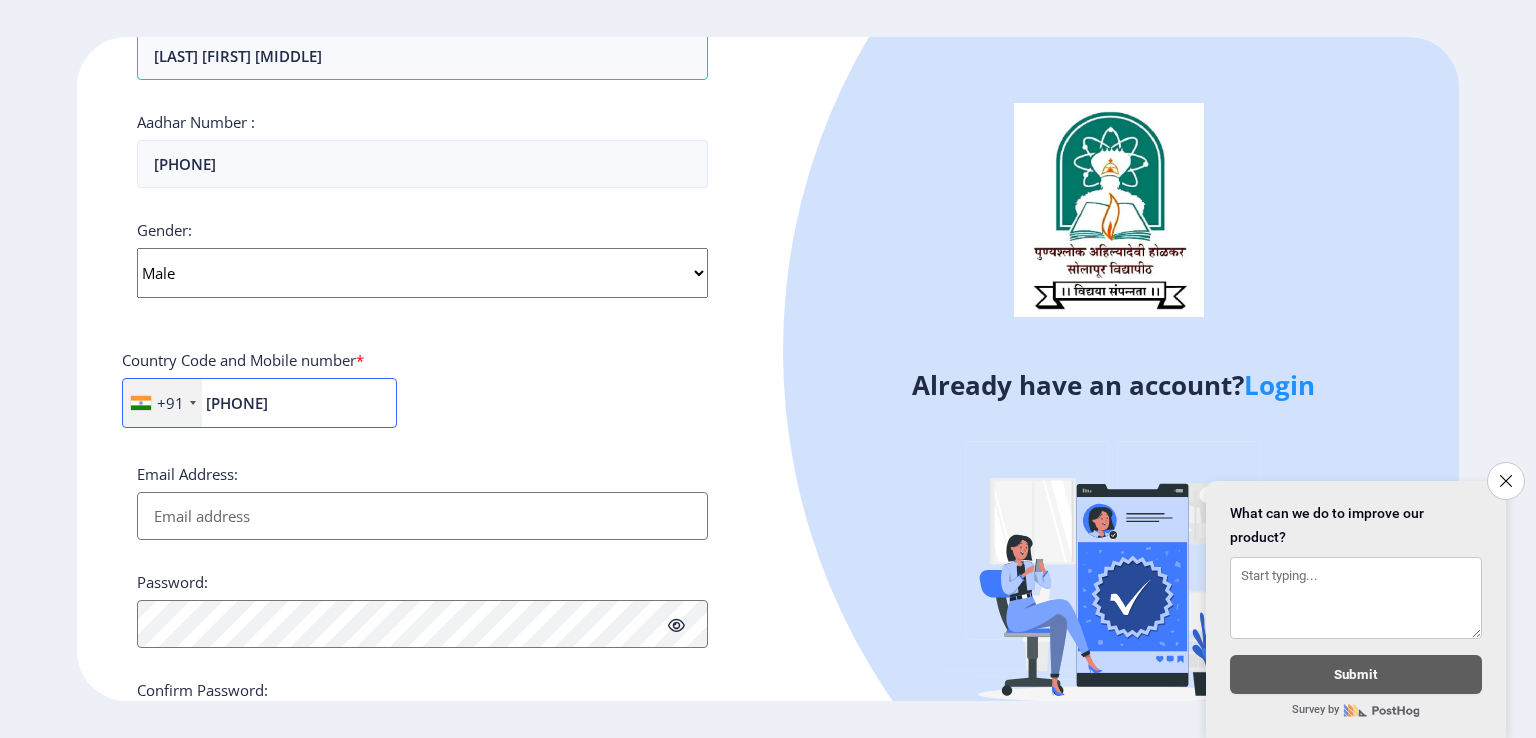 type on "[PHONE]" 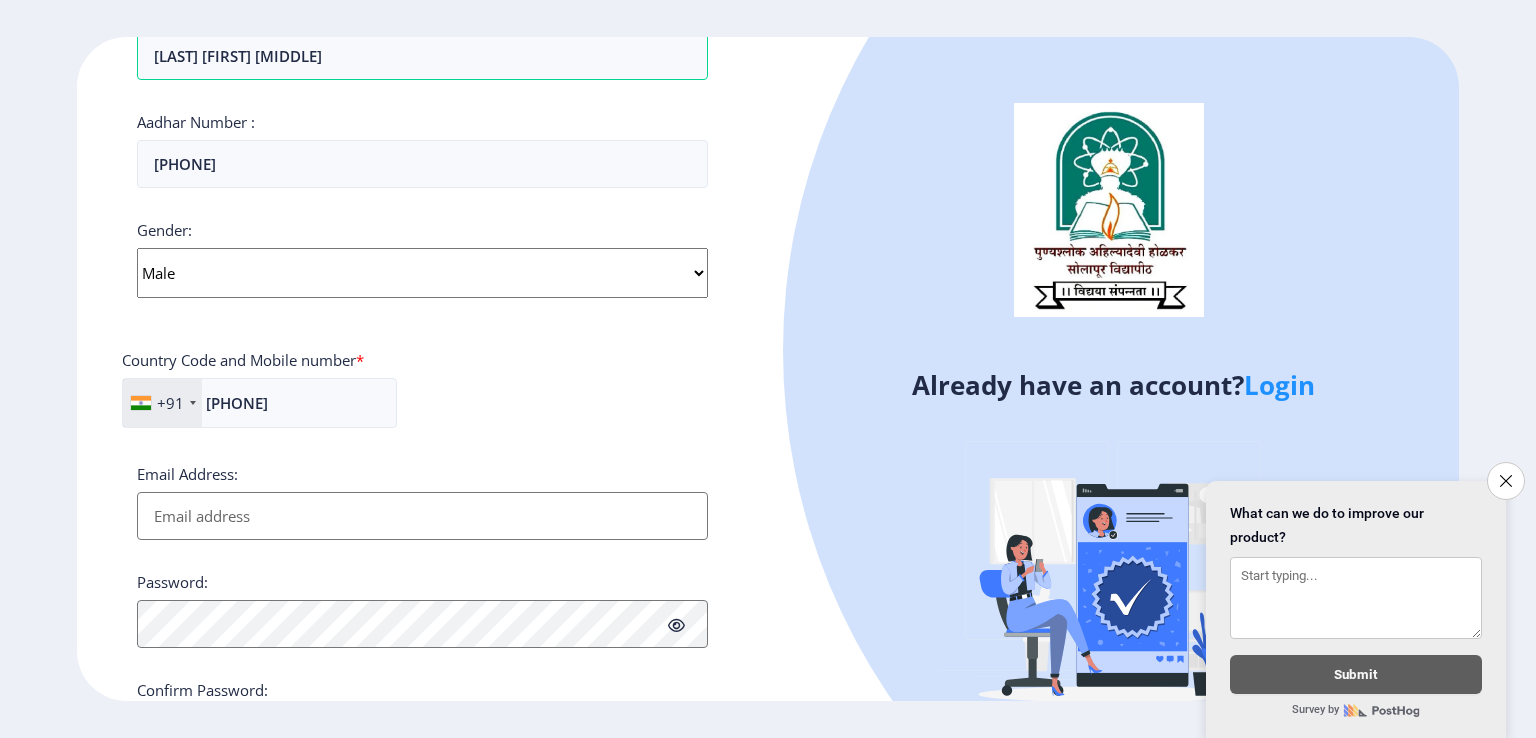 click on "Email Address:" at bounding box center [422, 516] 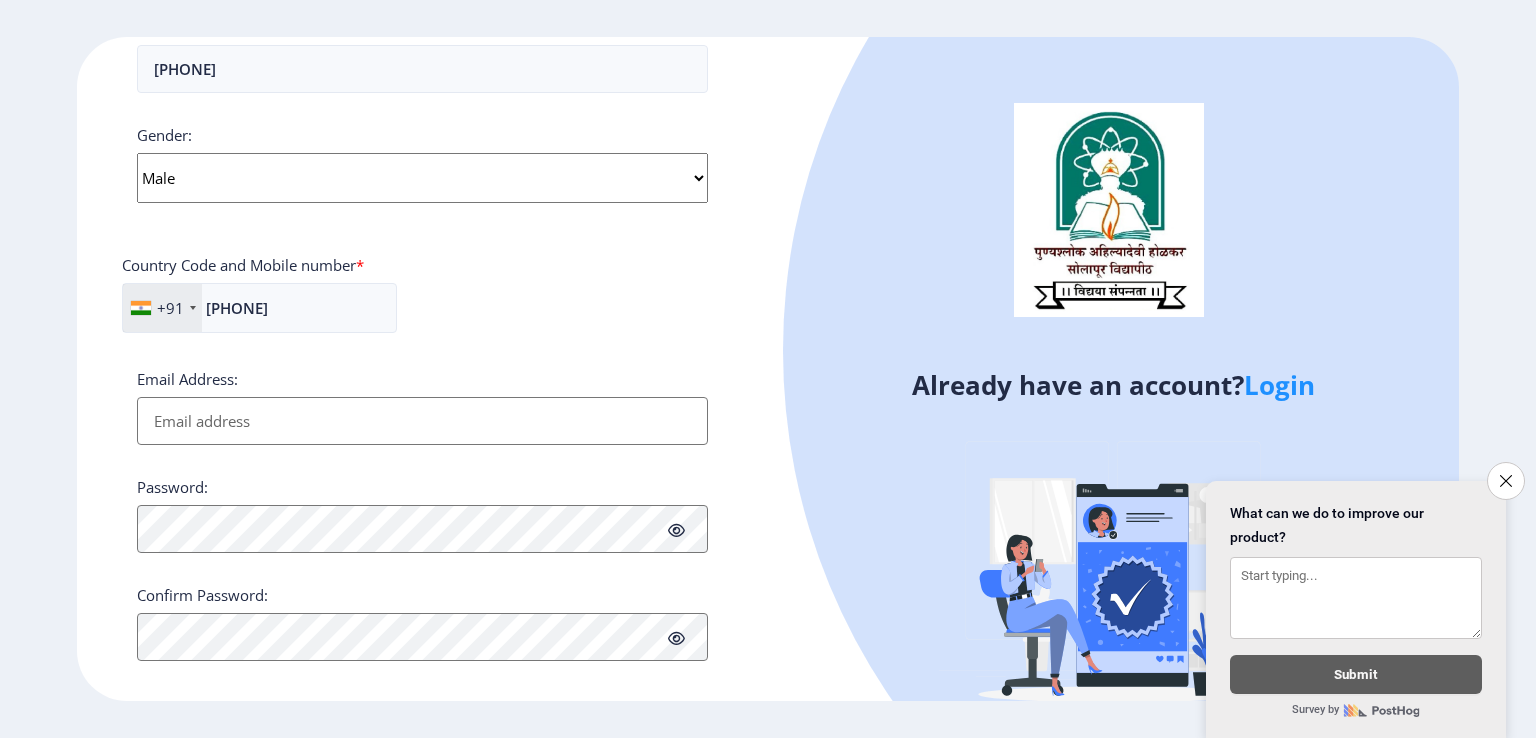 scroll, scrollTop: 725, scrollLeft: 0, axis: vertical 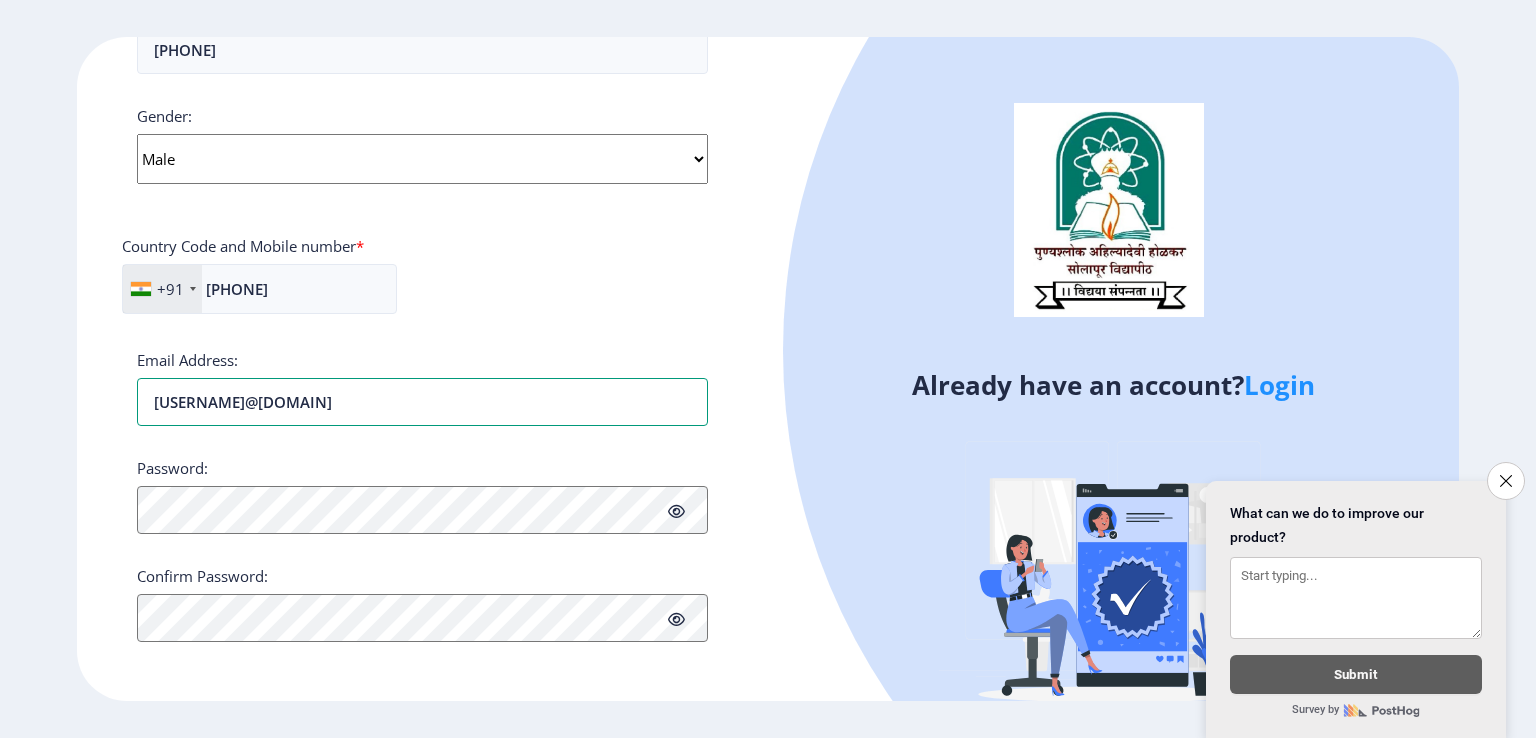 type on "[USERNAME]@[DOMAIN]" 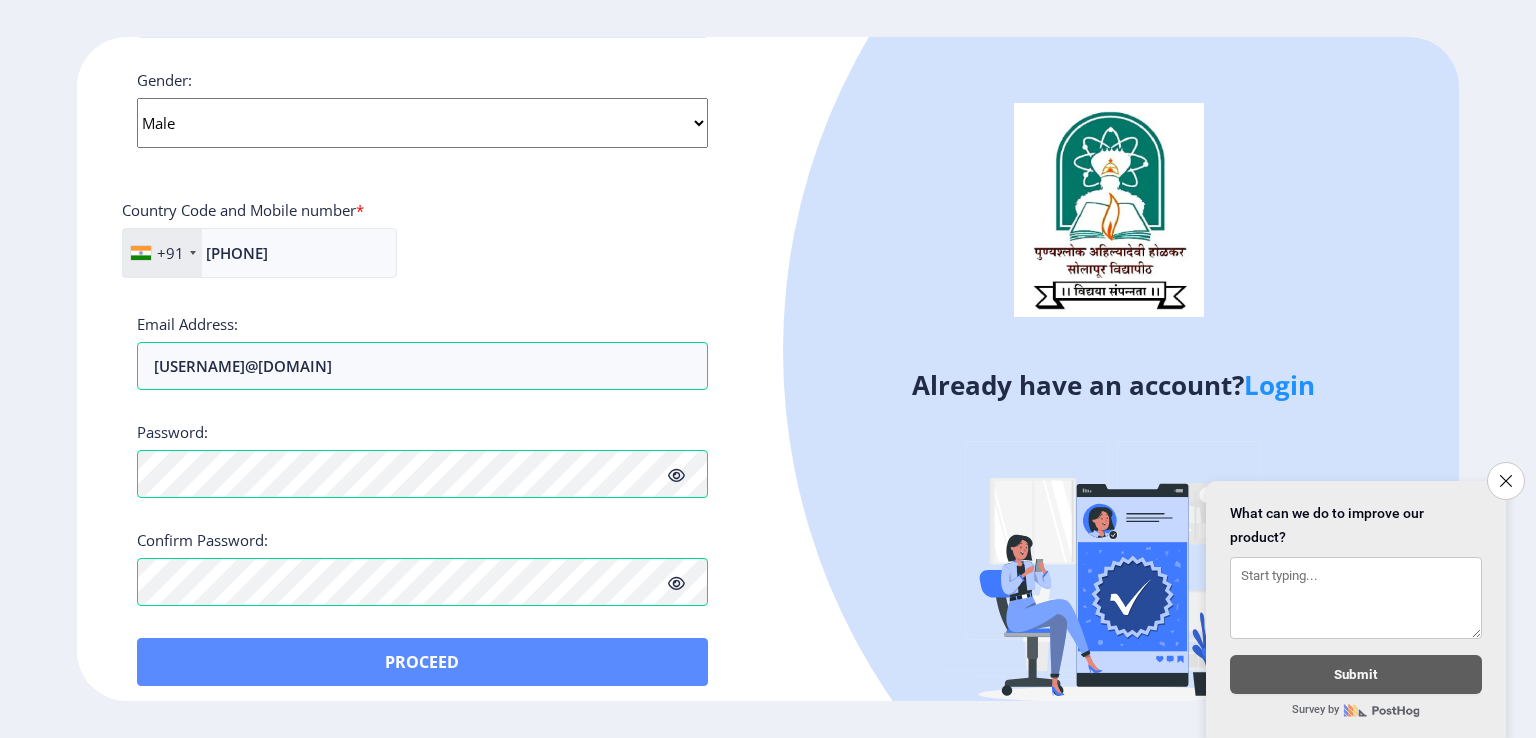 scroll, scrollTop: 772, scrollLeft: 0, axis: vertical 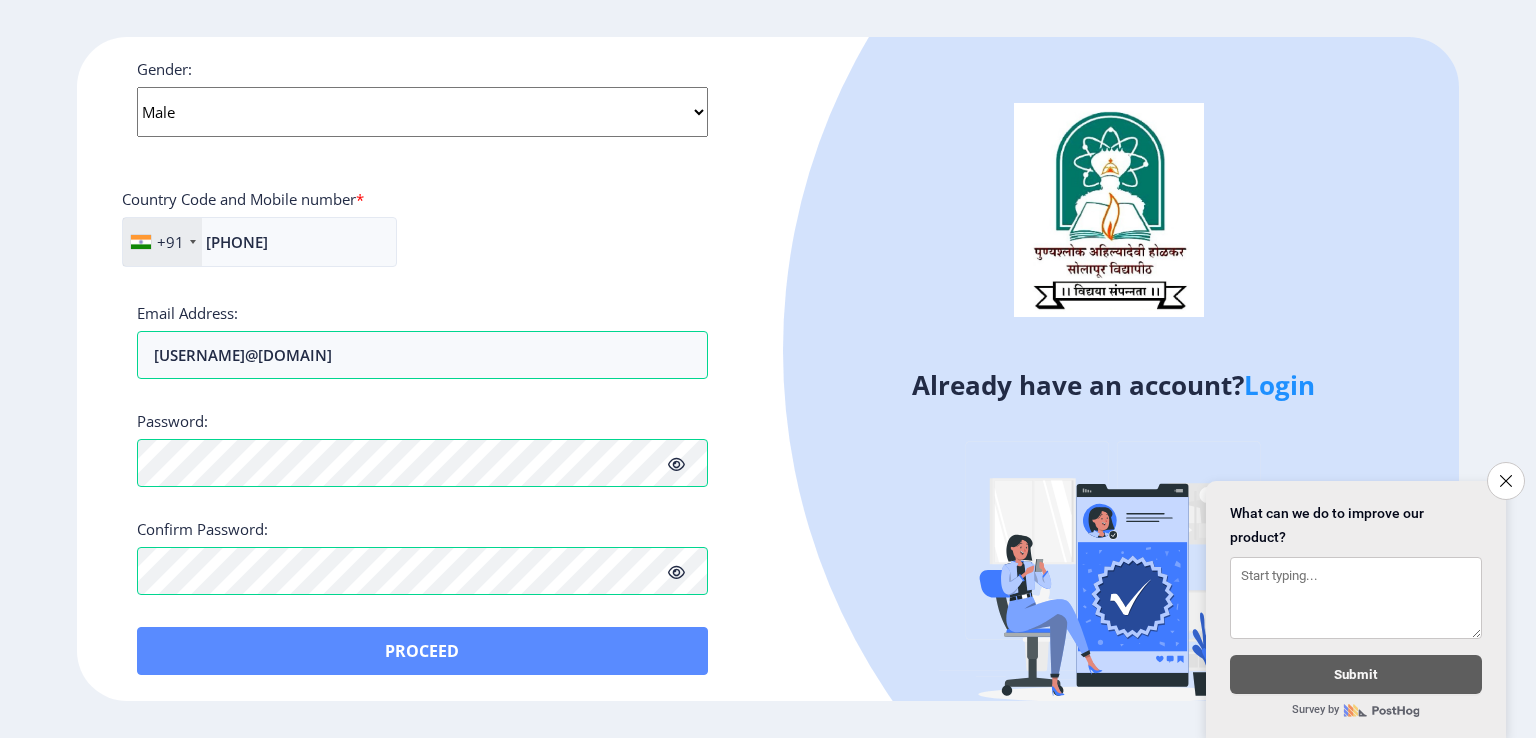 click on "Proceed" 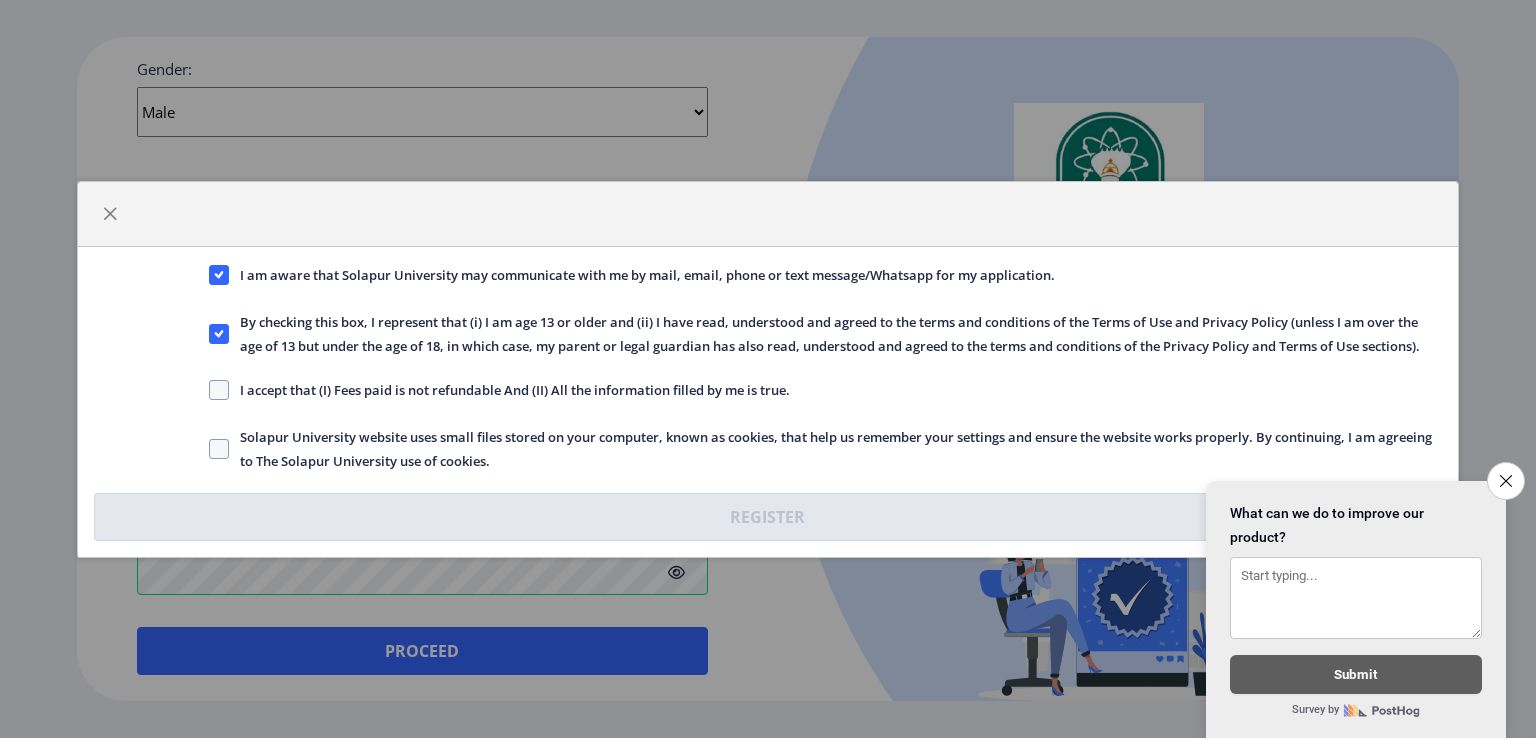 click on "I accept that (I) Fees paid is not refundable And (II) All the information filled by me is true." 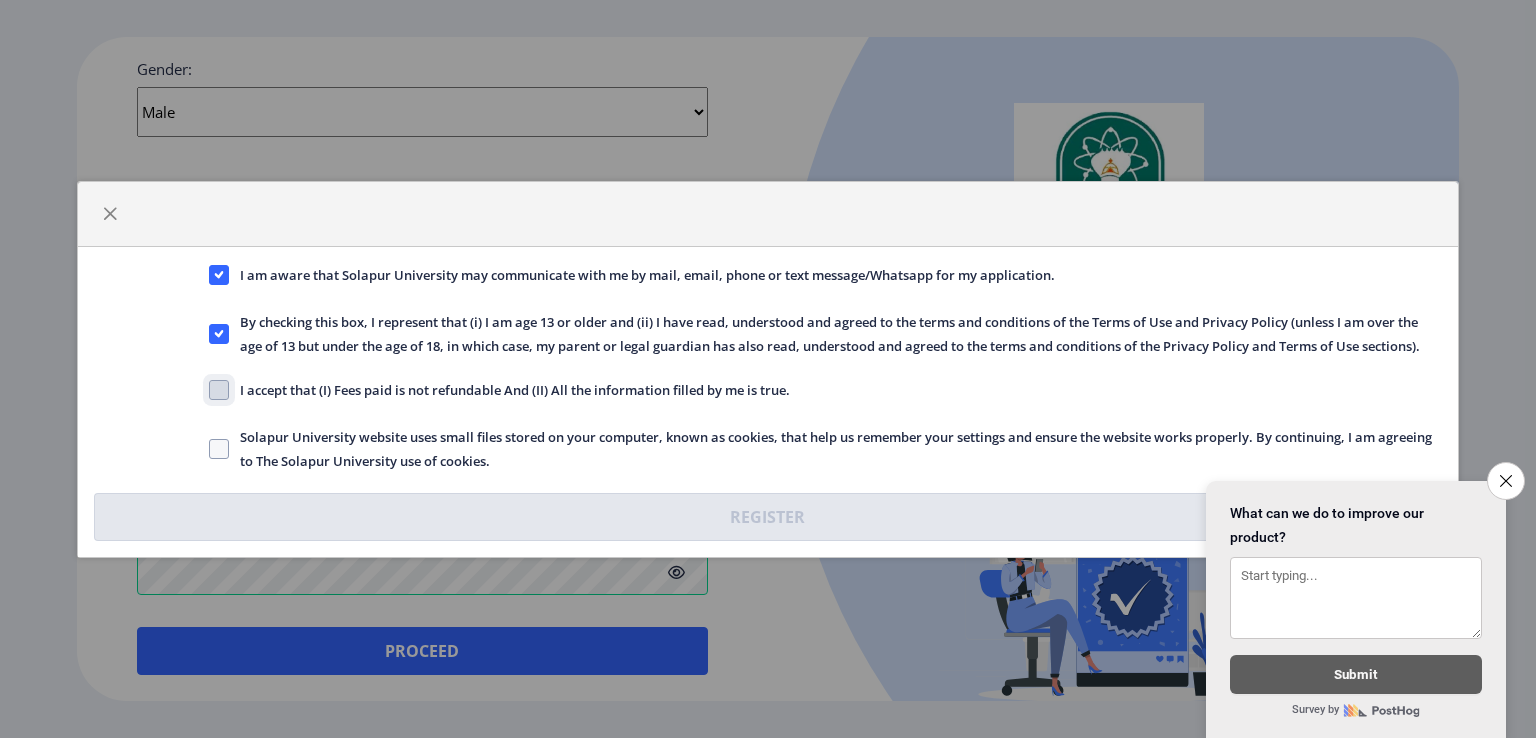 click on "I accept that (I) Fees paid is not refundable And (II) All the information filled by me is true." 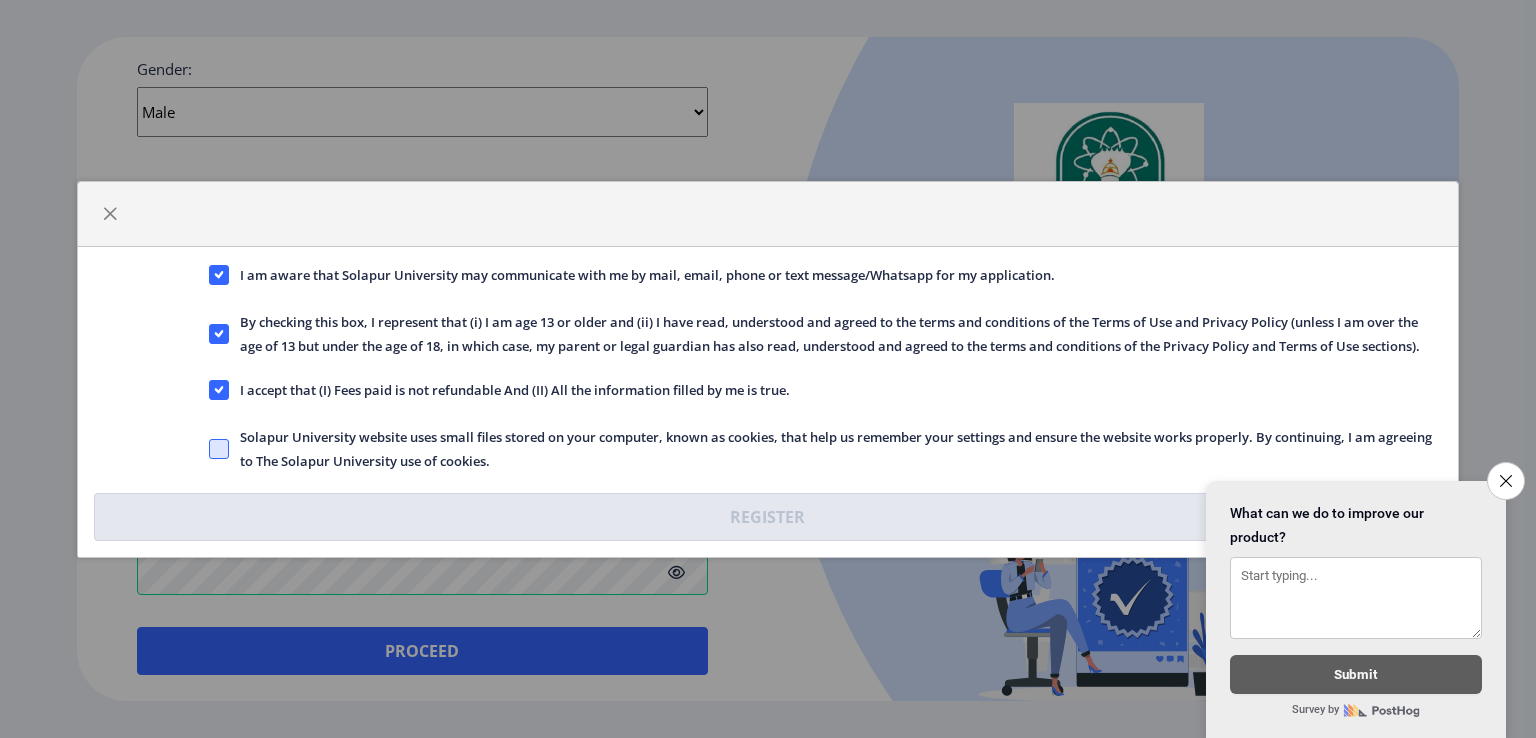 click 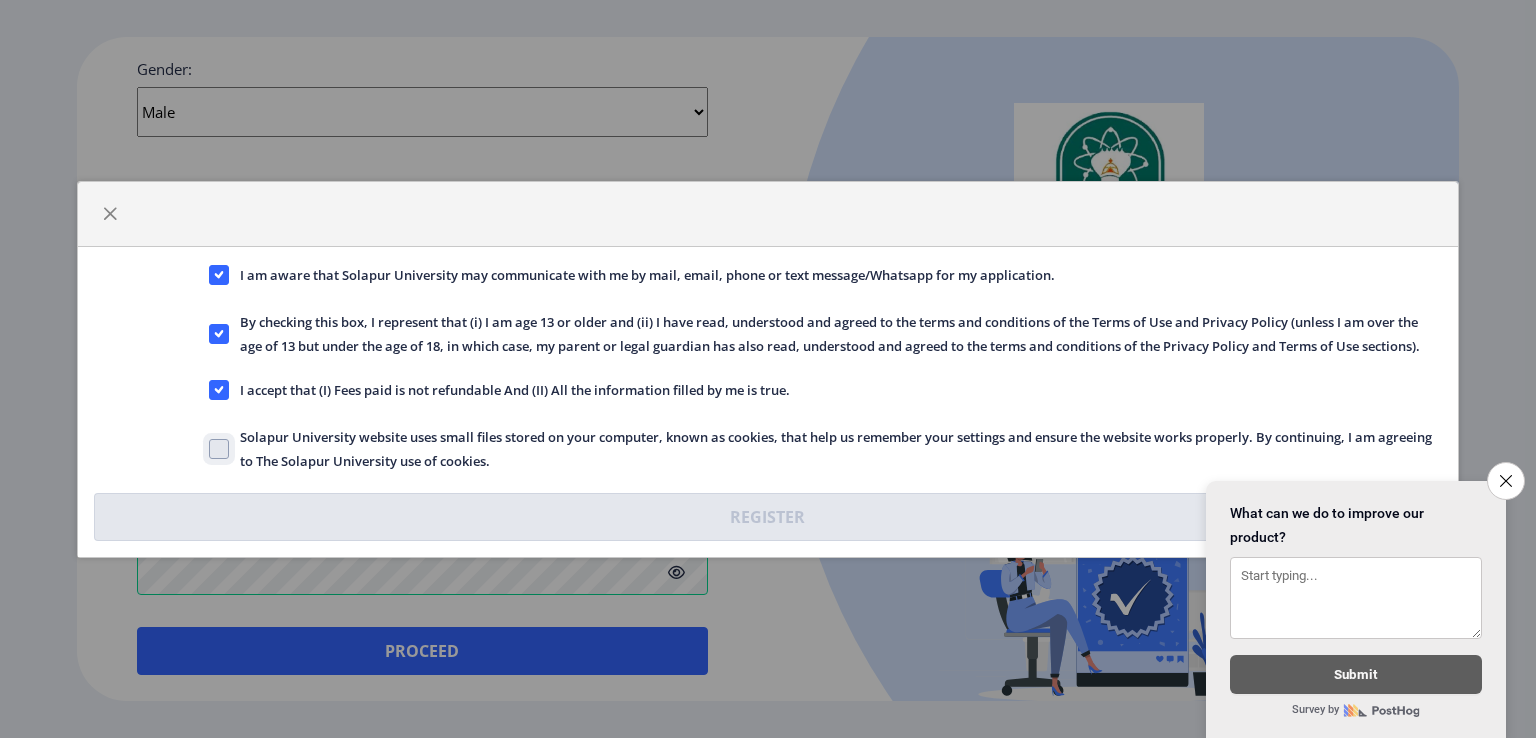 checkbox on "true" 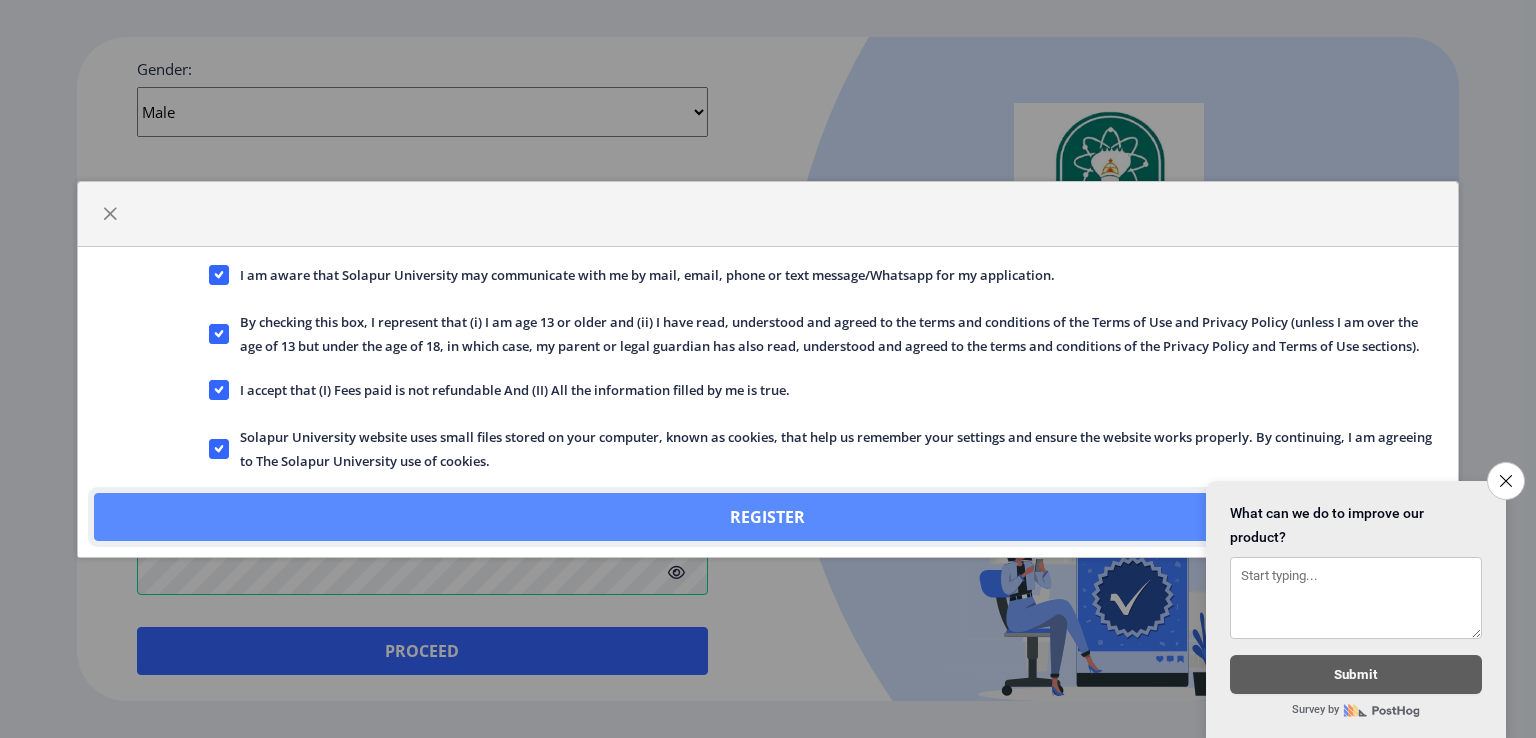 click on "Register" 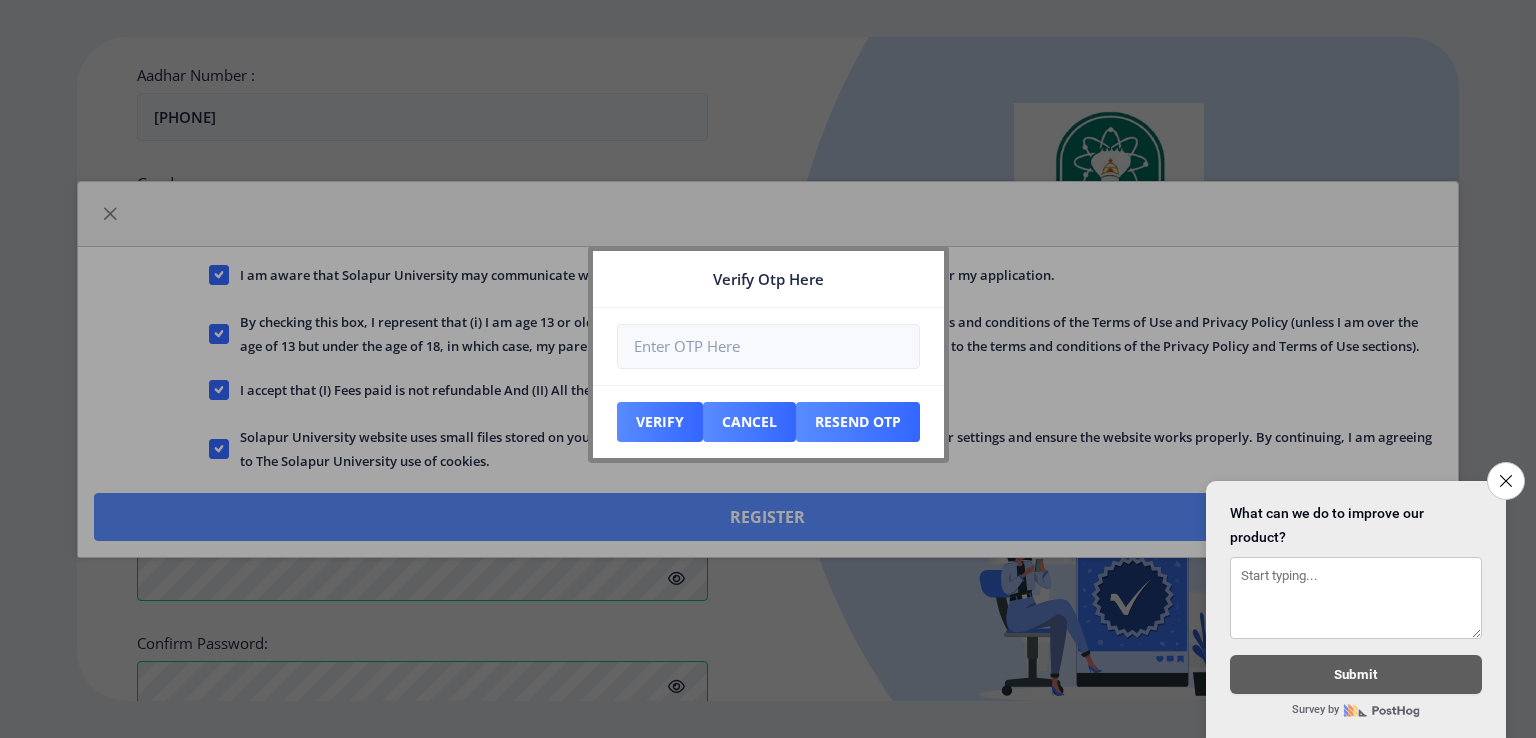 scroll, scrollTop: 886, scrollLeft: 0, axis: vertical 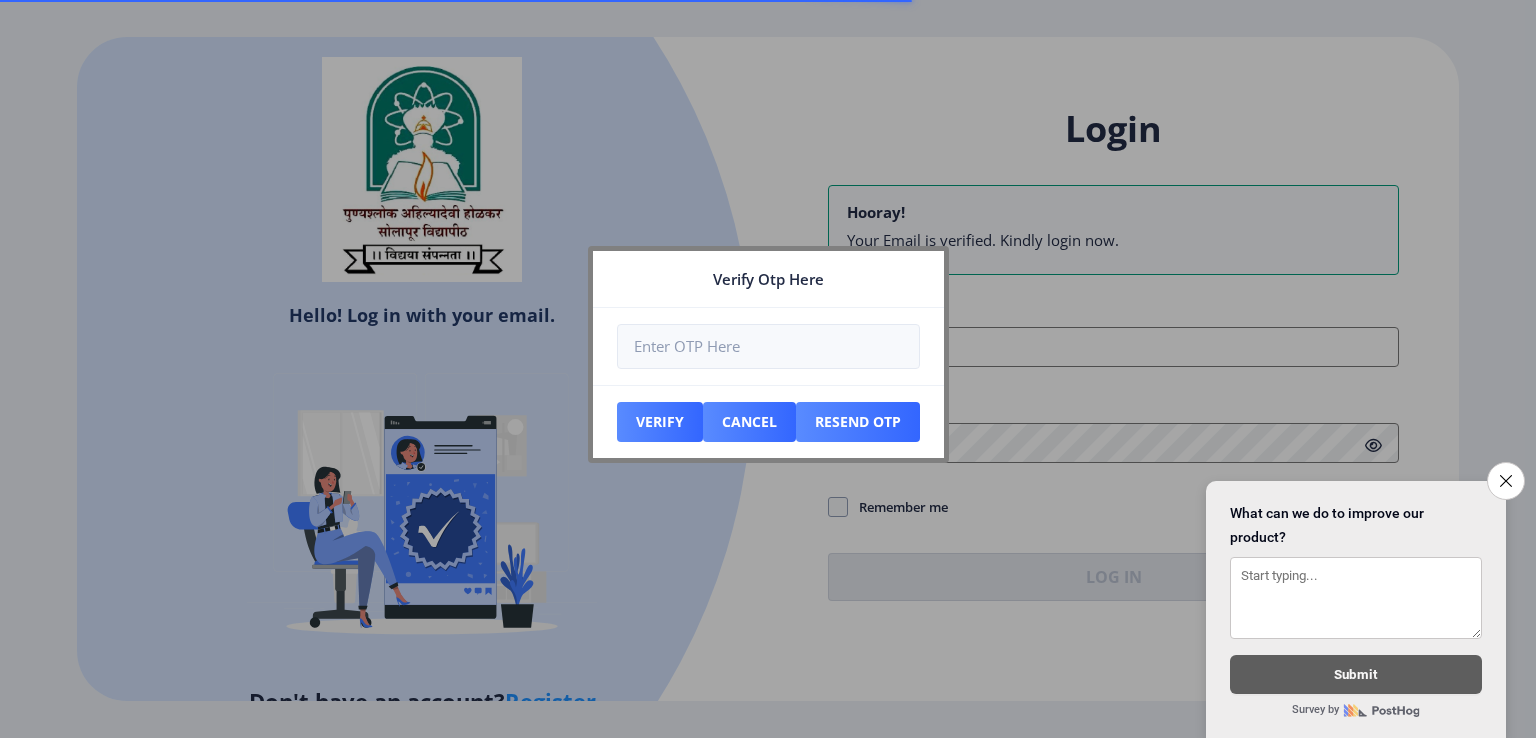 type on "[USERNAME]@[DOMAIN]" 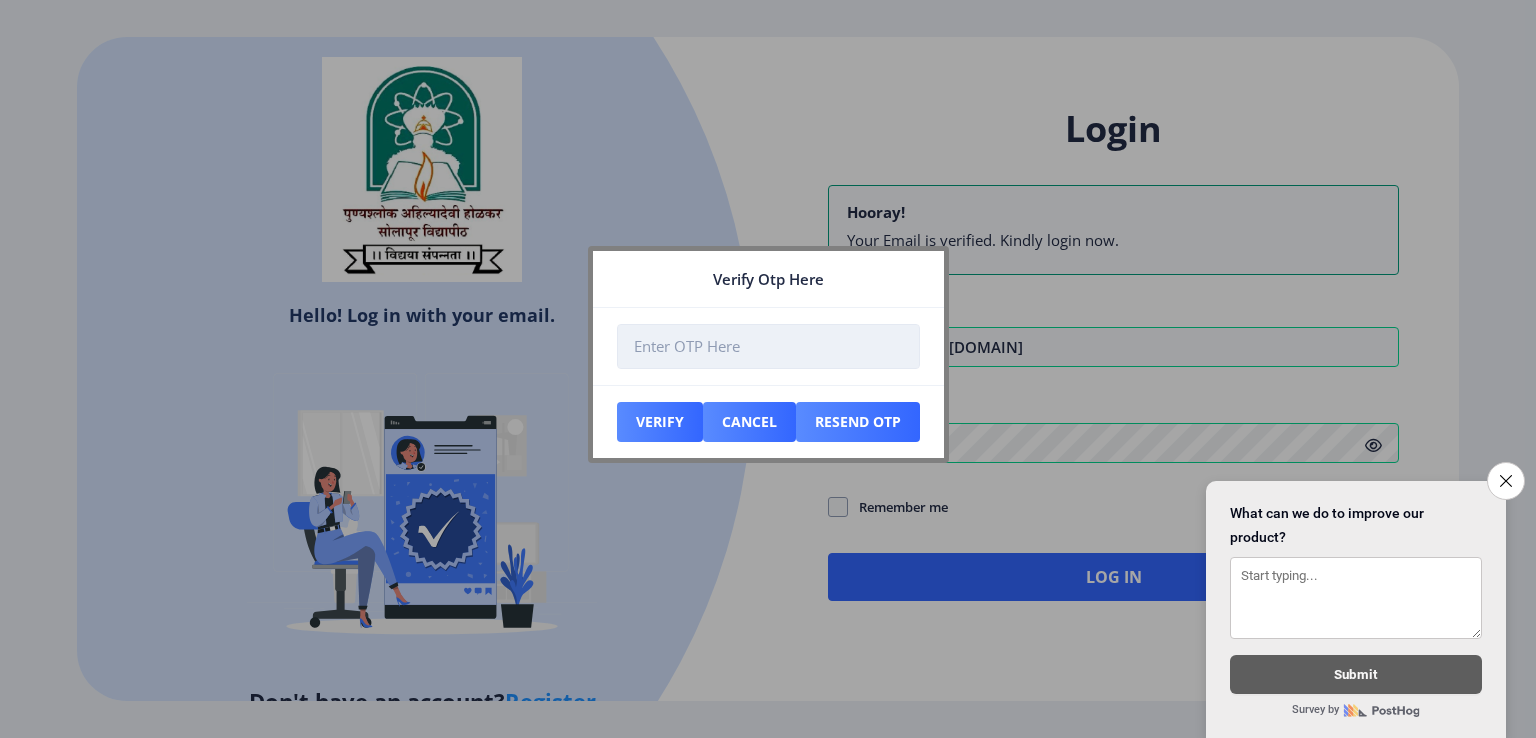 click at bounding box center (768, 346) 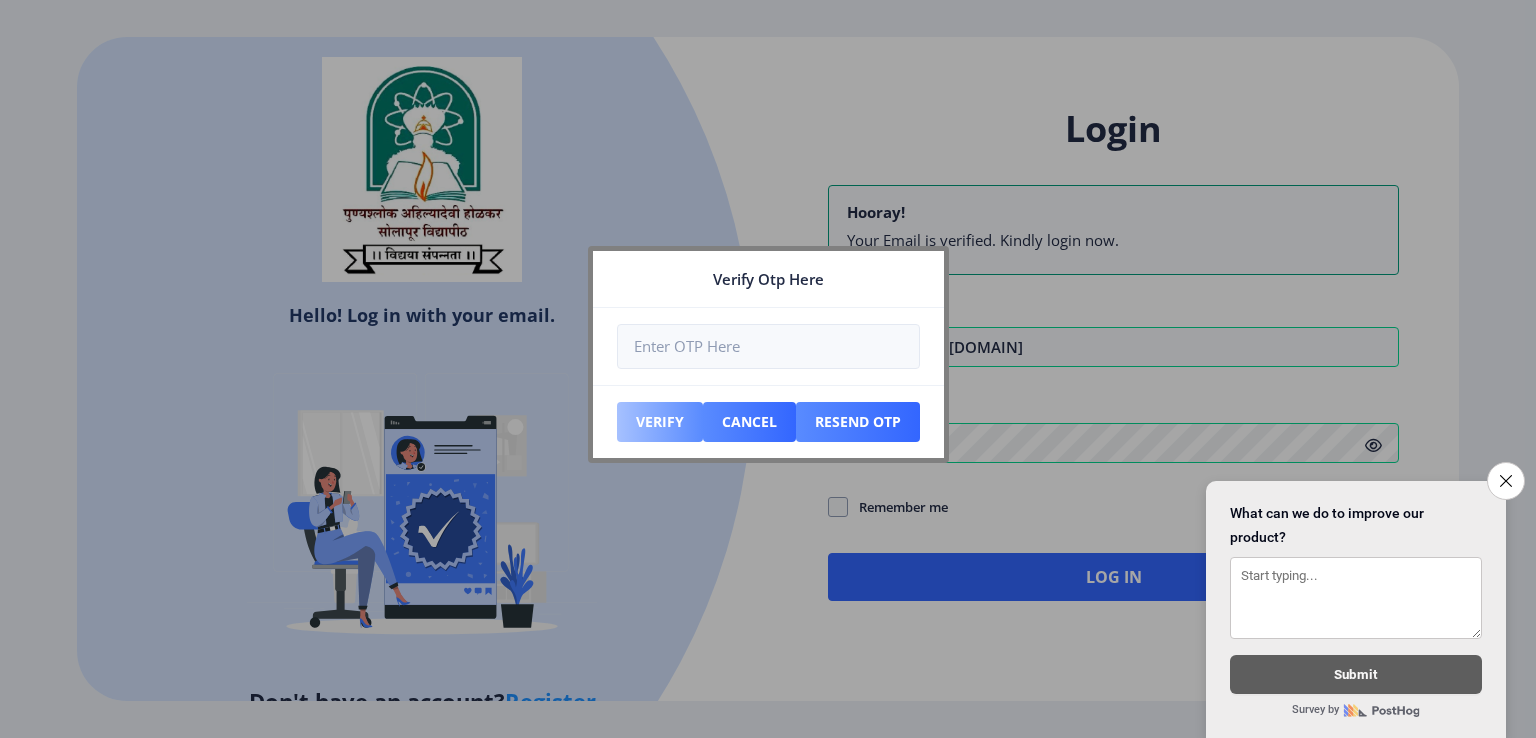type on "[PHONE]" 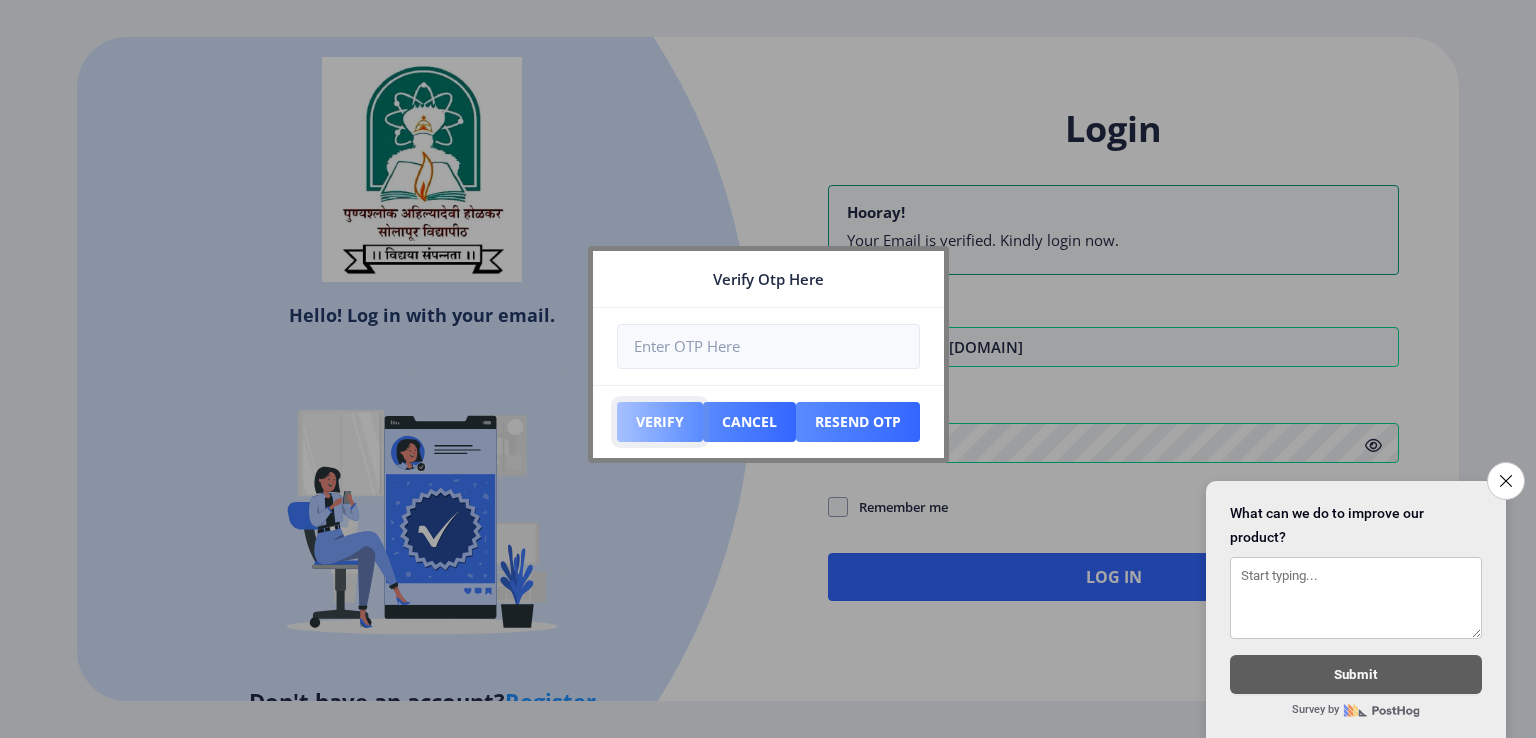 click on "Verify" at bounding box center [660, 422] 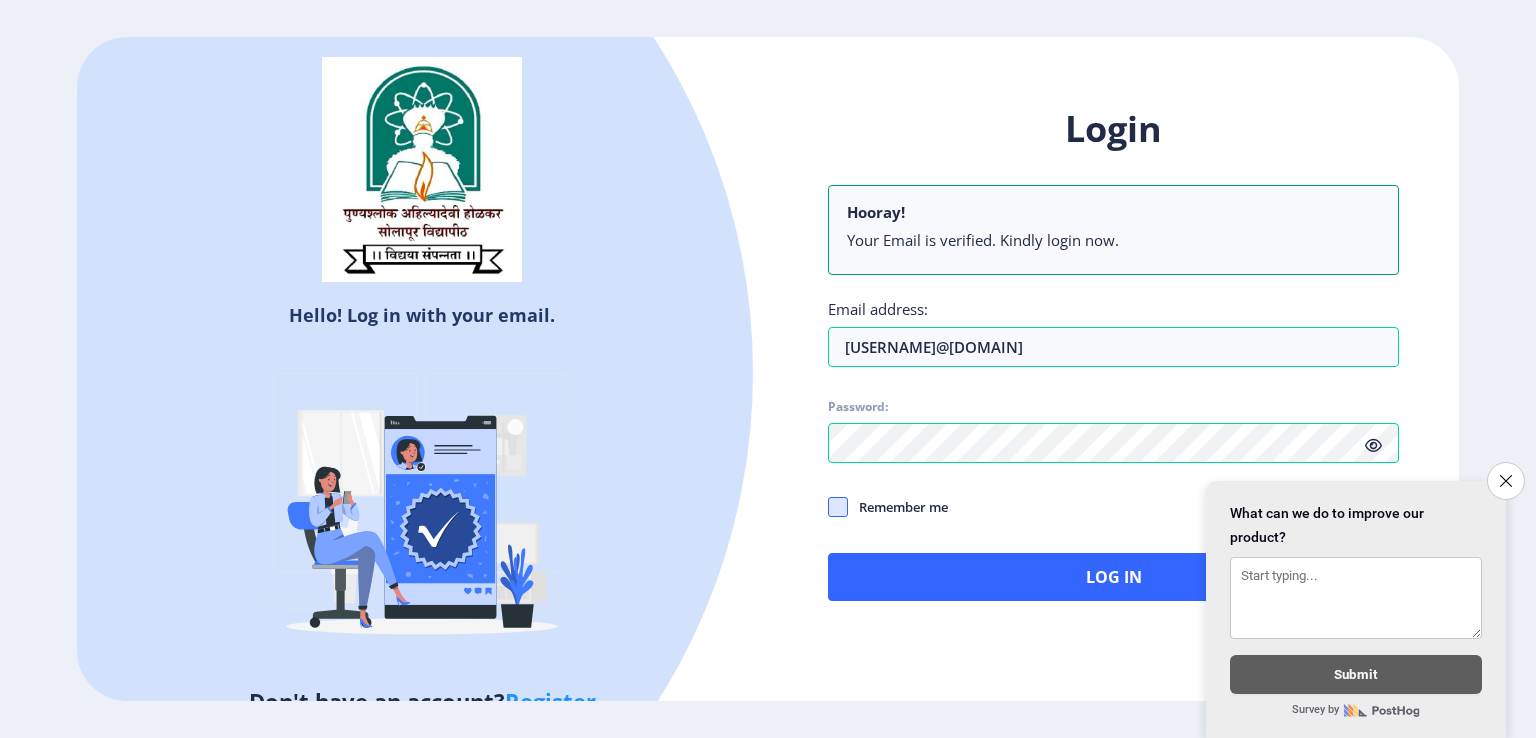 click 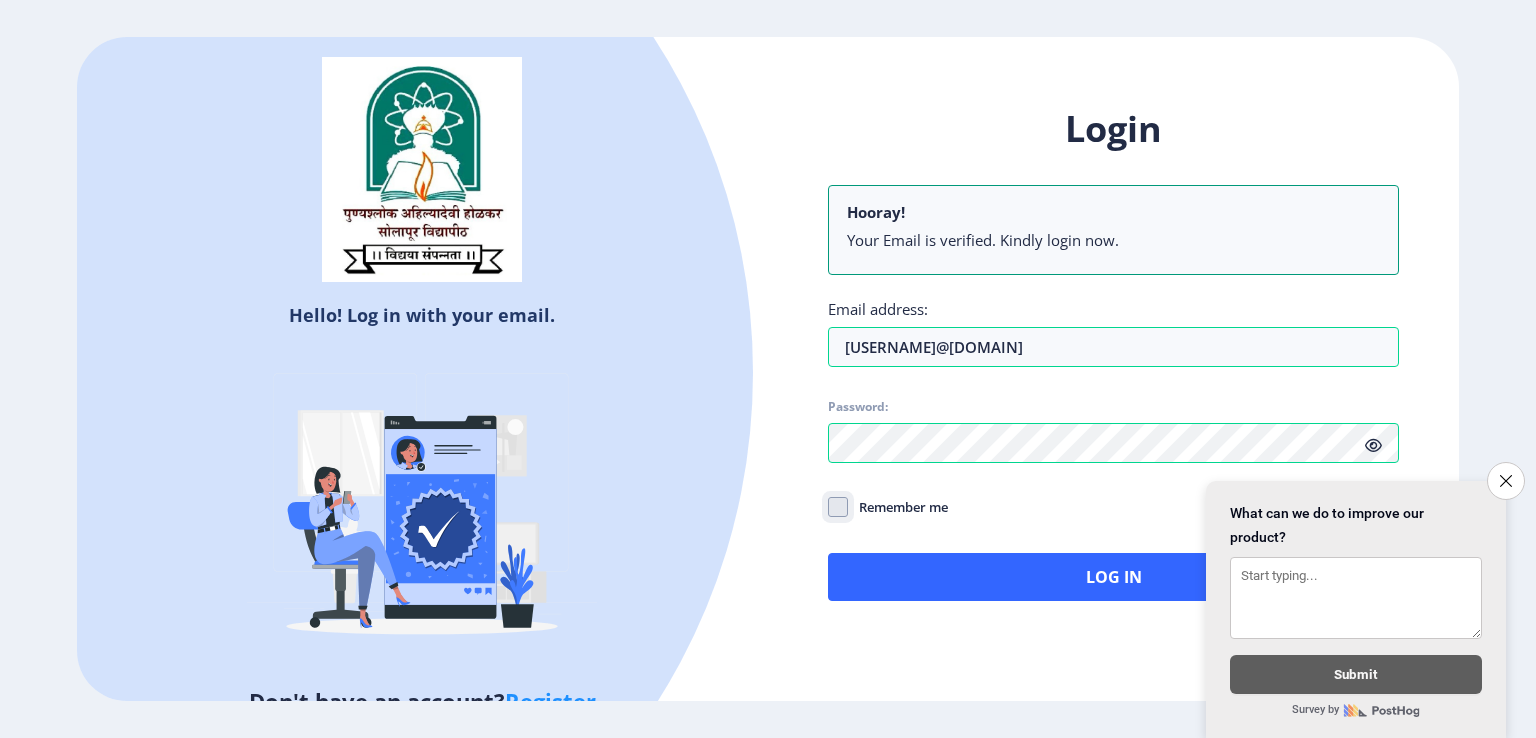 checkbox on "true" 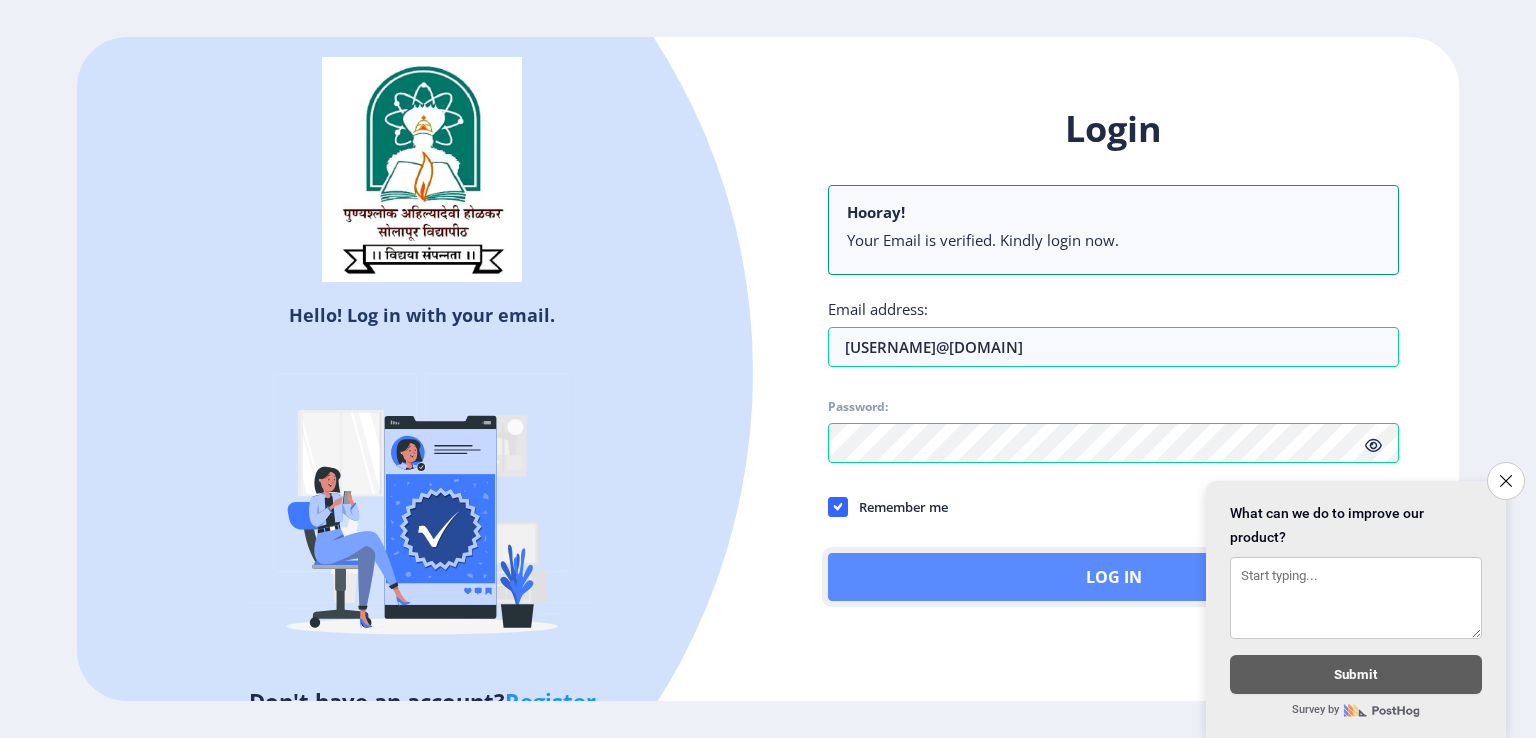 click on "Log In" 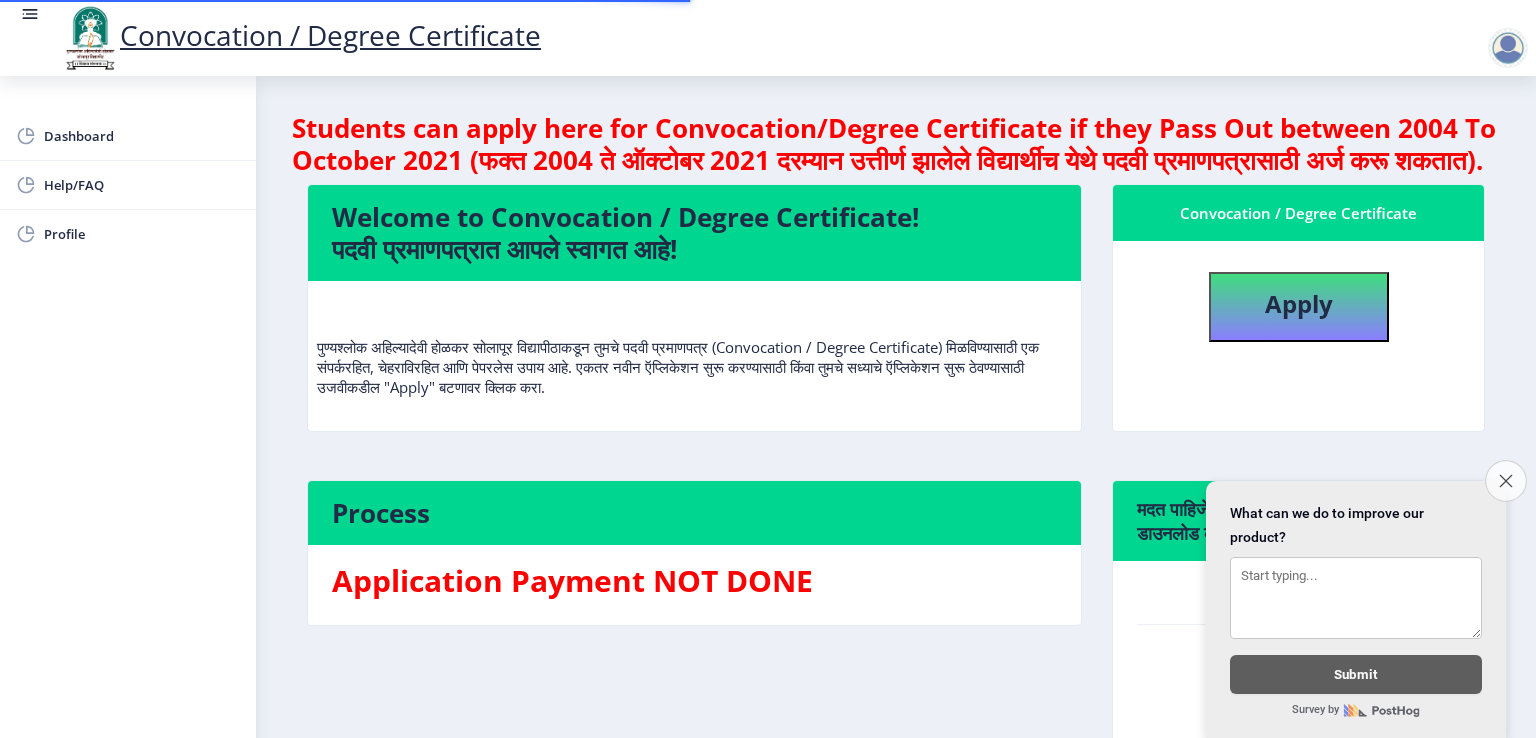 click on "Close survey" 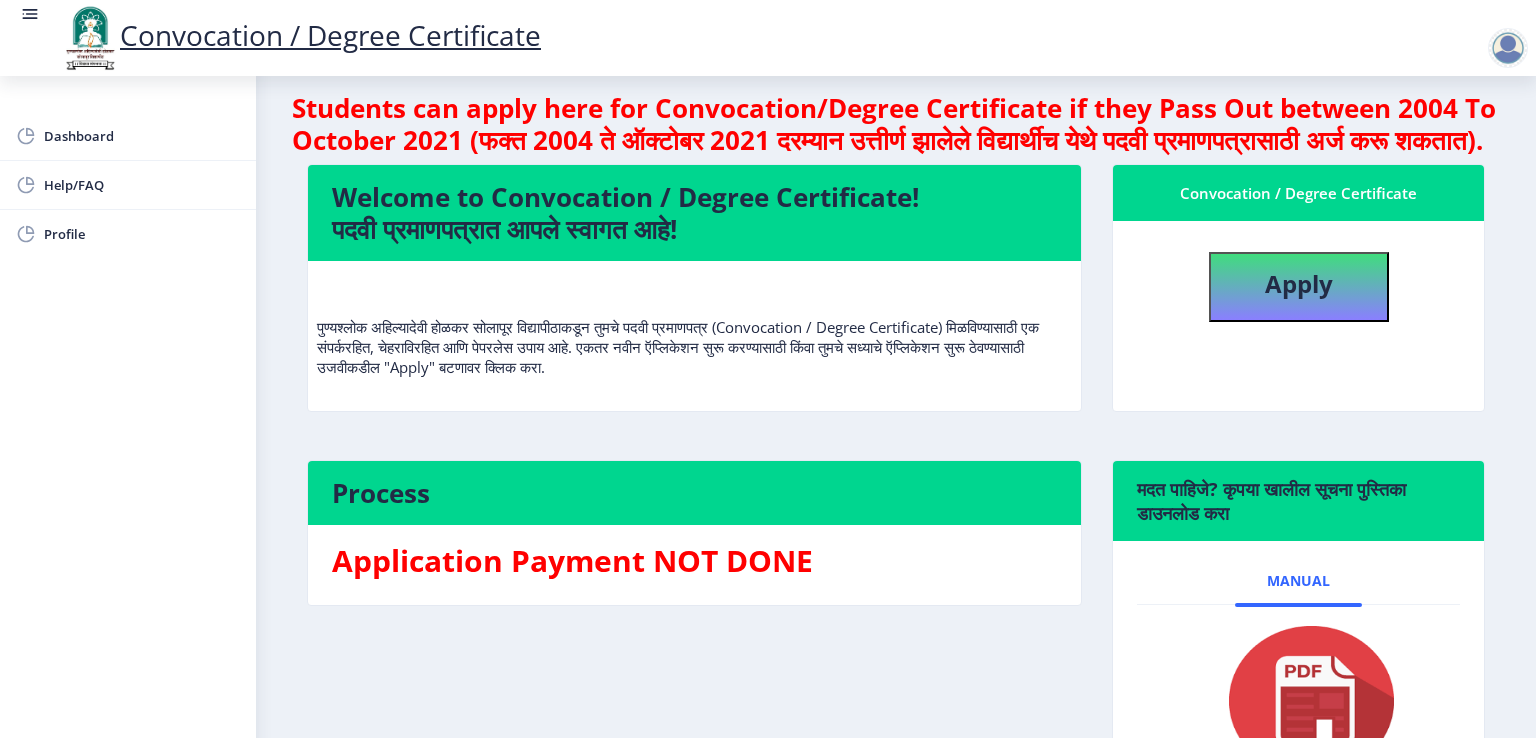 scroll, scrollTop: 0, scrollLeft: 0, axis: both 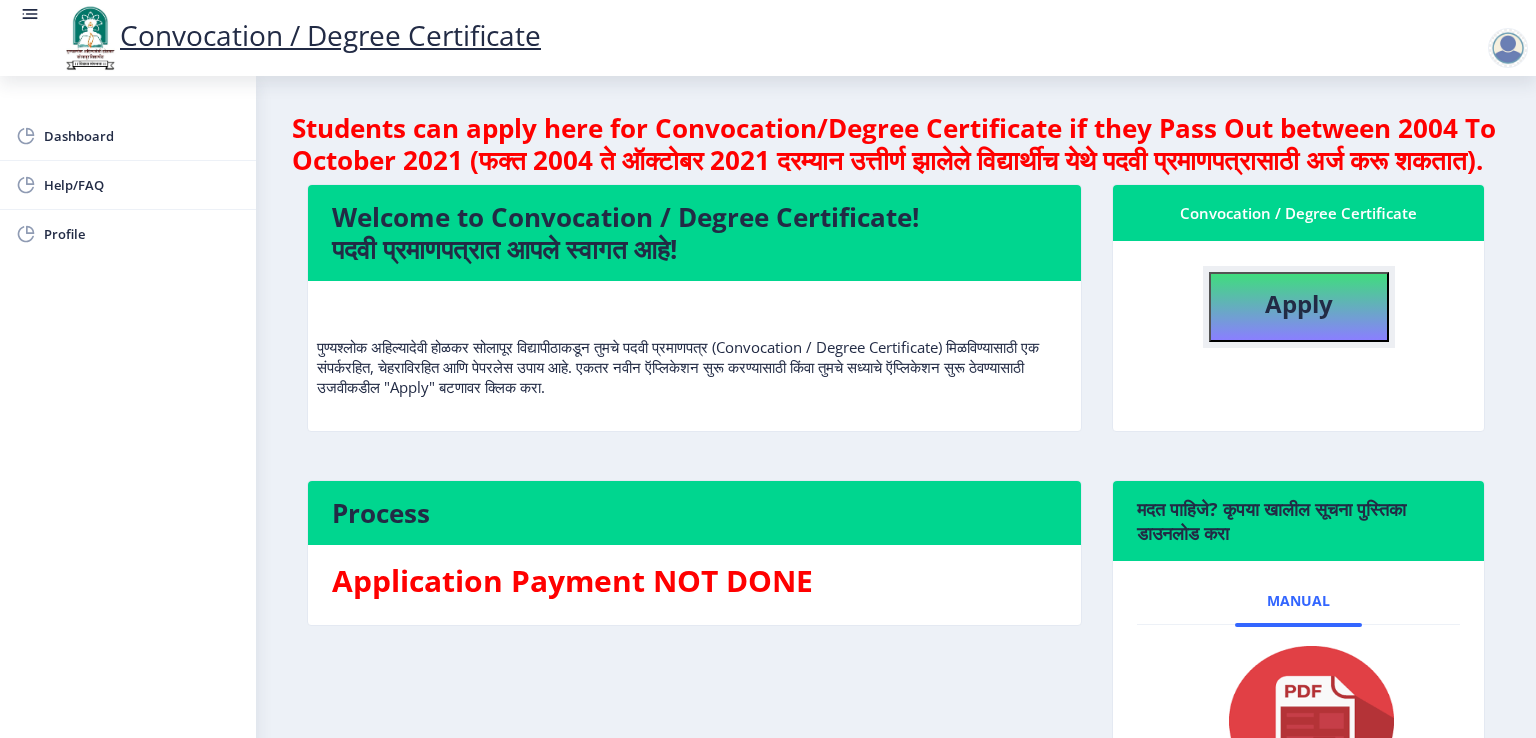 click on "Apply" 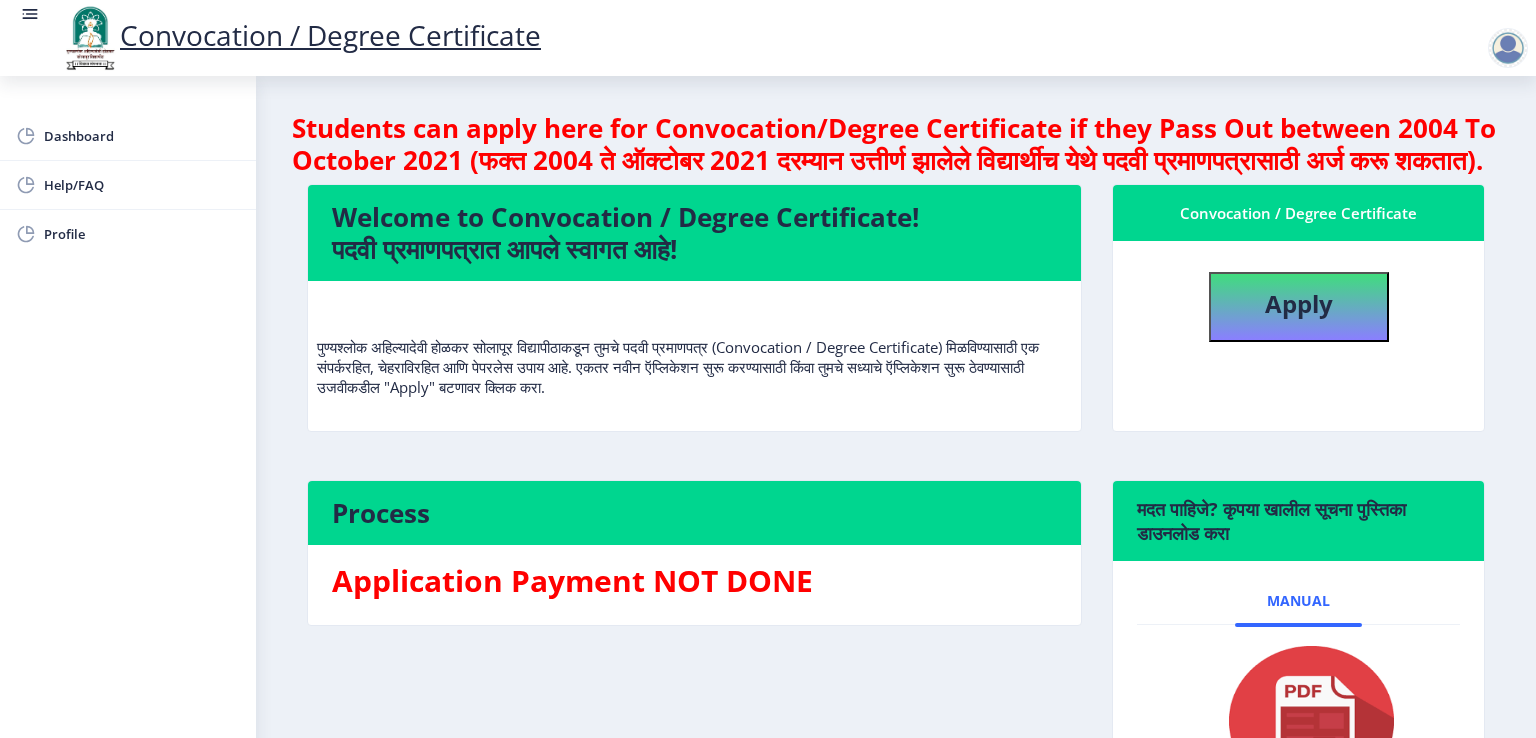 select 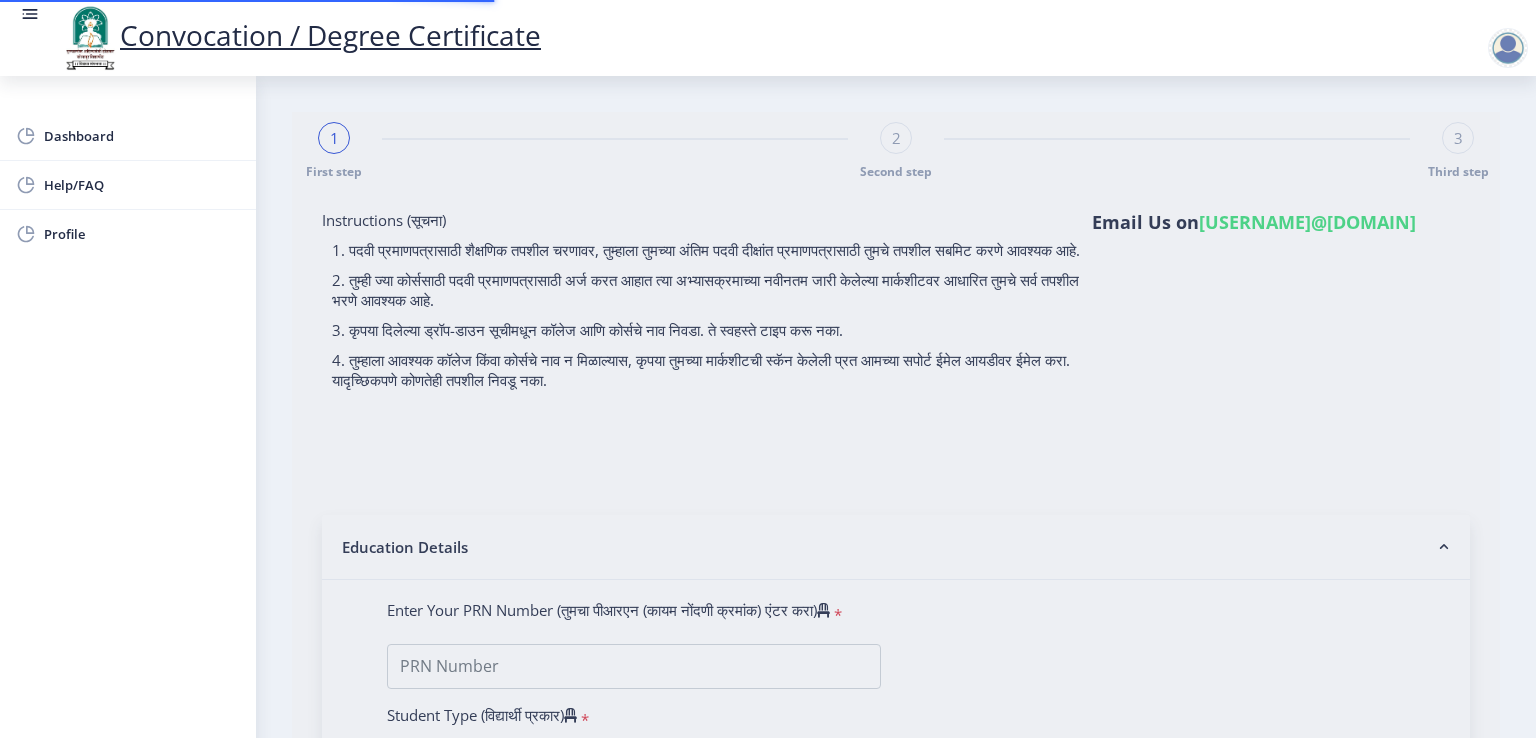 type on "[LAST] [FIRST] [MIDDLE]" 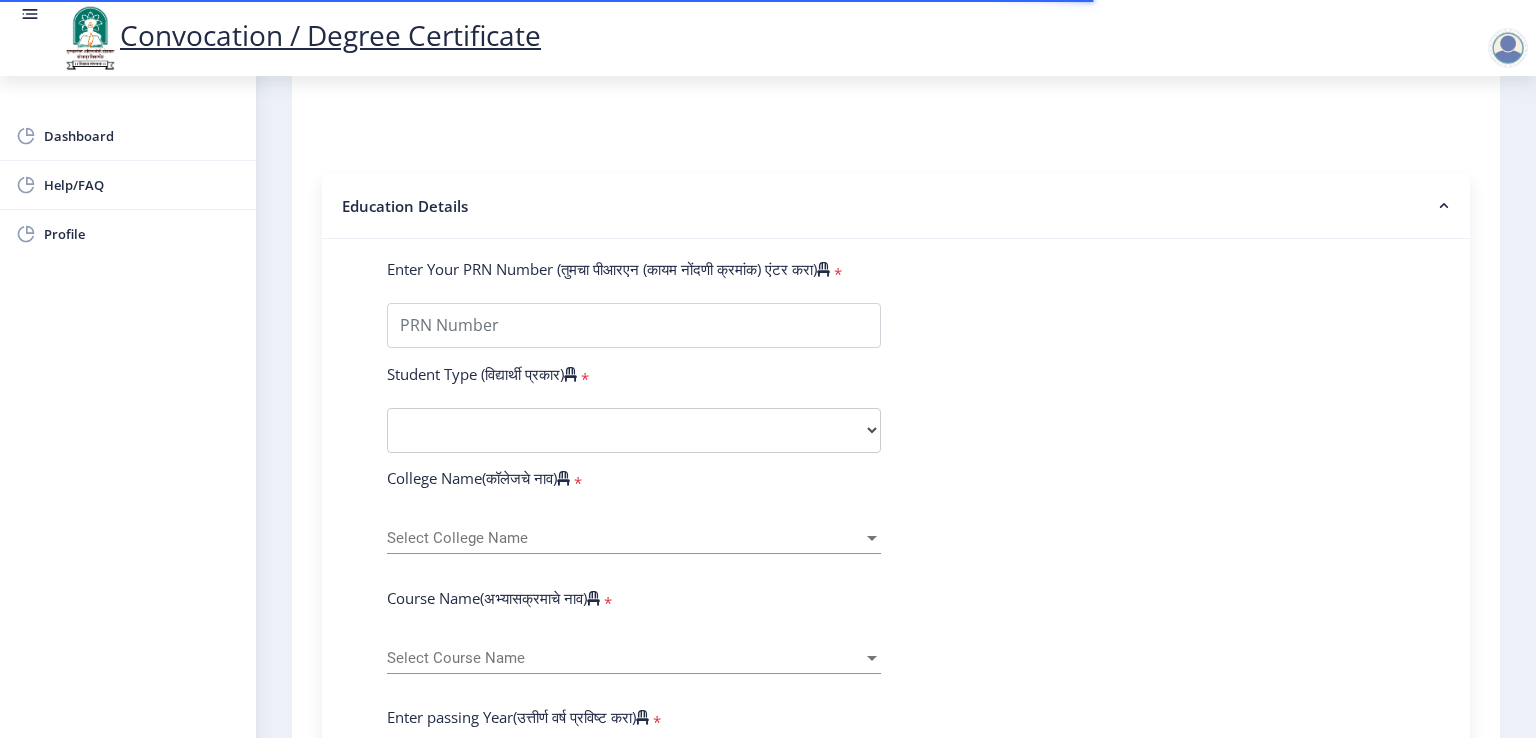scroll, scrollTop: 362, scrollLeft: 0, axis: vertical 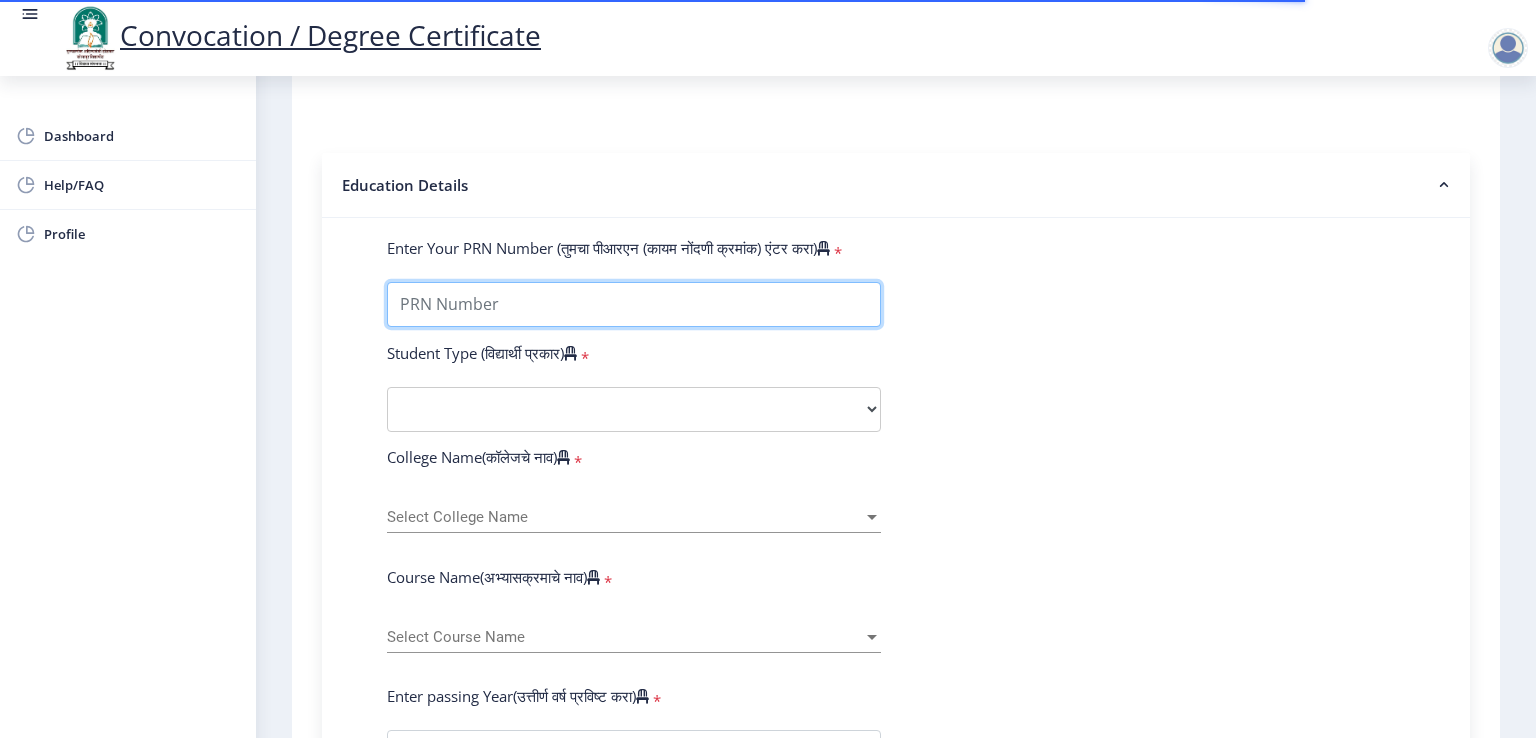 click on "Enter Your PRN Number (तुमचा पीआरएन (कायम नोंदणी क्रमांक) एंटर करा)" at bounding box center (634, 304) 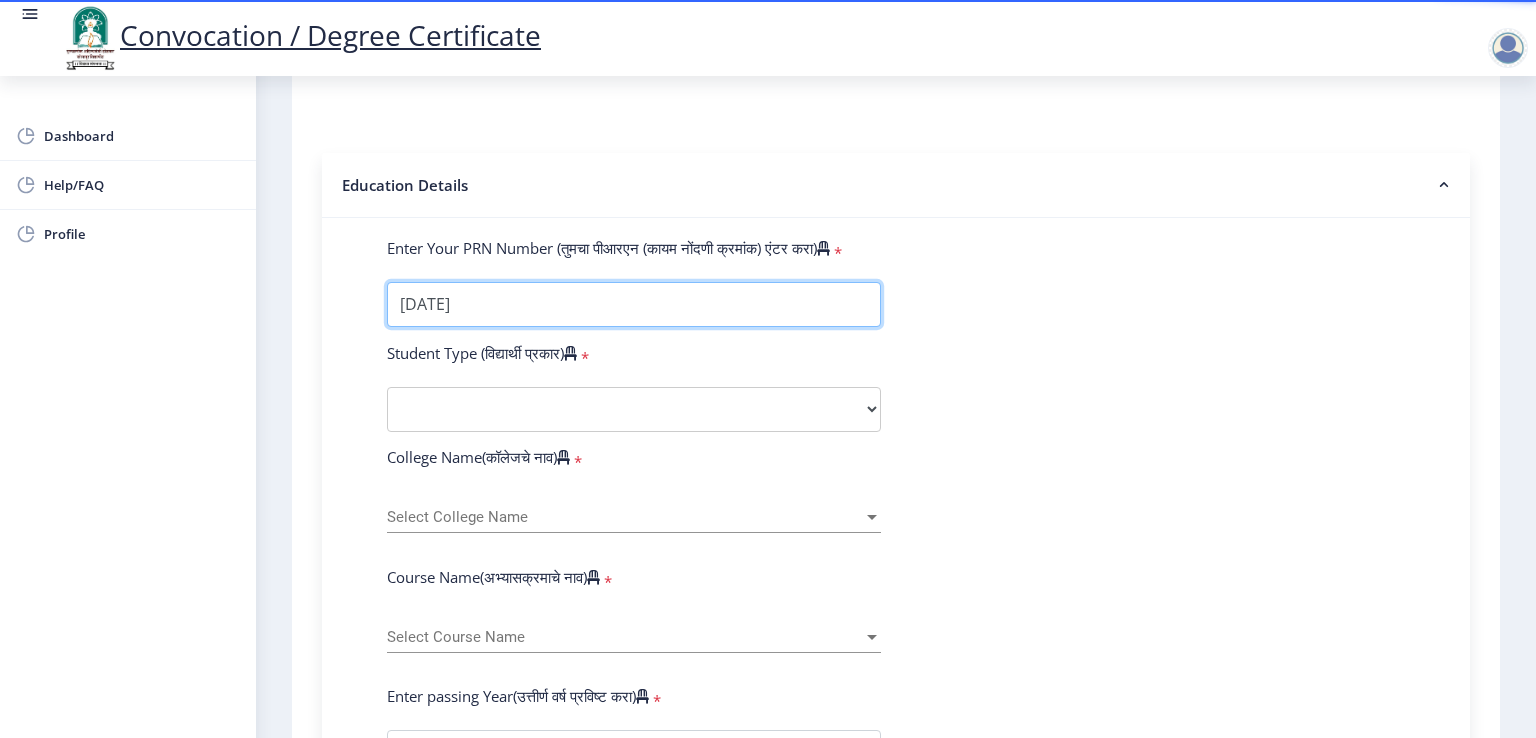 type on "[DATE]" 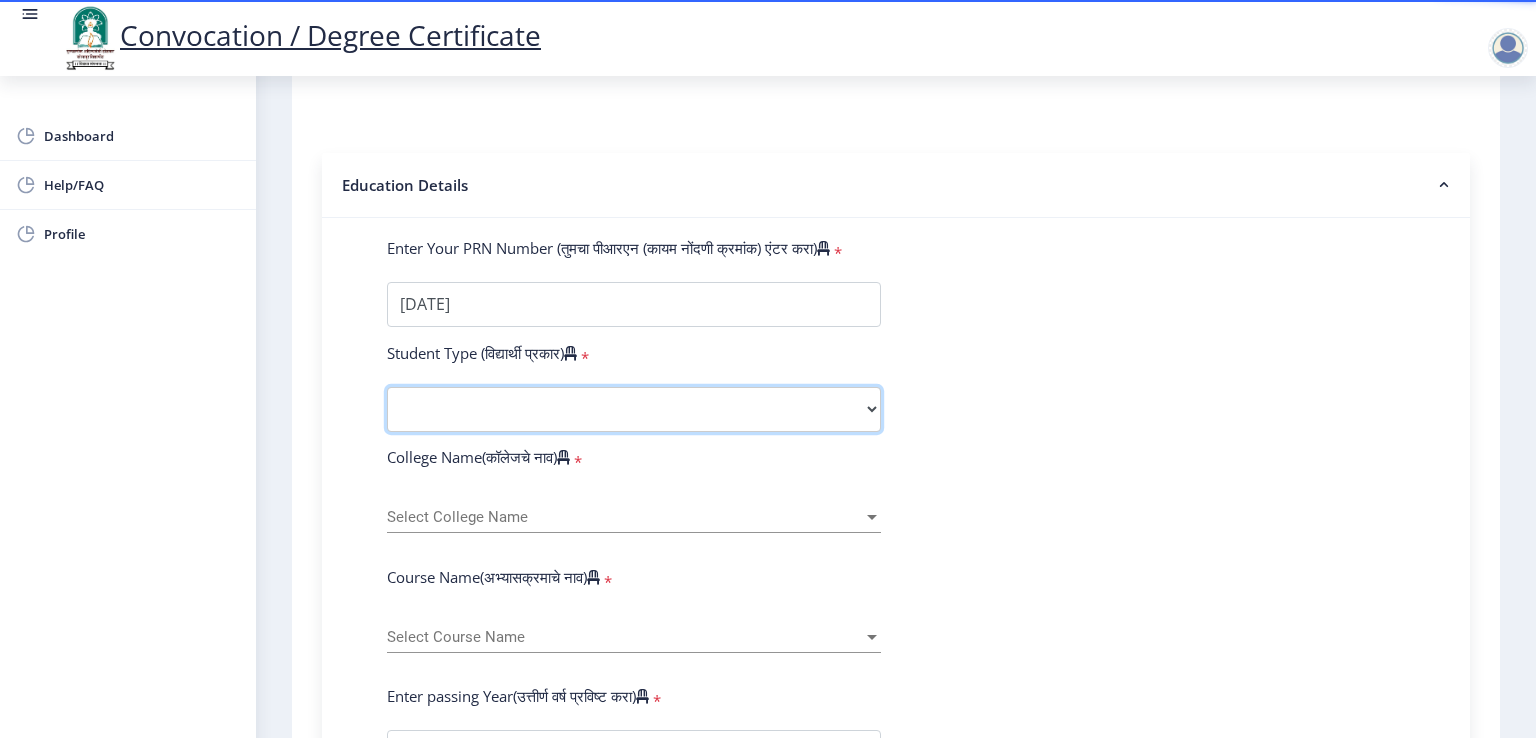 click on "Select Student Type Regular External" at bounding box center [634, 409] 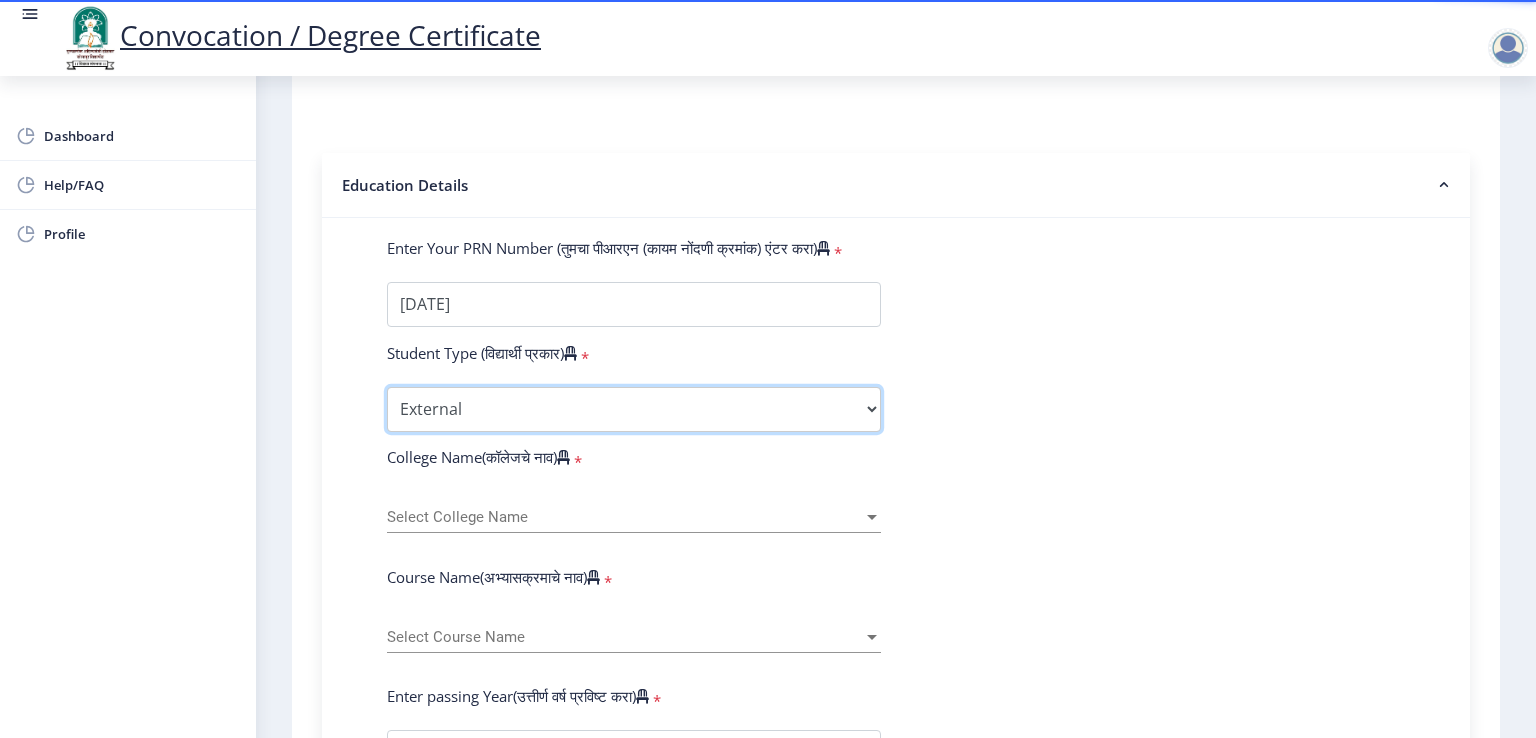click on "Select Student Type Regular External" at bounding box center [634, 409] 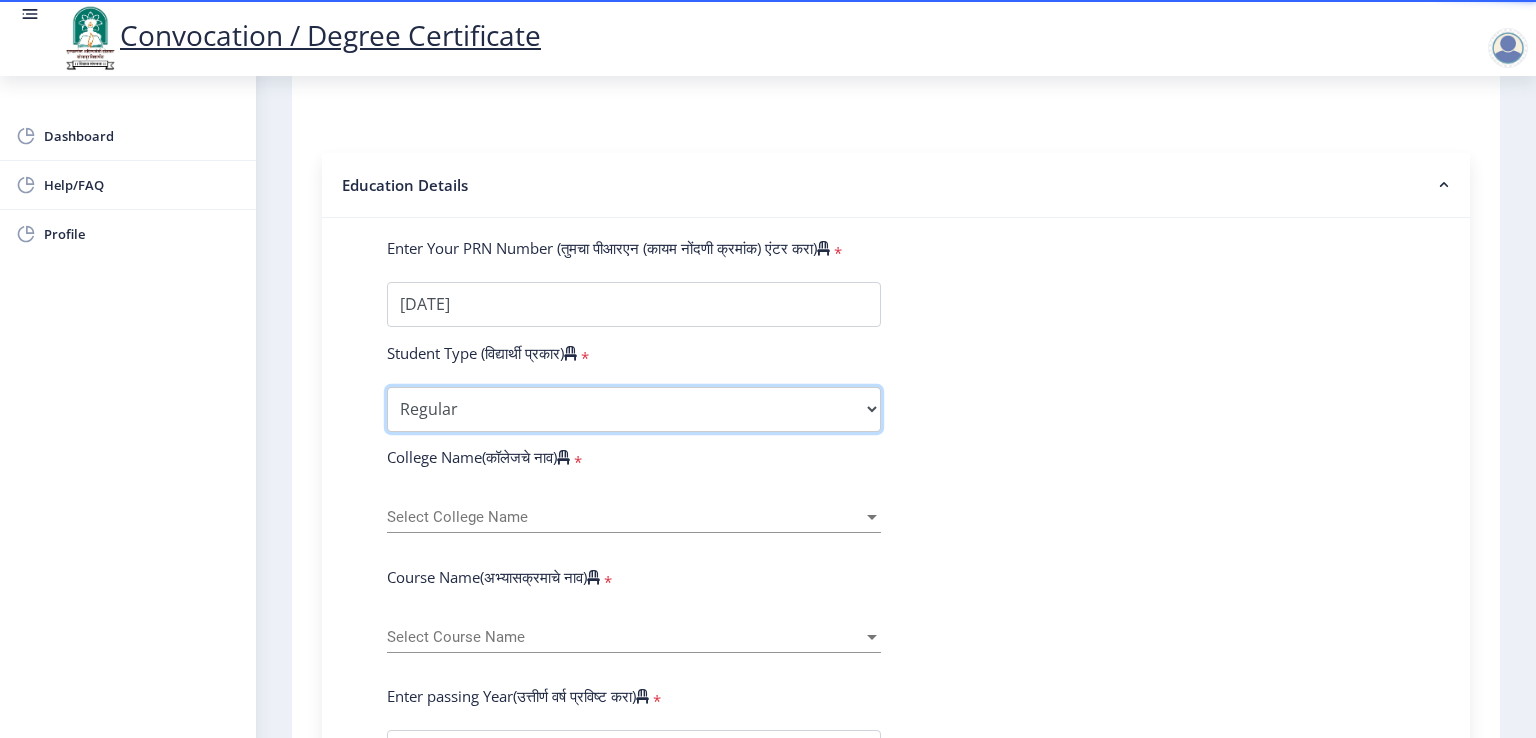 click on "Select Student Type Regular External" at bounding box center [634, 409] 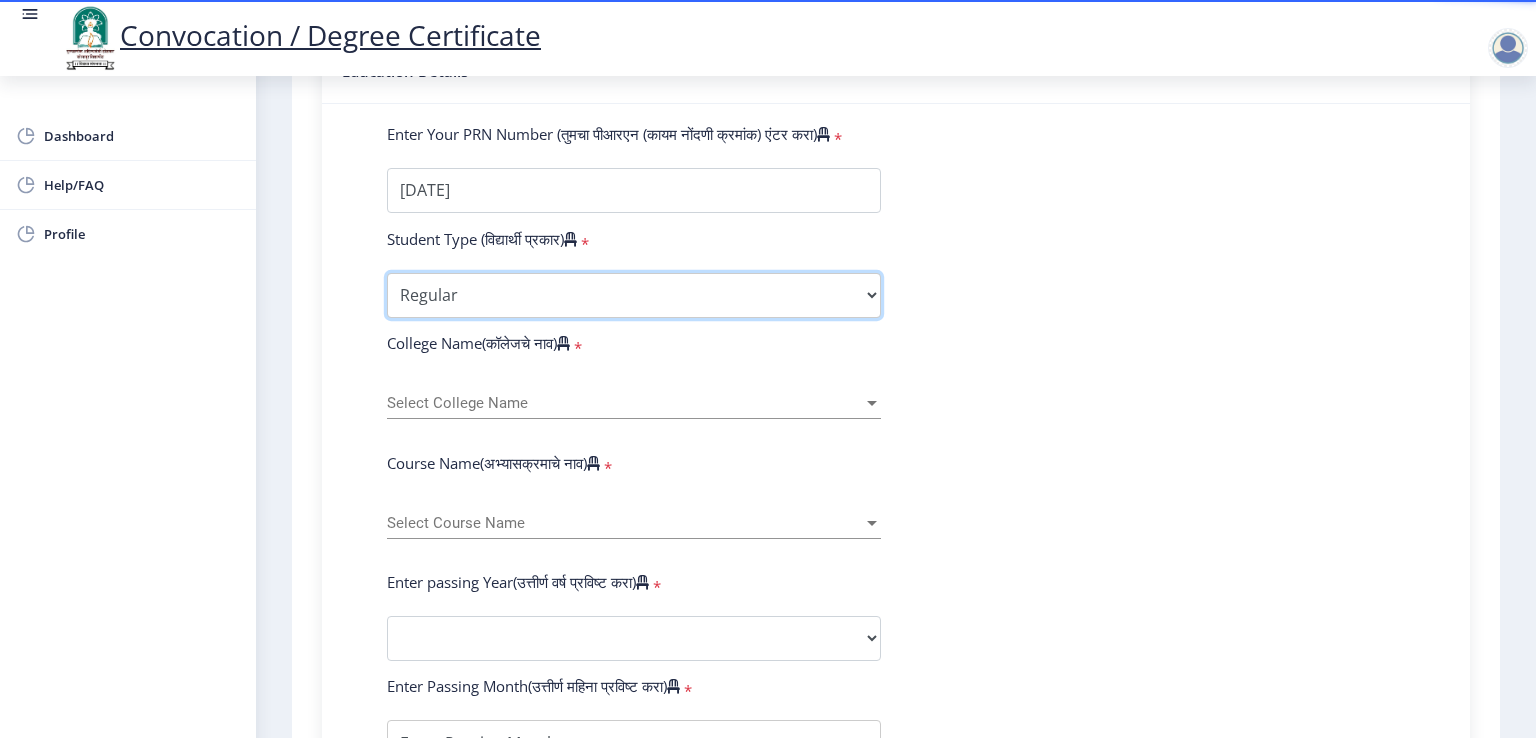 scroll, scrollTop: 493, scrollLeft: 0, axis: vertical 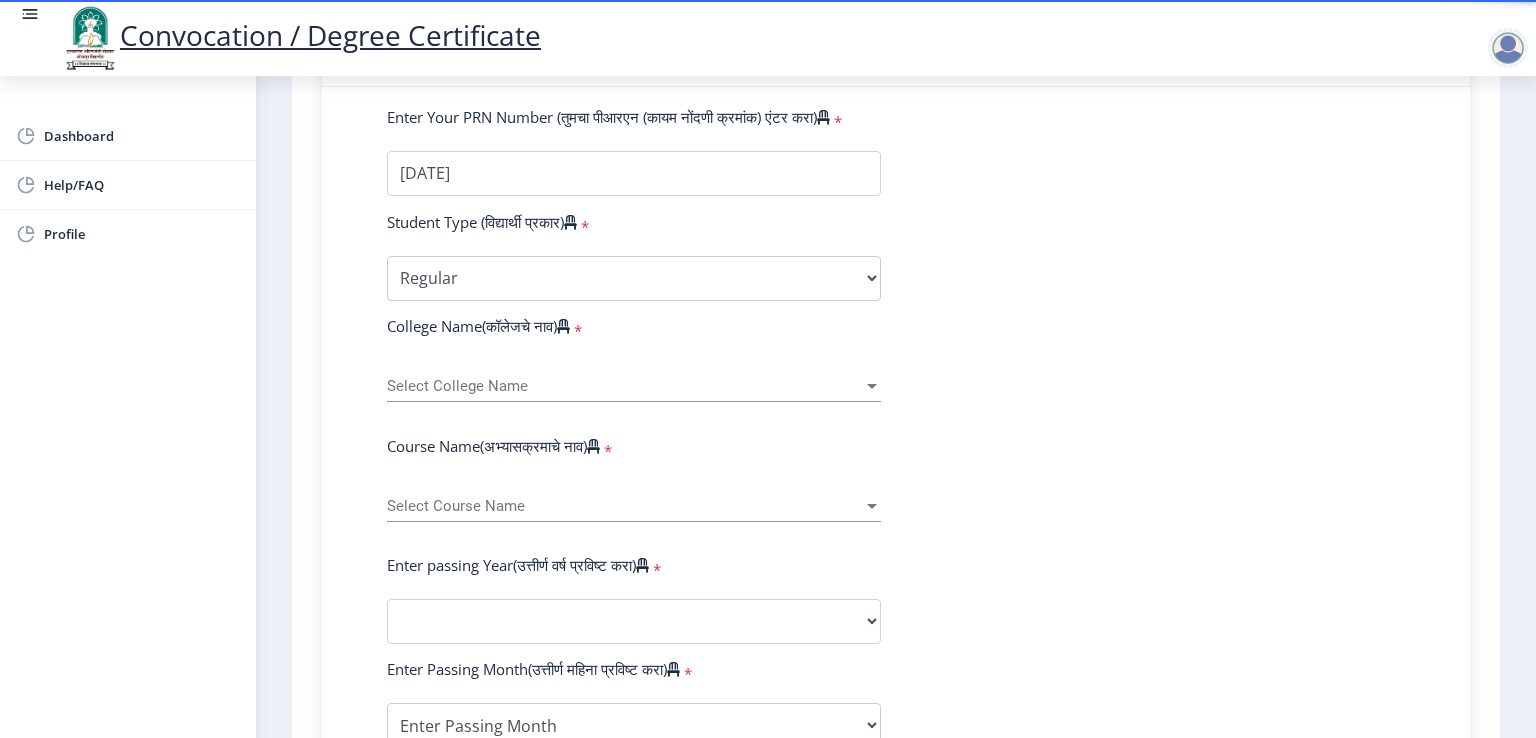 click on "Select College Name" at bounding box center [625, 386] 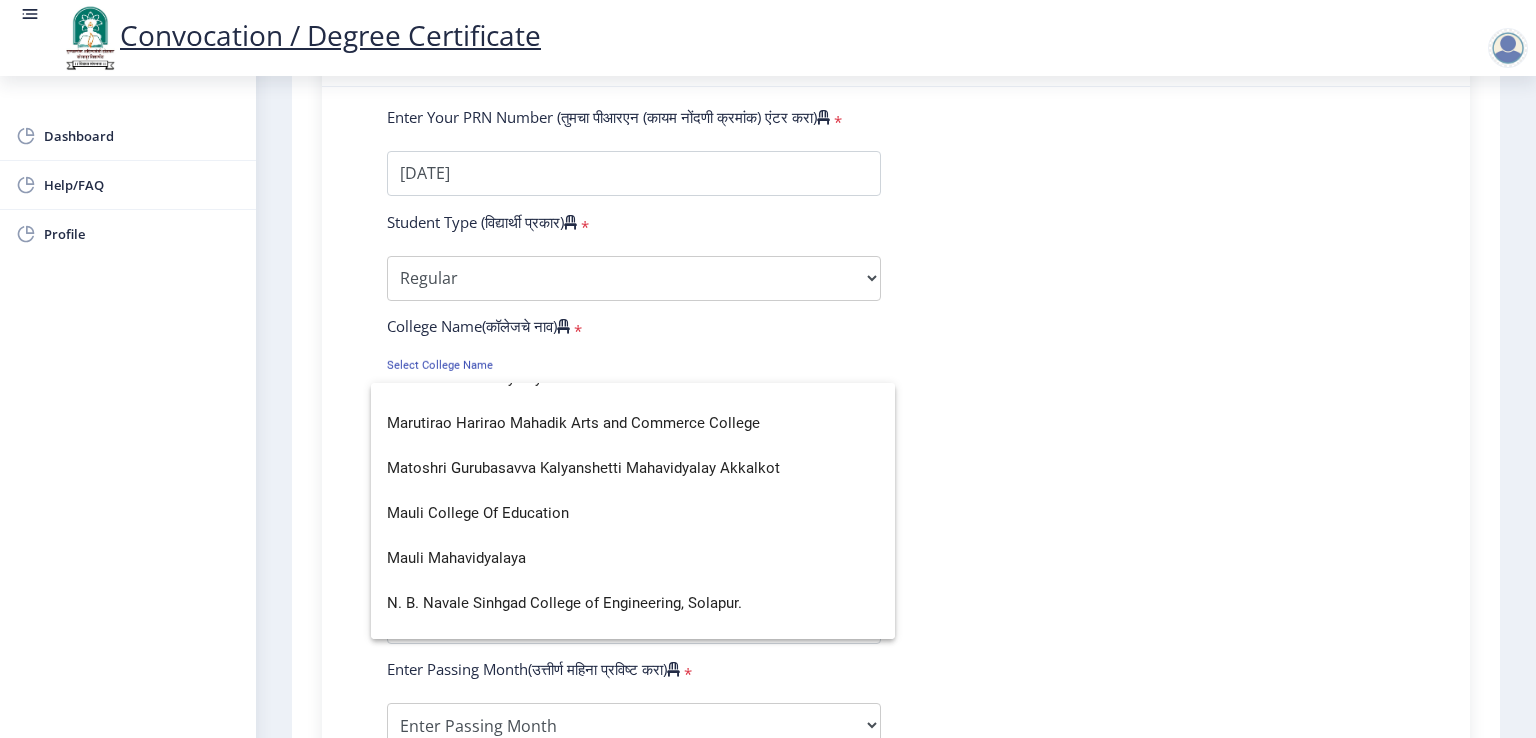 scroll, scrollTop: 3164, scrollLeft: 0, axis: vertical 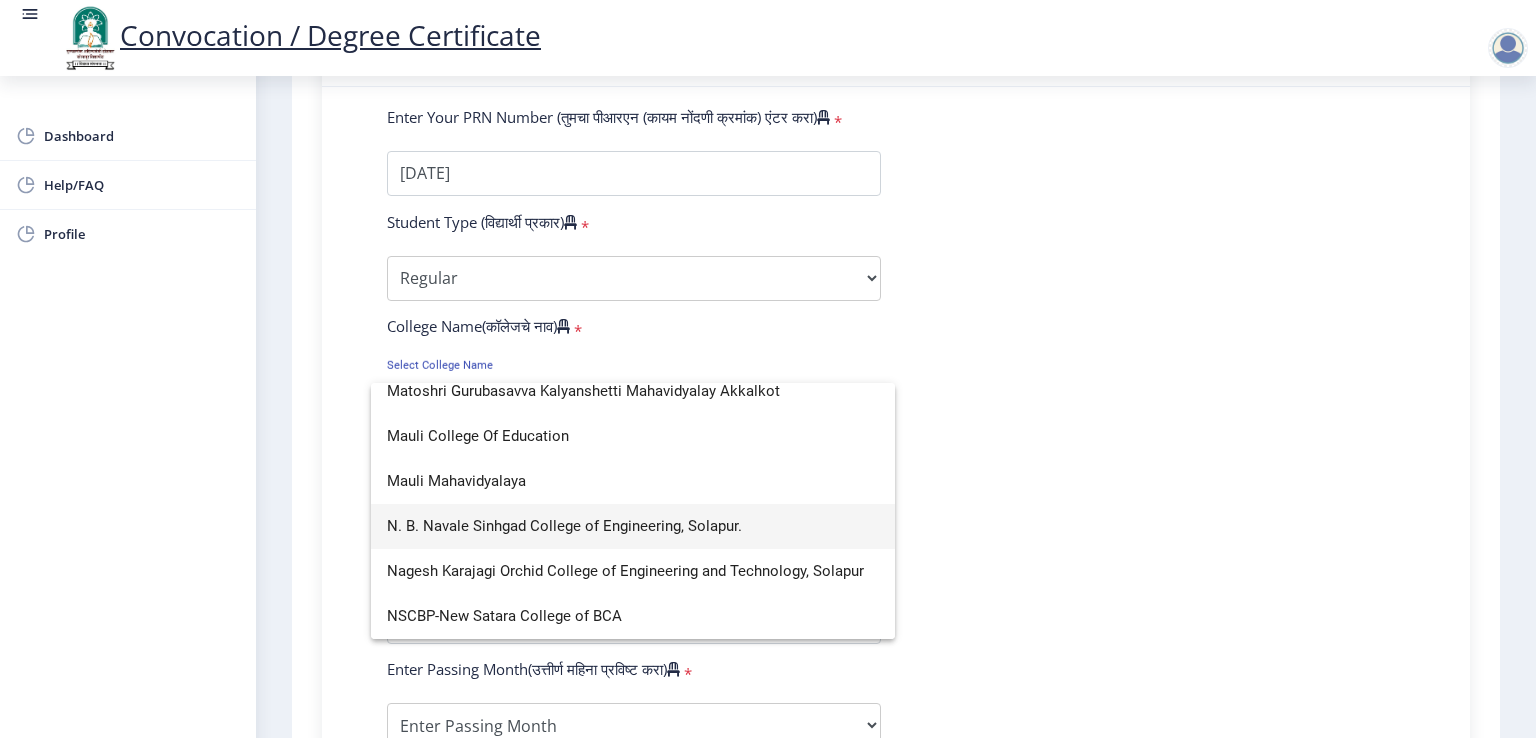 click on "N. B. Navale Sinhgad College of Engineering, Solapur." at bounding box center [633, 526] 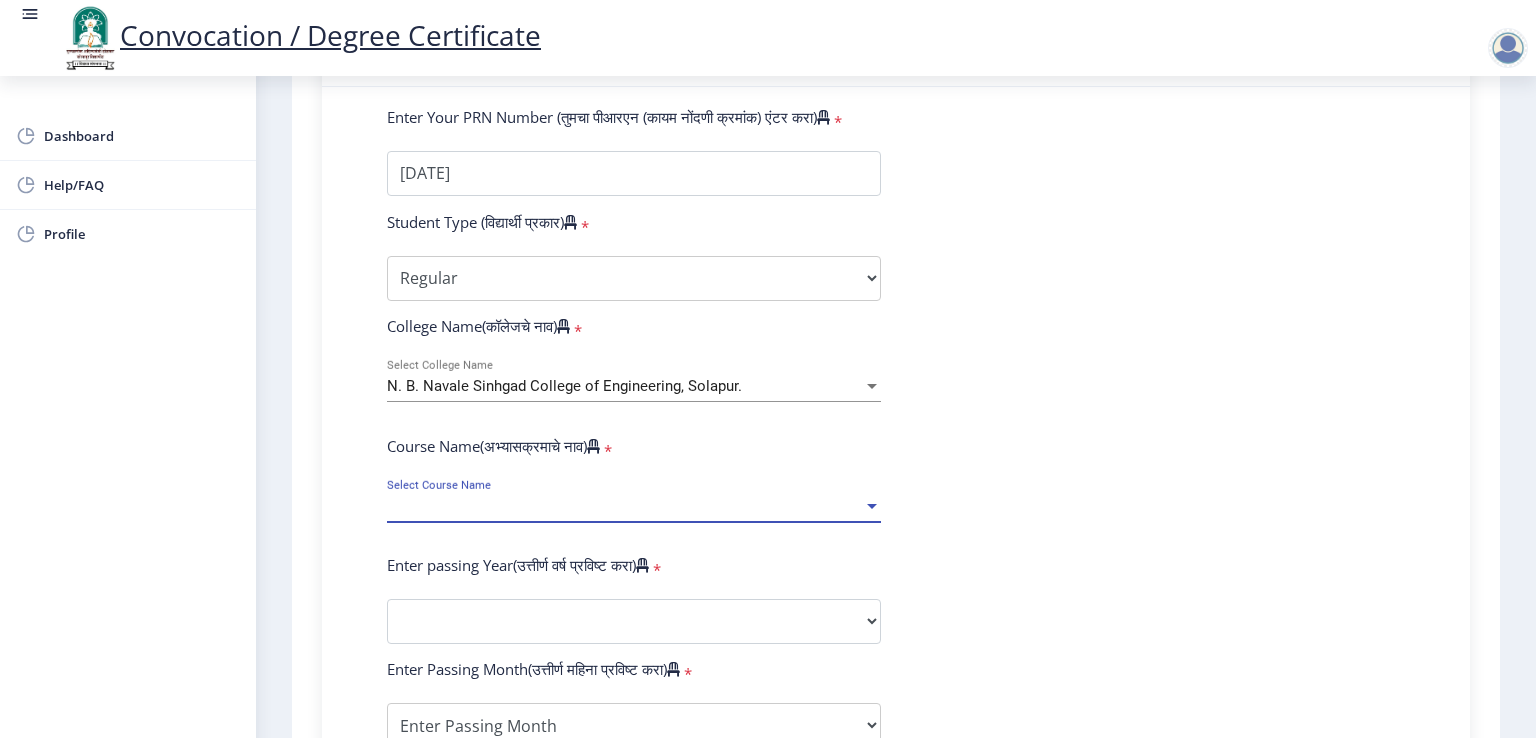 click on "Select Course Name" at bounding box center [625, 506] 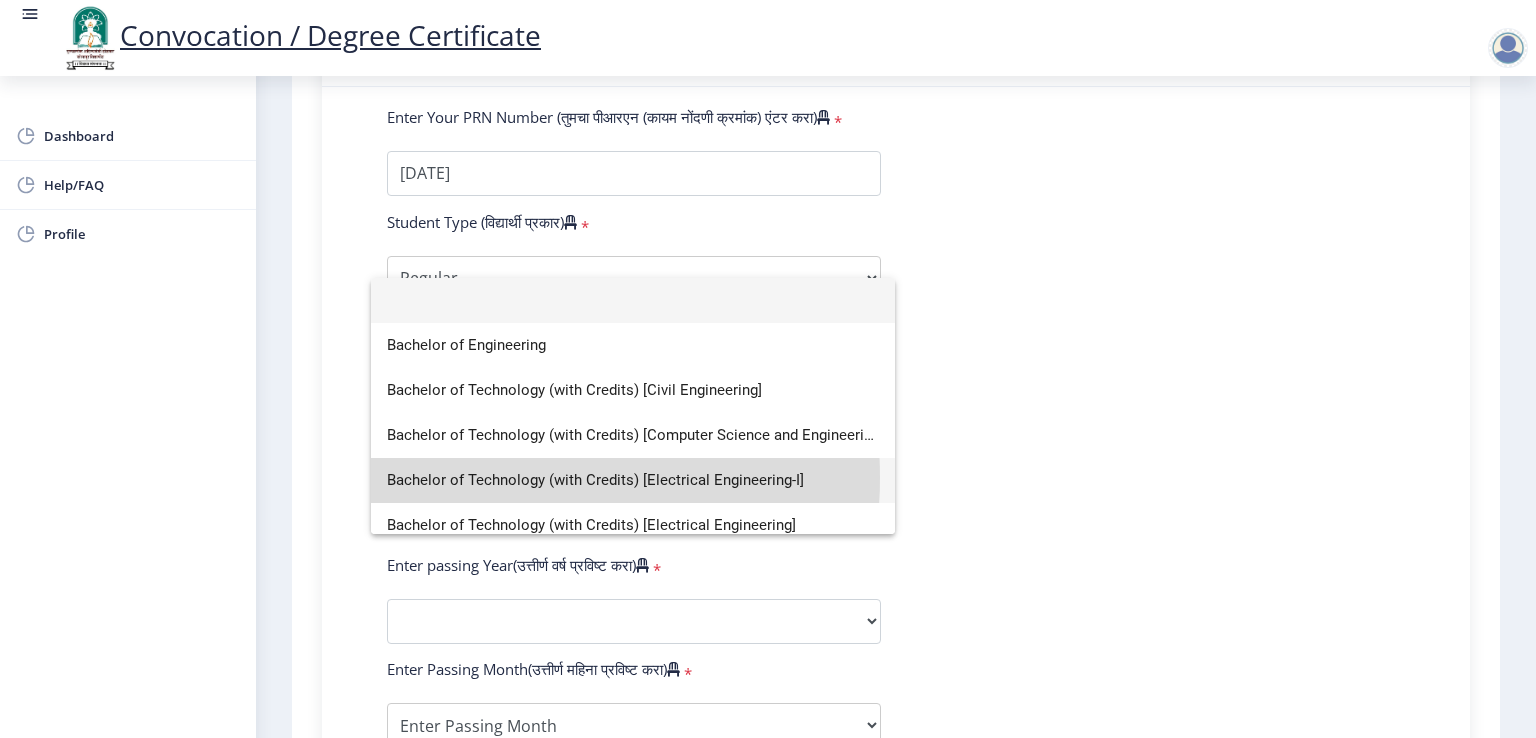 click on "Bachelor of Technology (with Credits) [Electrical Engineering-I]" at bounding box center (633, 480) 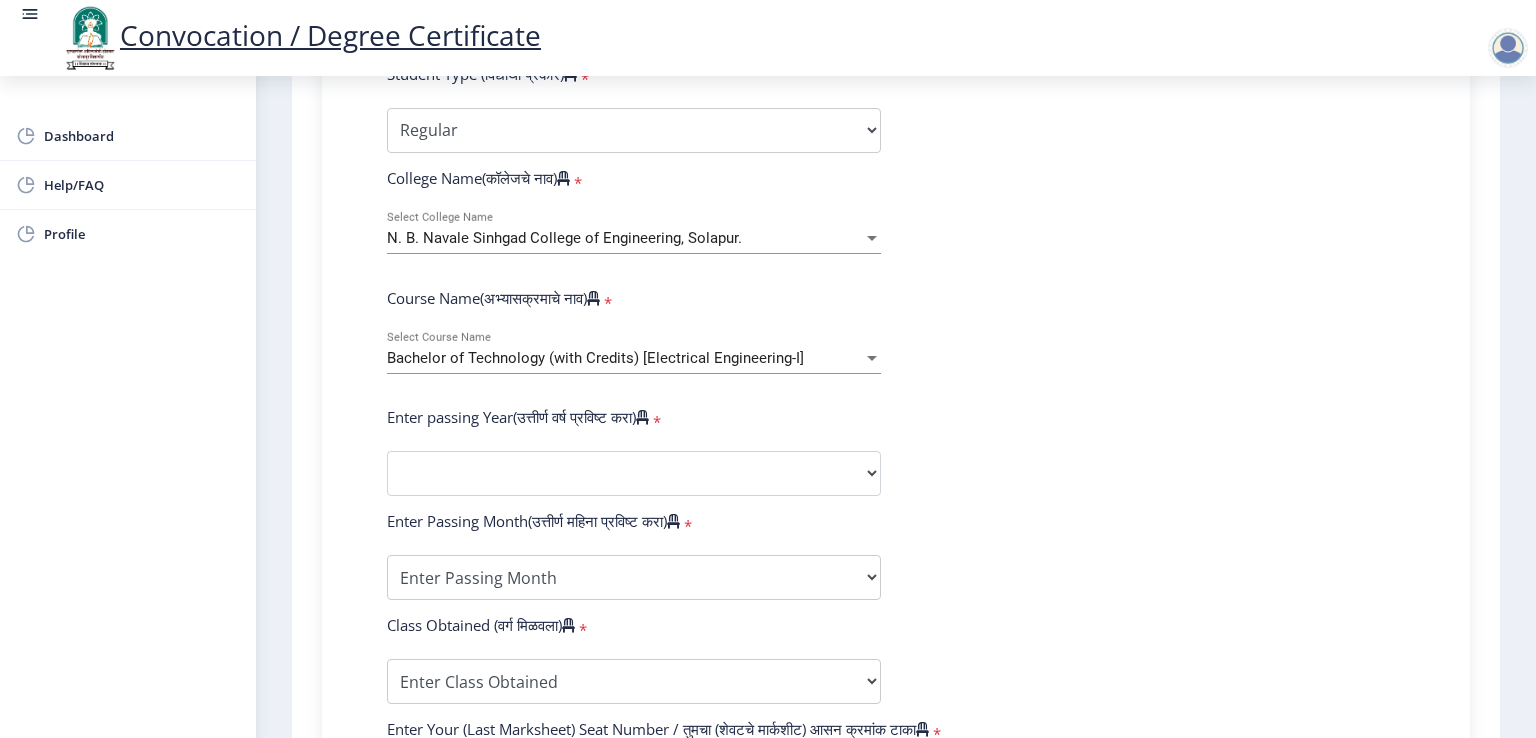 scroll, scrollTop: 643, scrollLeft: 0, axis: vertical 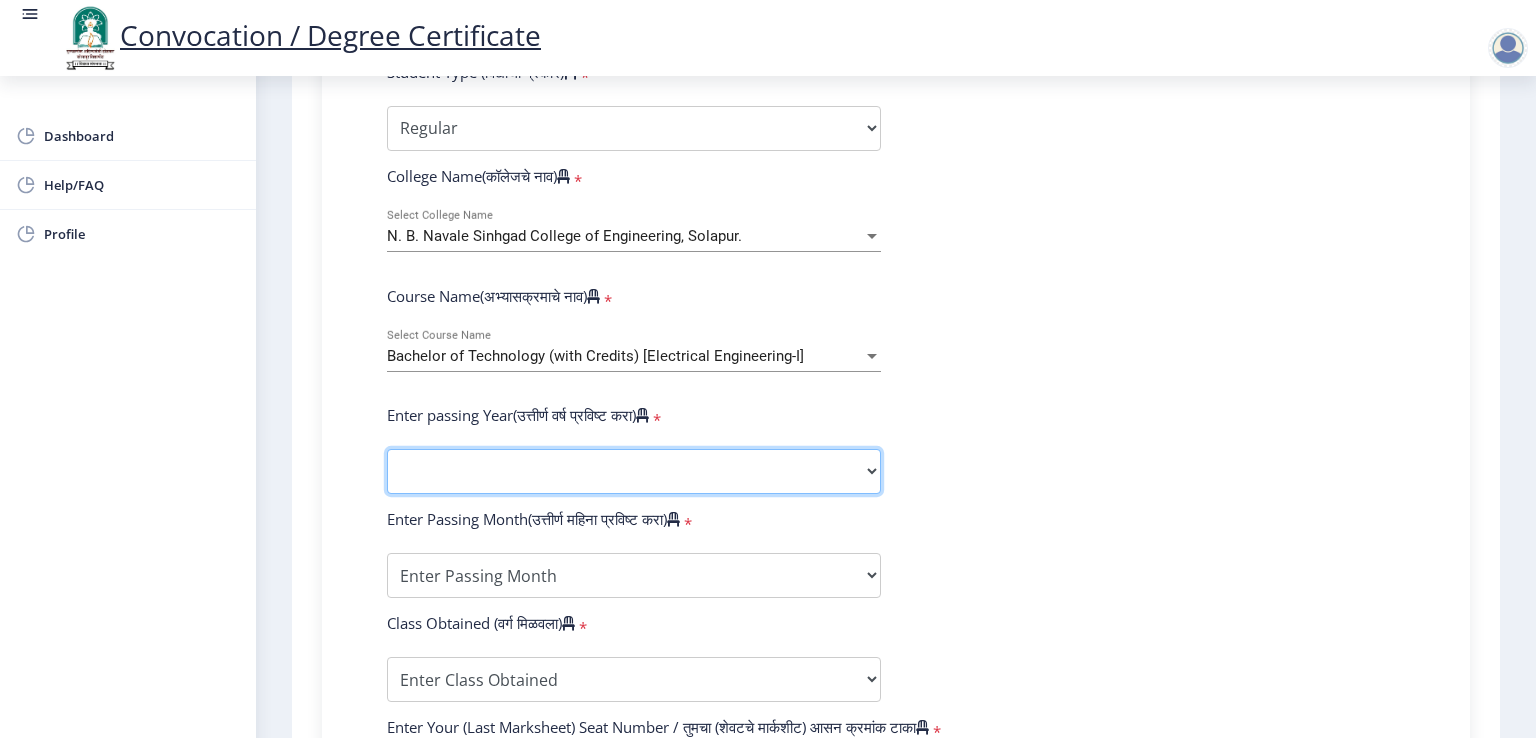 click on "2025   2024   2023   2022   2021   2020   2019   2018   2017   2016   2015   2014   2013   2012   2011   2010   2009   2008   2007   2006   2005   2004   2003   2002   2001   2000   1999   1998   1997   1996   1995   1994   1993   1992   1991   1990   1989   1988   1987   1986   1985   1984   1983   1982   1981   1980   1979   1978   1977   1976" 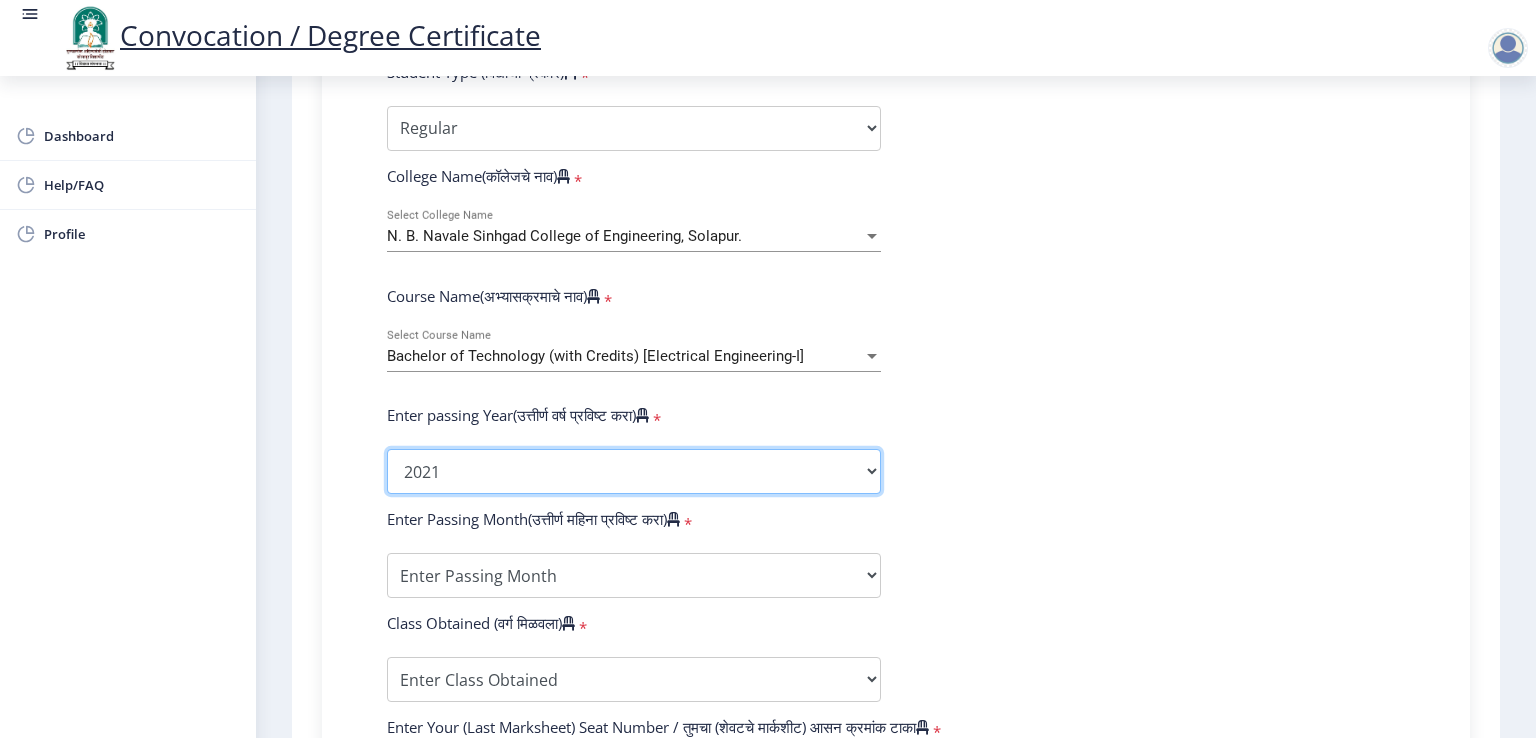 click on "2025   2024   2023   2022   2021   2020   2019   2018   2017   2016   2015   2014   2013   2012   2011   2010   2009   2008   2007   2006   2005   2004   2003   2002   2001   2000   1999   1998   1997   1996   1995   1994   1993   1992   1991   1990   1989   1988   1987   1986   1985   1984   1983   1982   1981   1980   1979   1978   1977   1976" 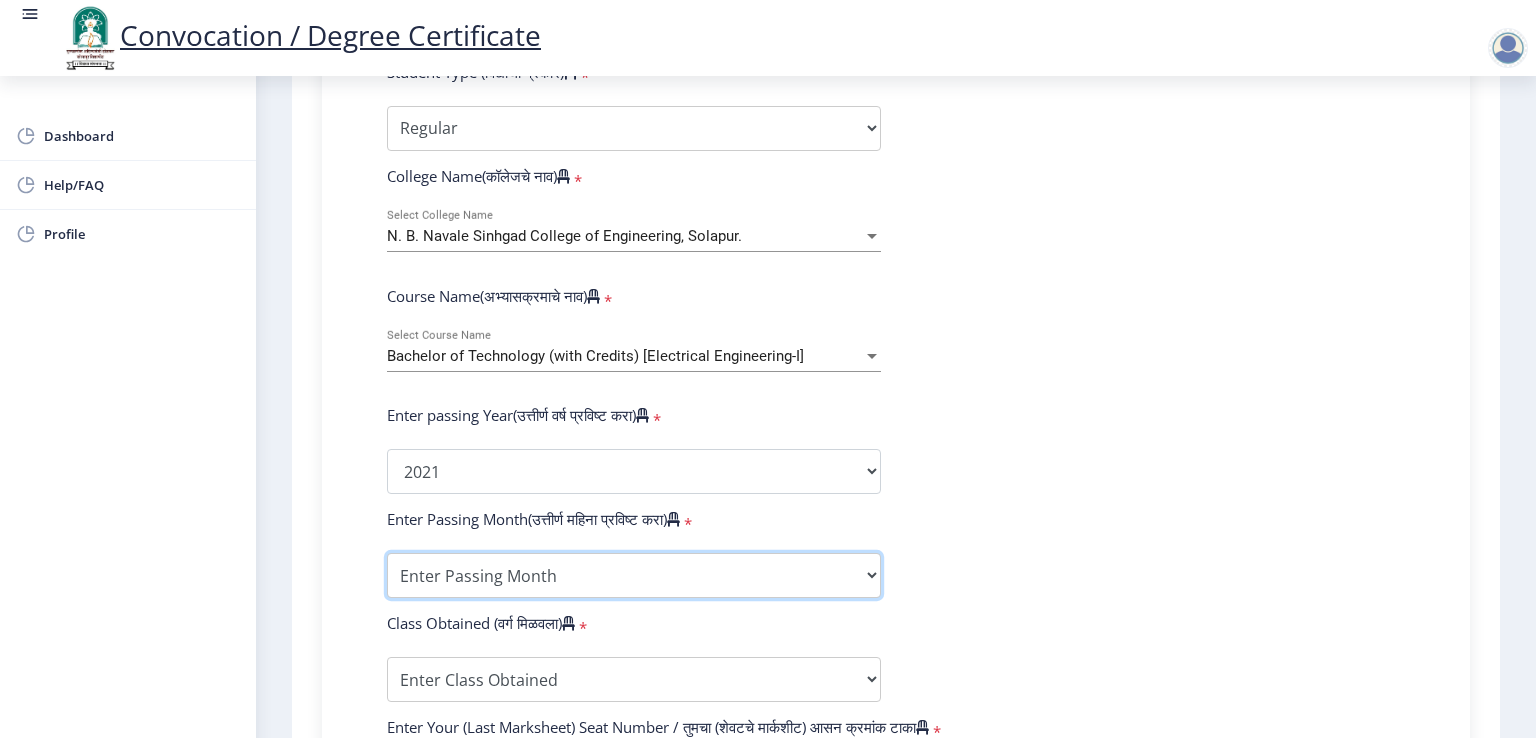 click on "Enter Passing Month March April May October November December" at bounding box center [634, 575] 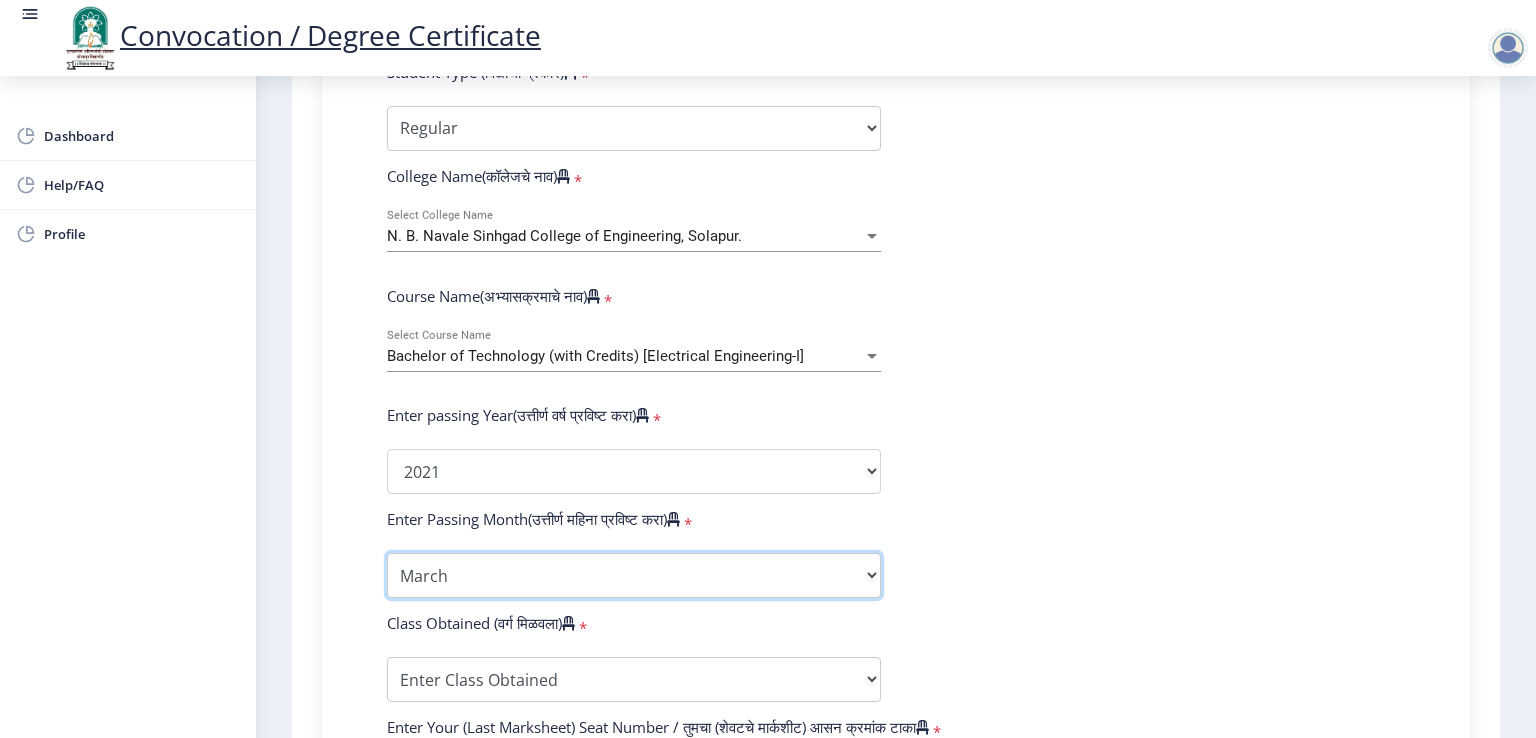 click on "Enter Passing Month March April May October November December" at bounding box center [634, 575] 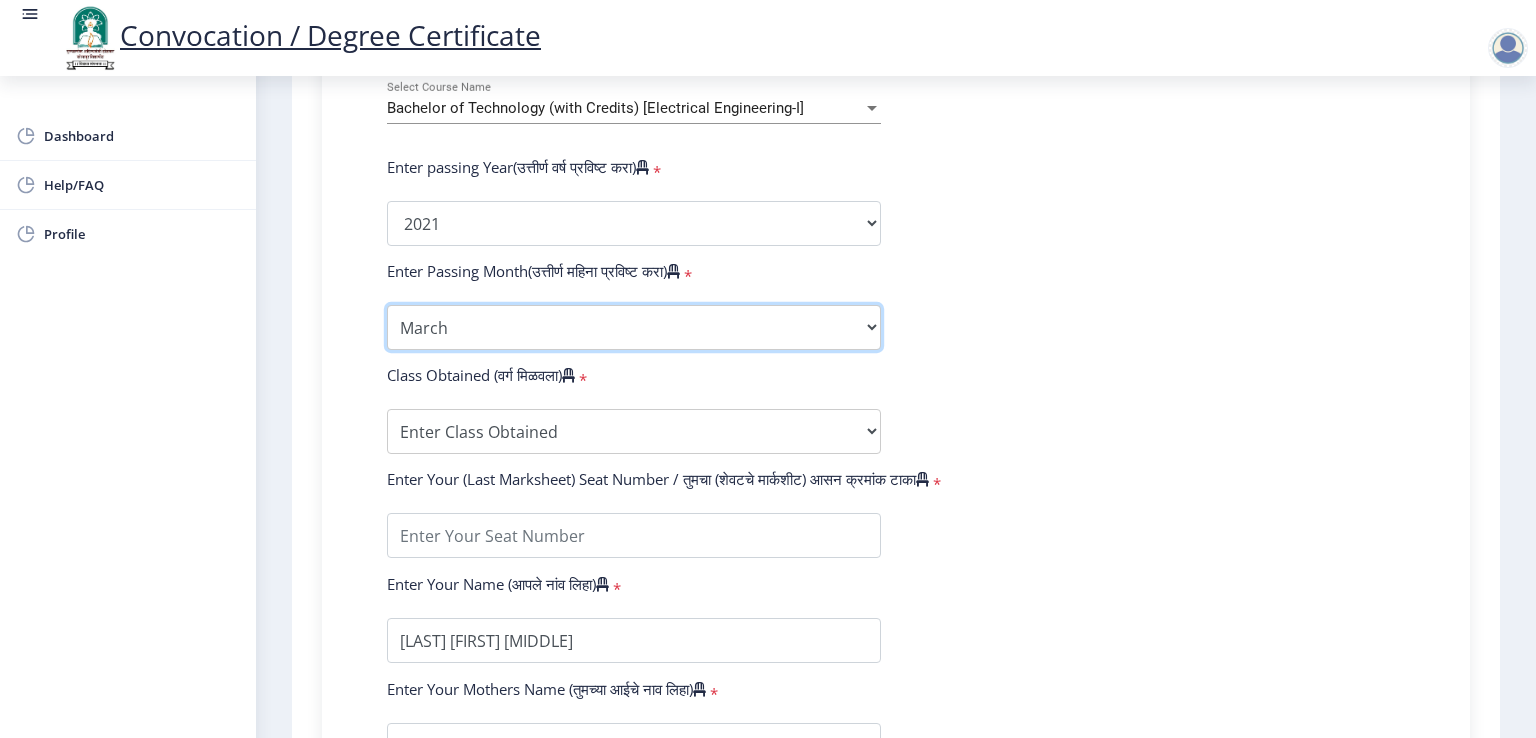 scroll, scrollTop: 892, scrollLeft: 0, axis: vertical 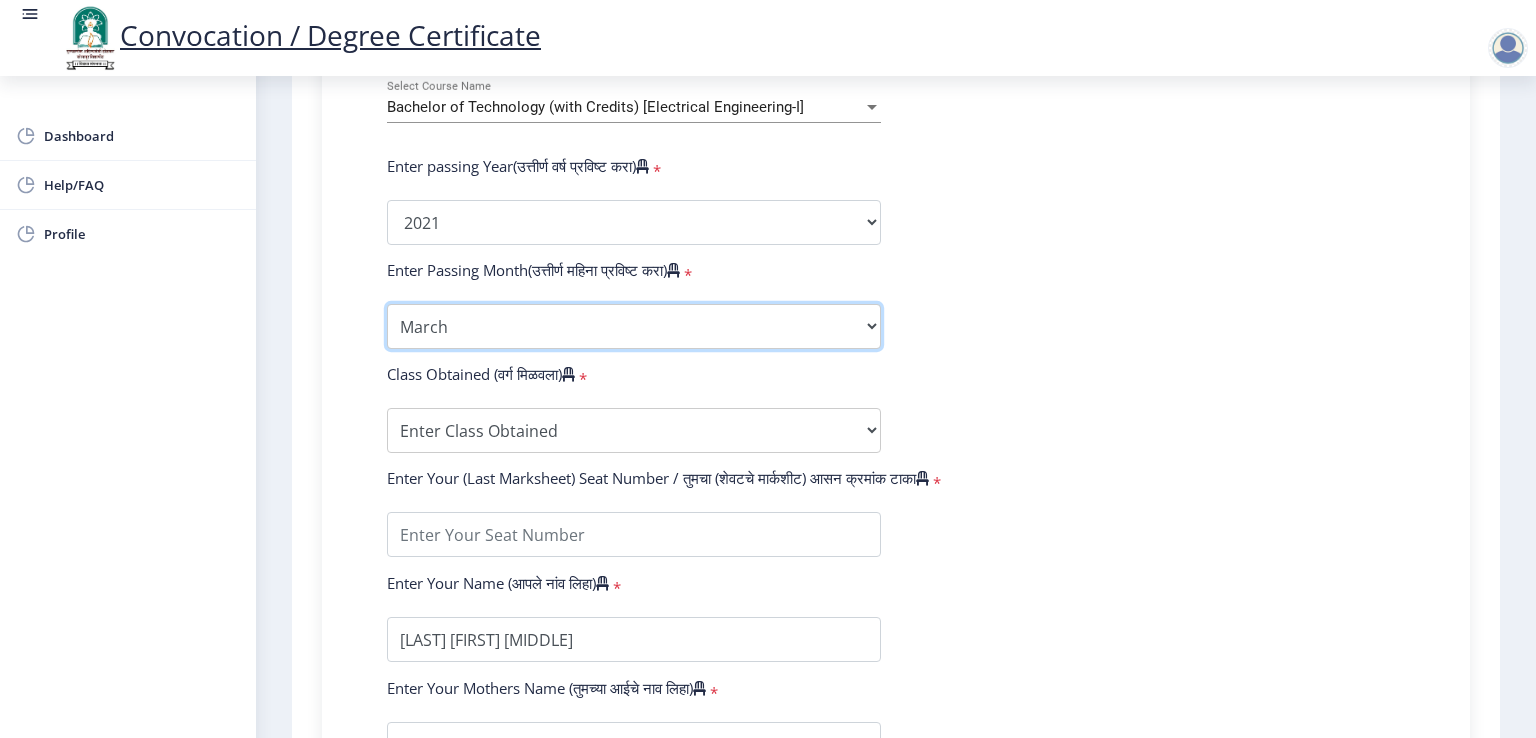 click on "Enter Passing Month March April May October November December" at bounding box center (634, 326) 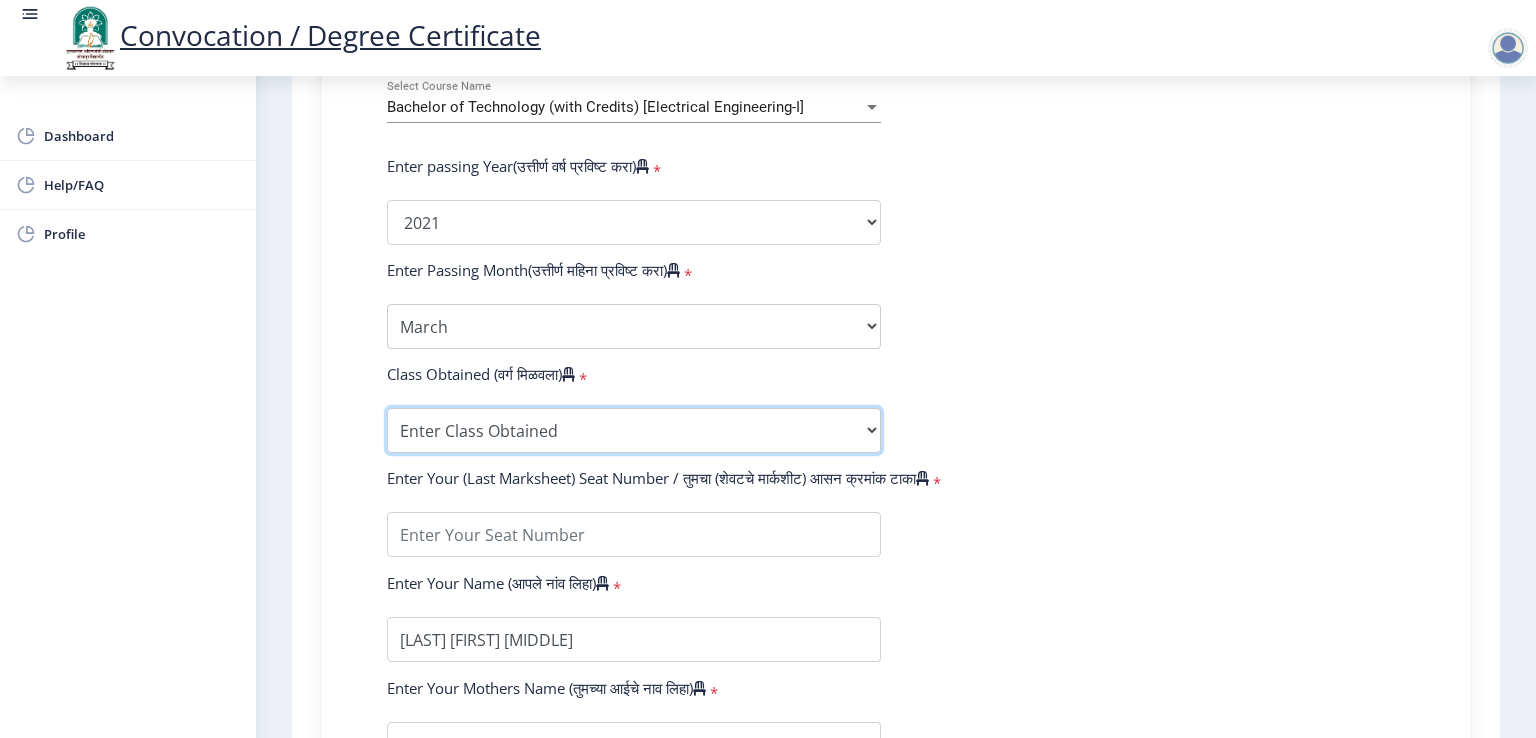 click on "Enter Class Obtained FIRST CLASS WITH DISTINCTION FIRST CLASS HIGHER SECOND CLASS SECOND CLASS PASS CLASS Grade O Grade A+ Grade A Grade B+ Grade B Grade C+ Grade C Grade D Grade E" at bounding box center [634, 430] 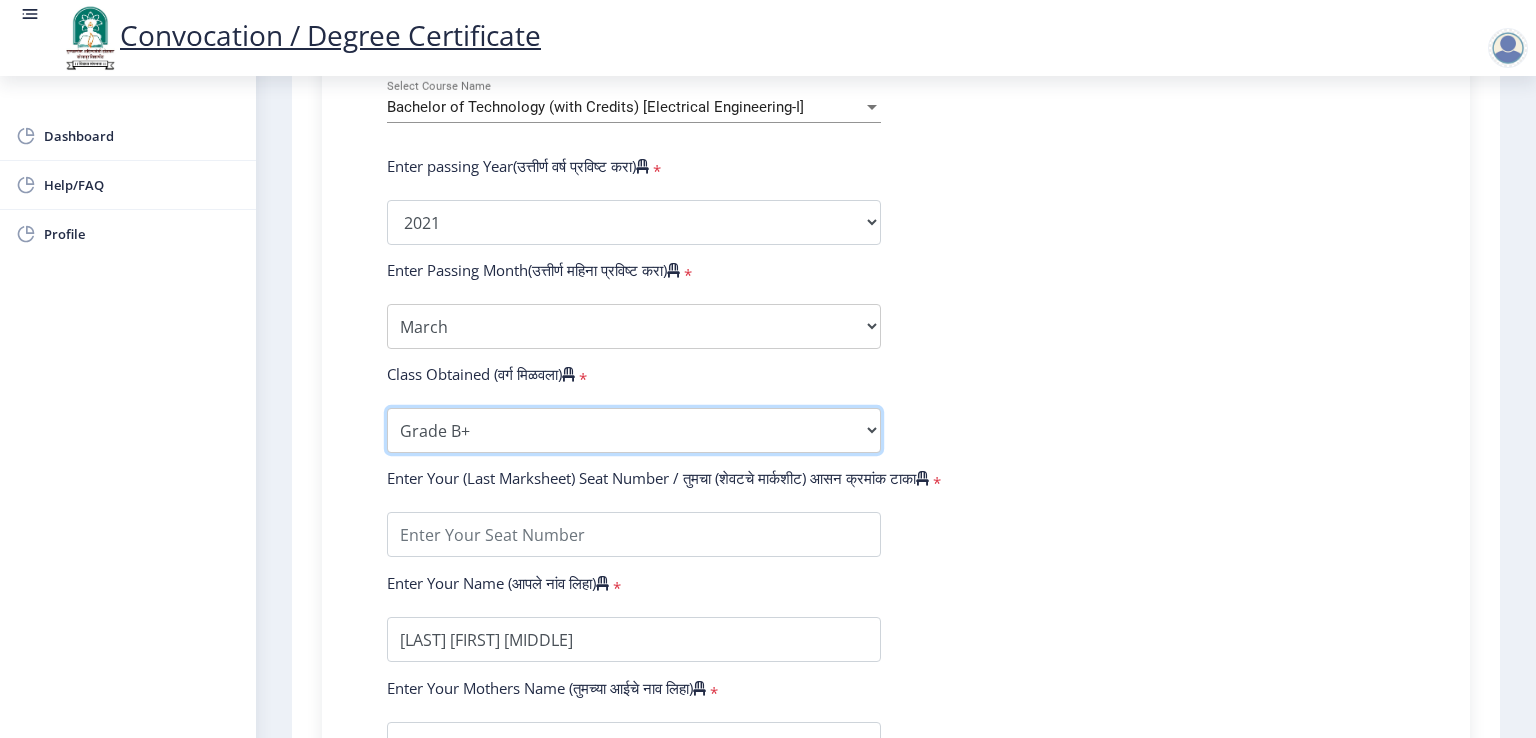 click on "Enter Class Obtained FIRST CLASS WITH DISTINCTION FIRST CLASS HIGHER SECOND CLASS SECOND CLASS PASS CLASS Grade O Grade A+ Grade A Grade B+ Grade B Grade C+ Grade C Grade D Grade E" at bounding box center (634, 430) 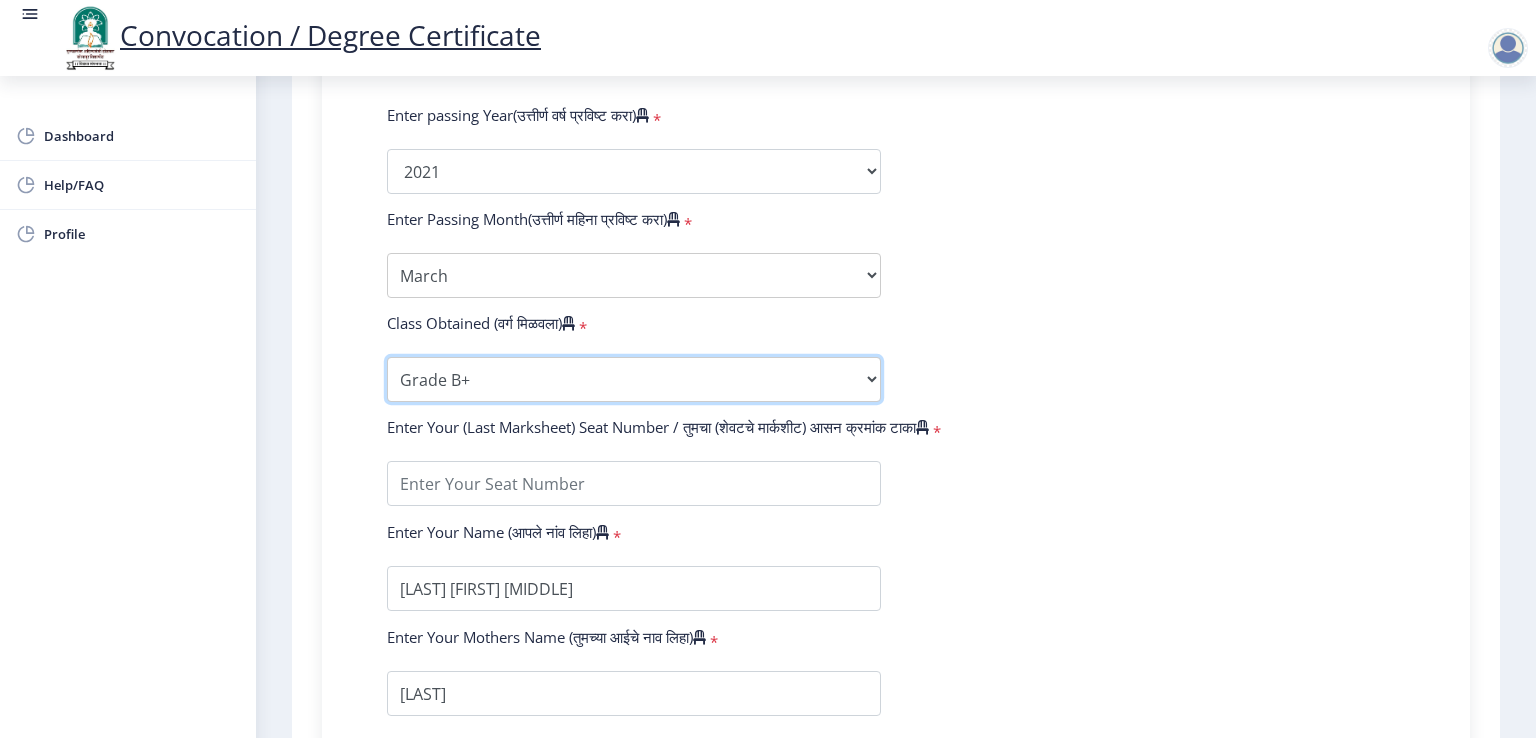scroll, scrollTop: 944, scrollLeft: 0, axis: vertical 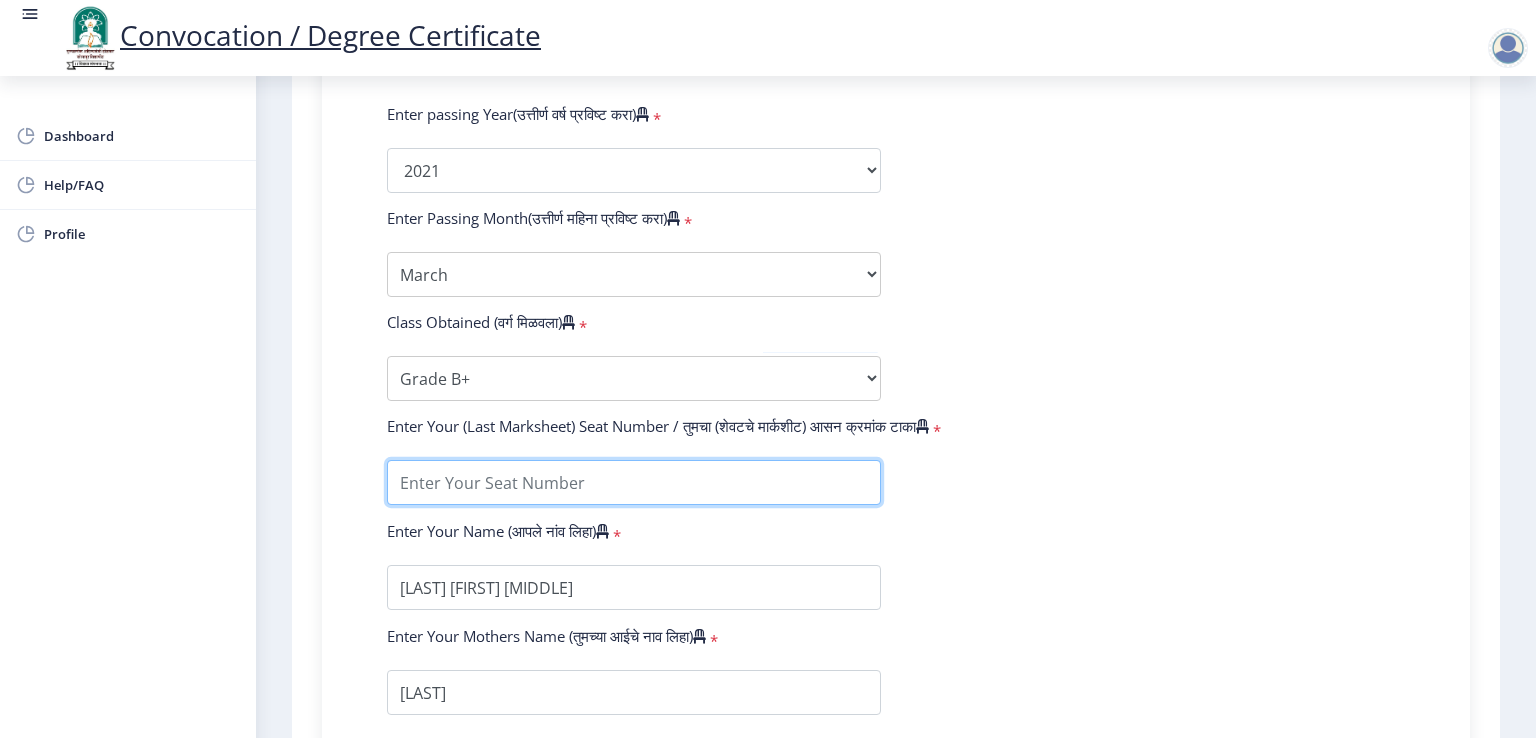 click at bounding box center (634, 482) 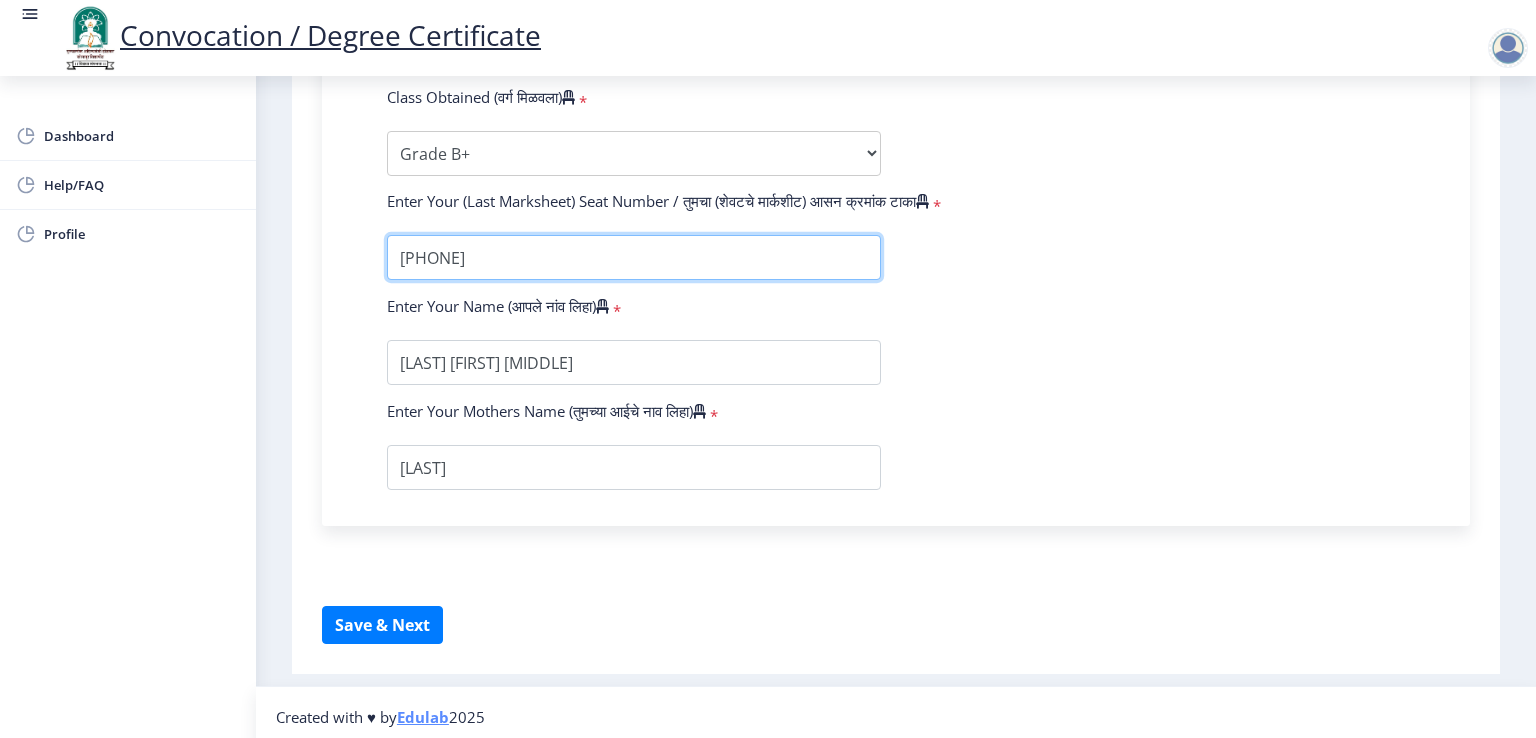 scroll, scrollTop: 1197, scrollLeft: 0, axis: vertical 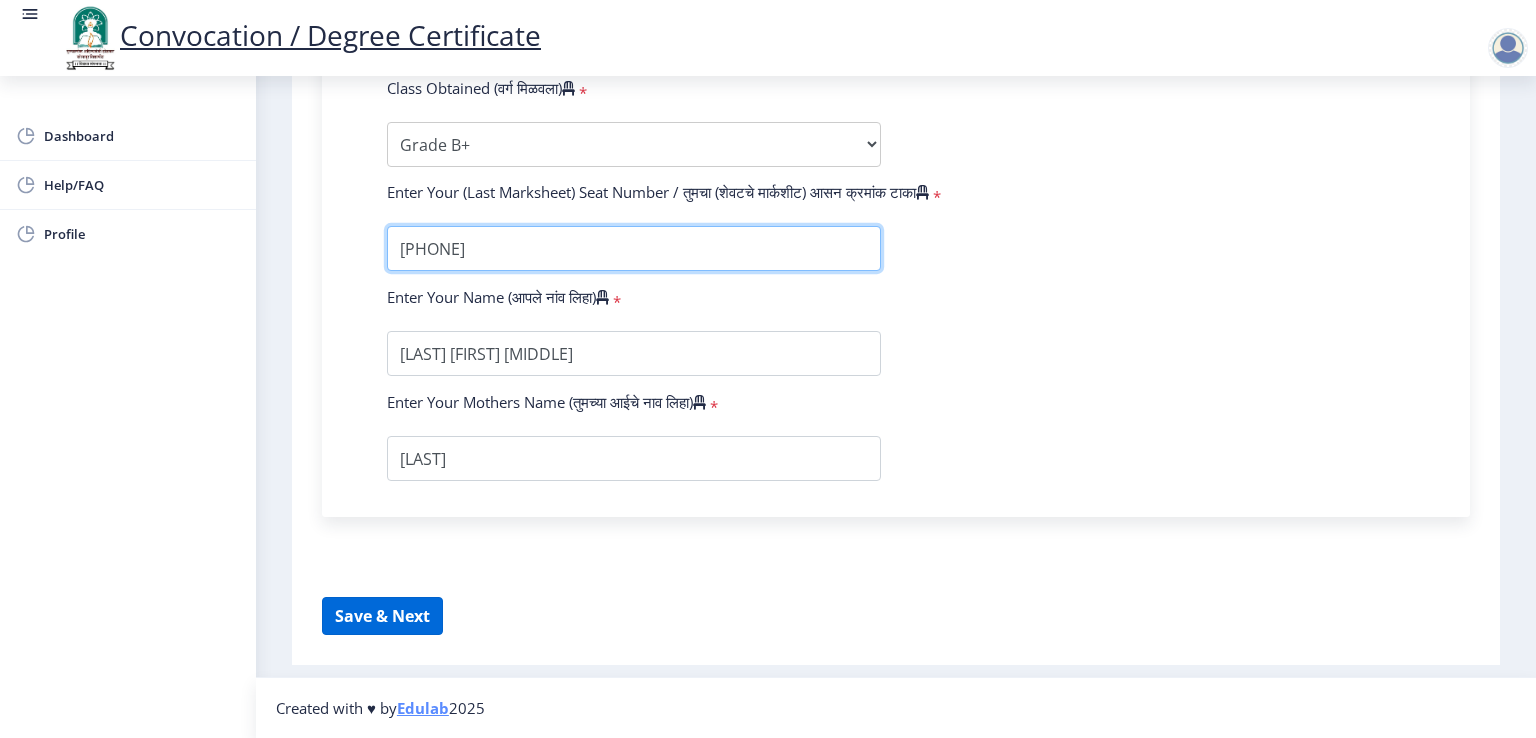 type on "[PHONE]" 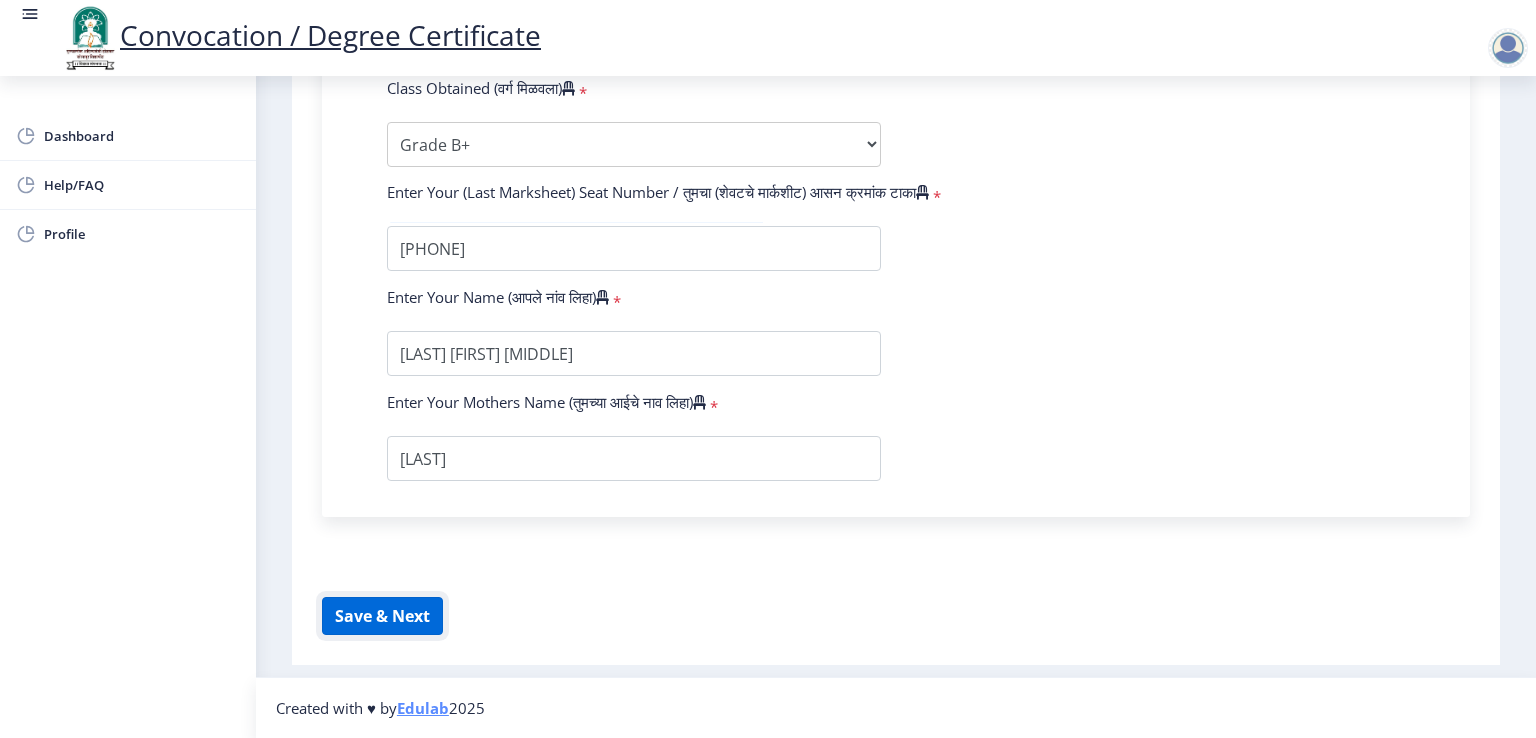 click on "Save & Next" 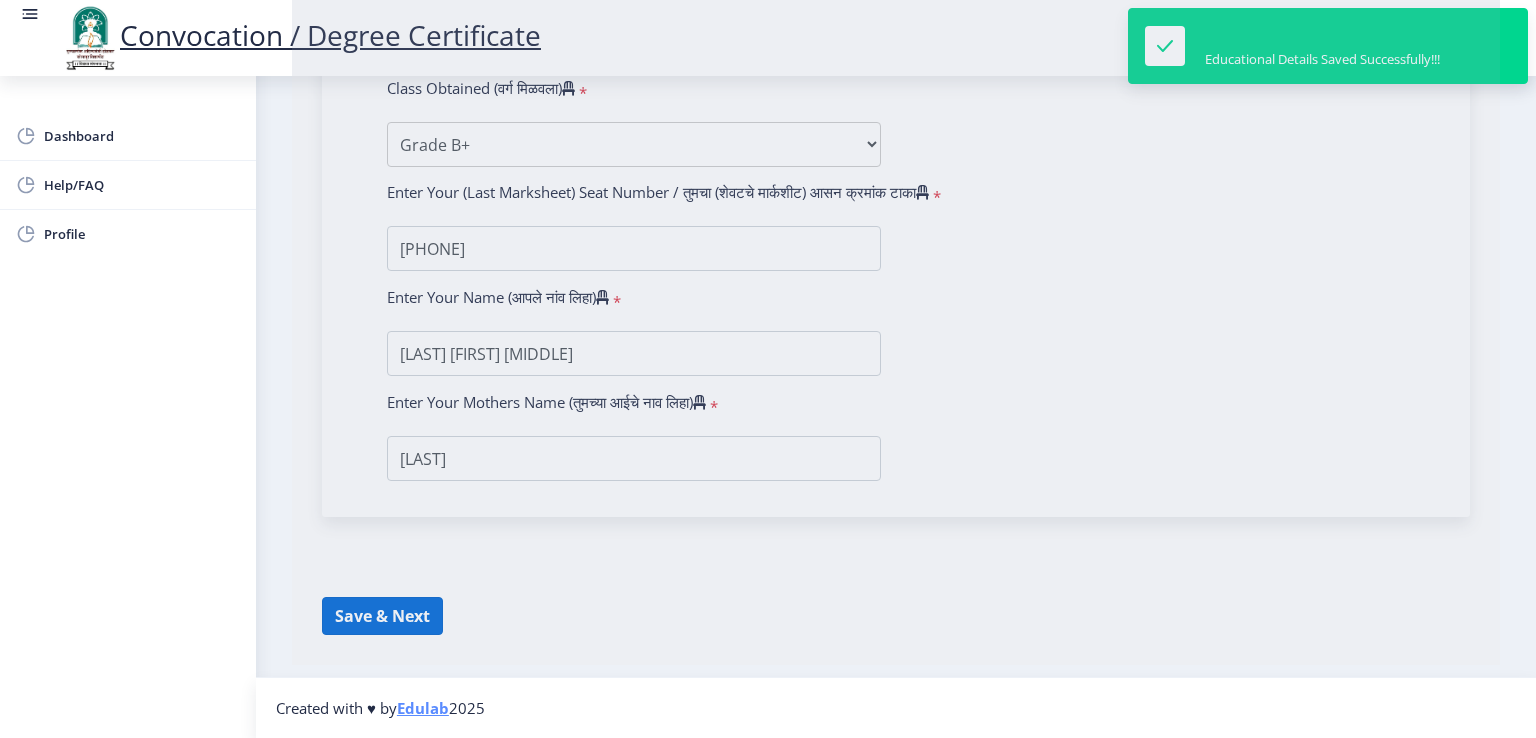 select 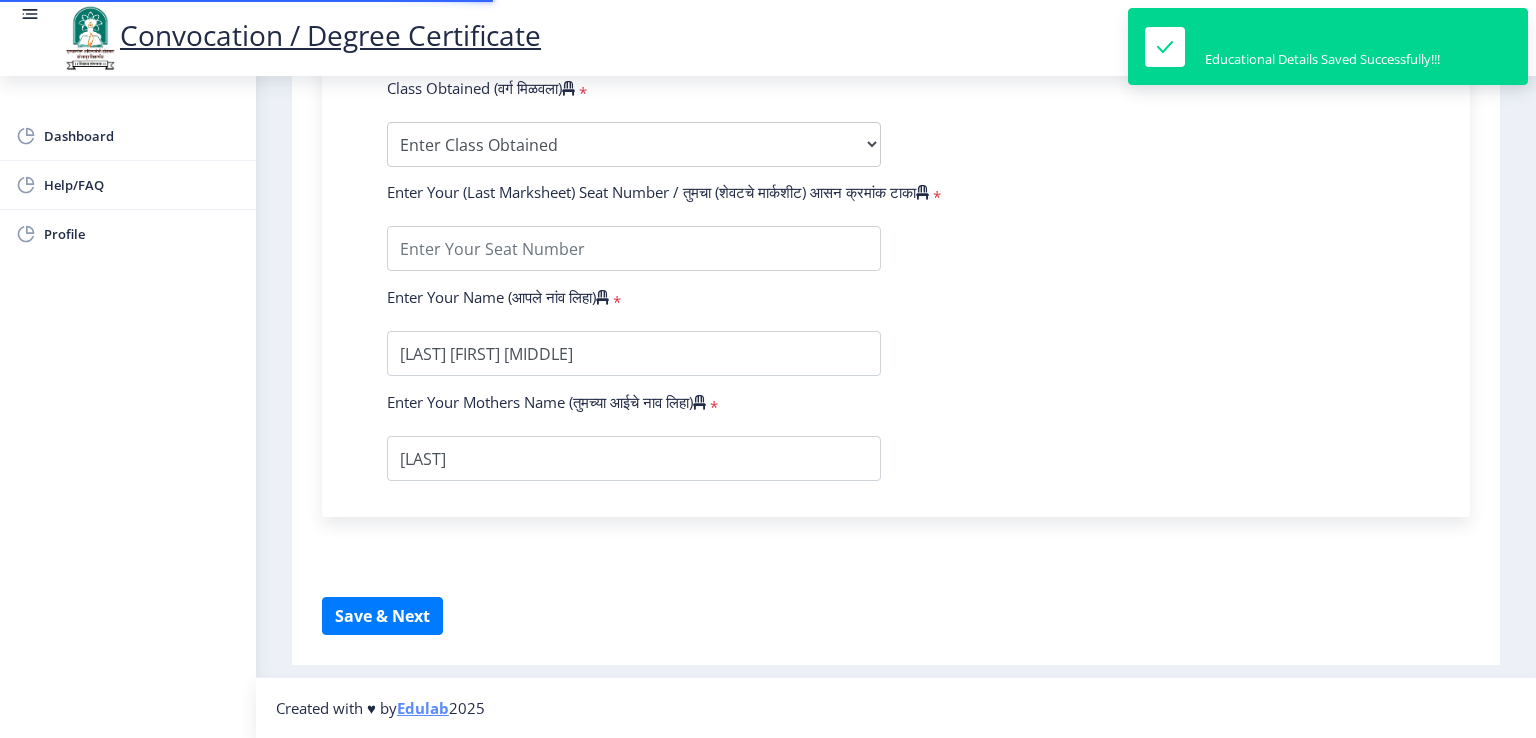 scroll, scrollTop: 0, scrollLeft: 0, axis: both 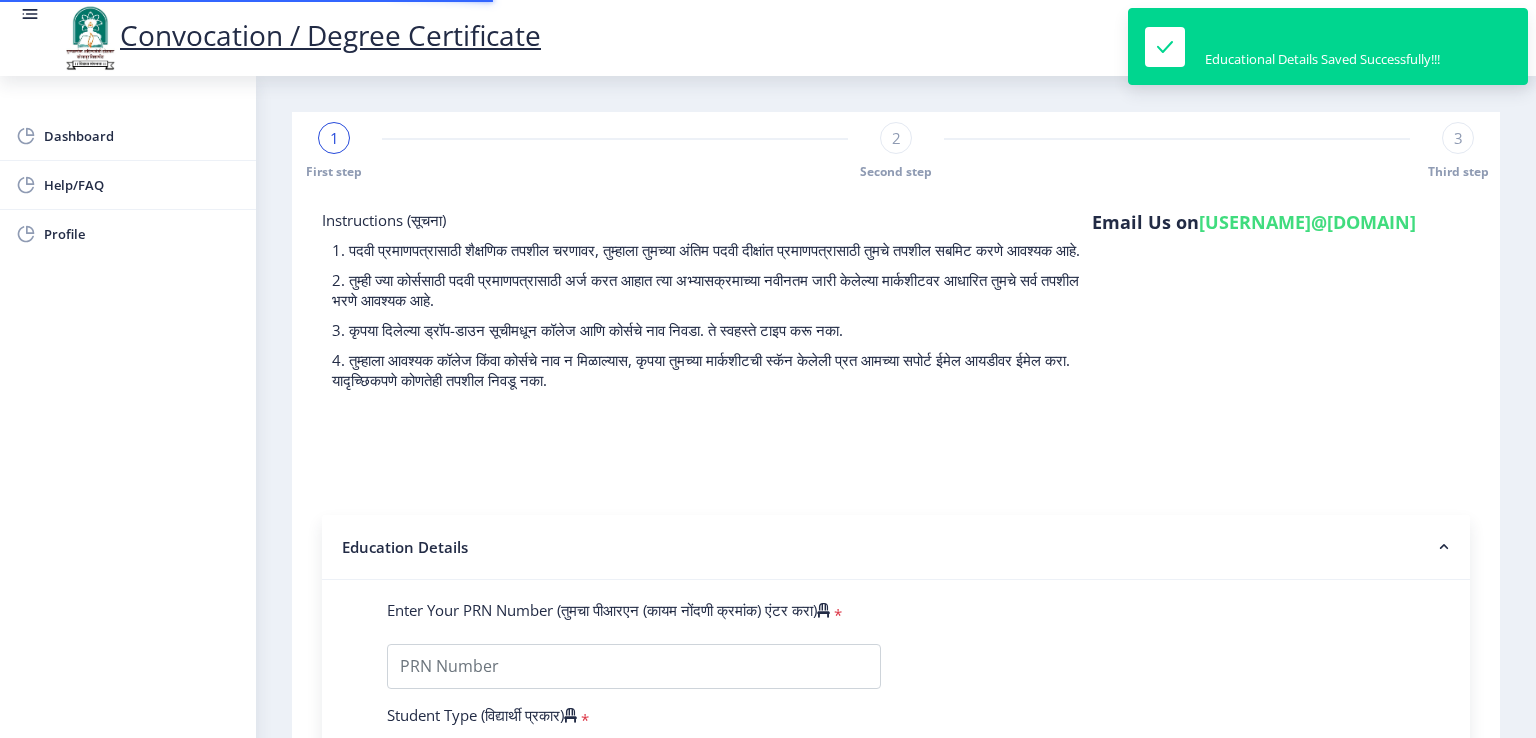 type on "[DATE]" 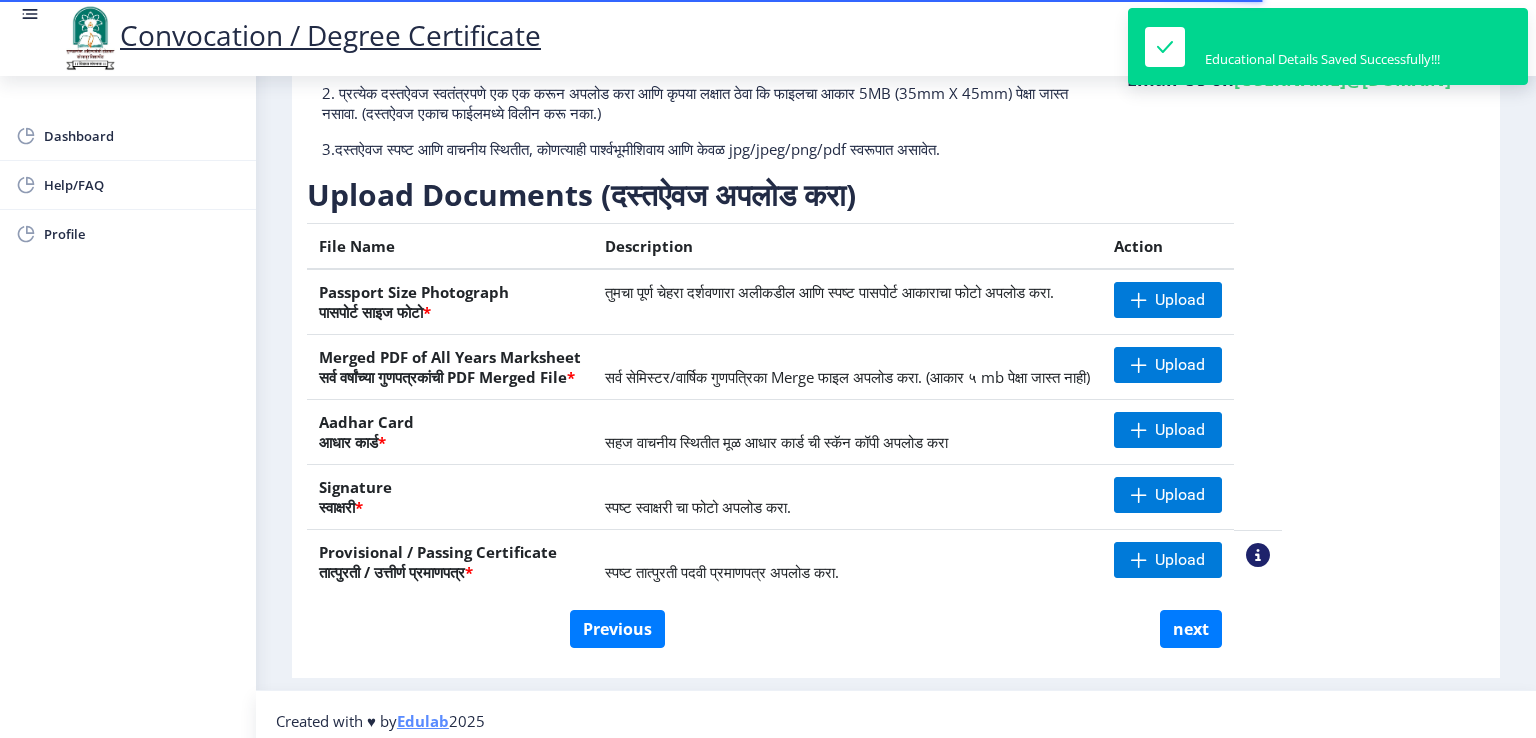 scroll, scrollTop: 210, scrollLeft: 0, axis: vertical 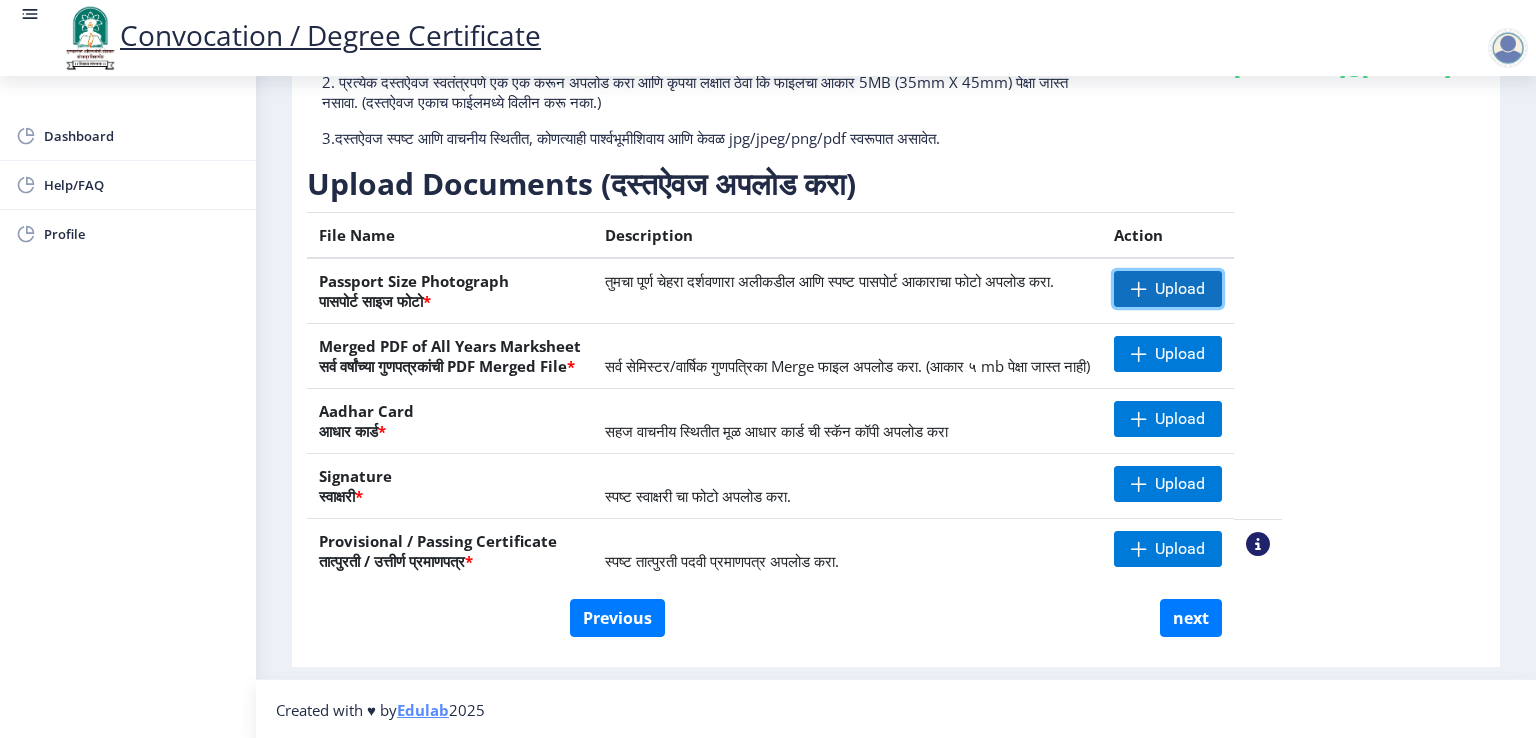 click on "Upload" 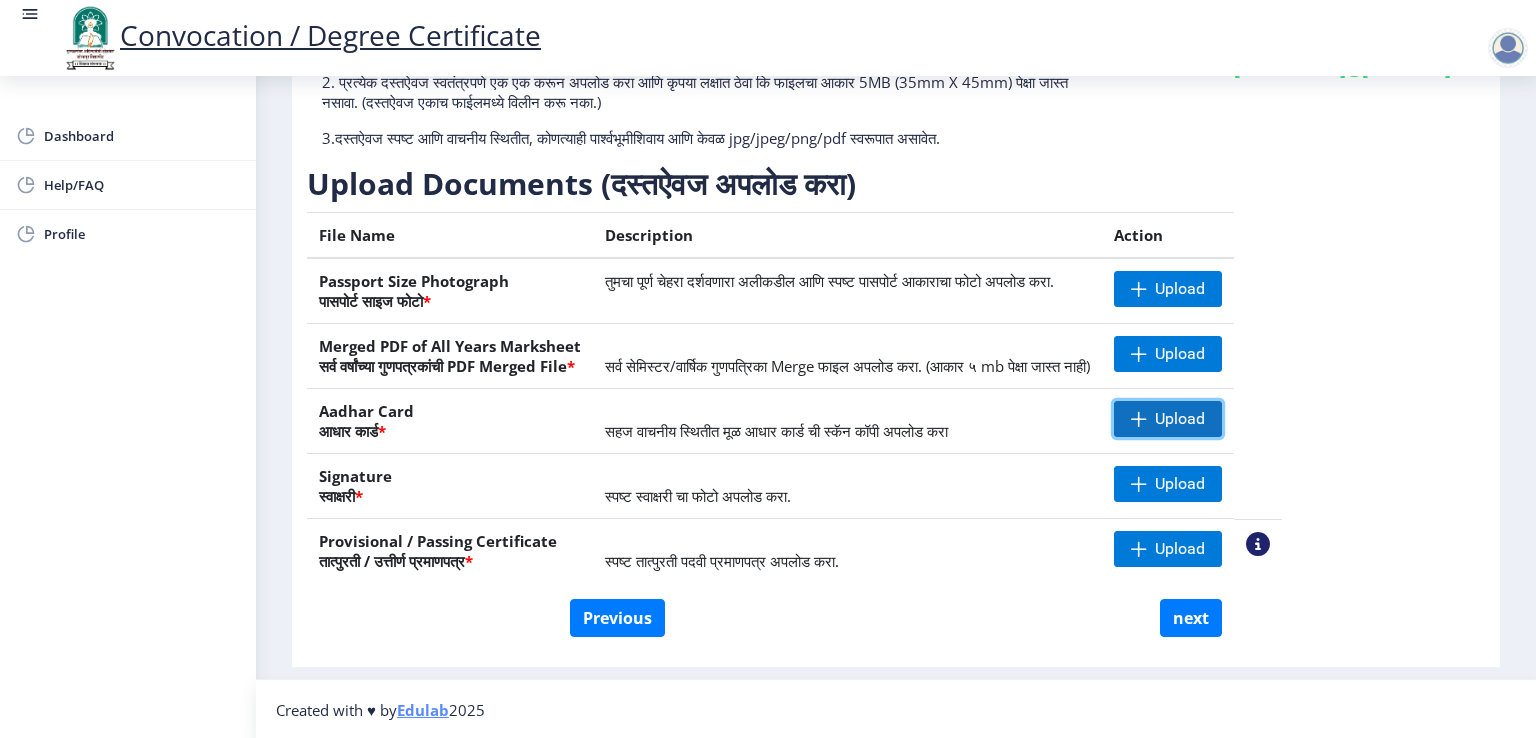 click on "Upload" 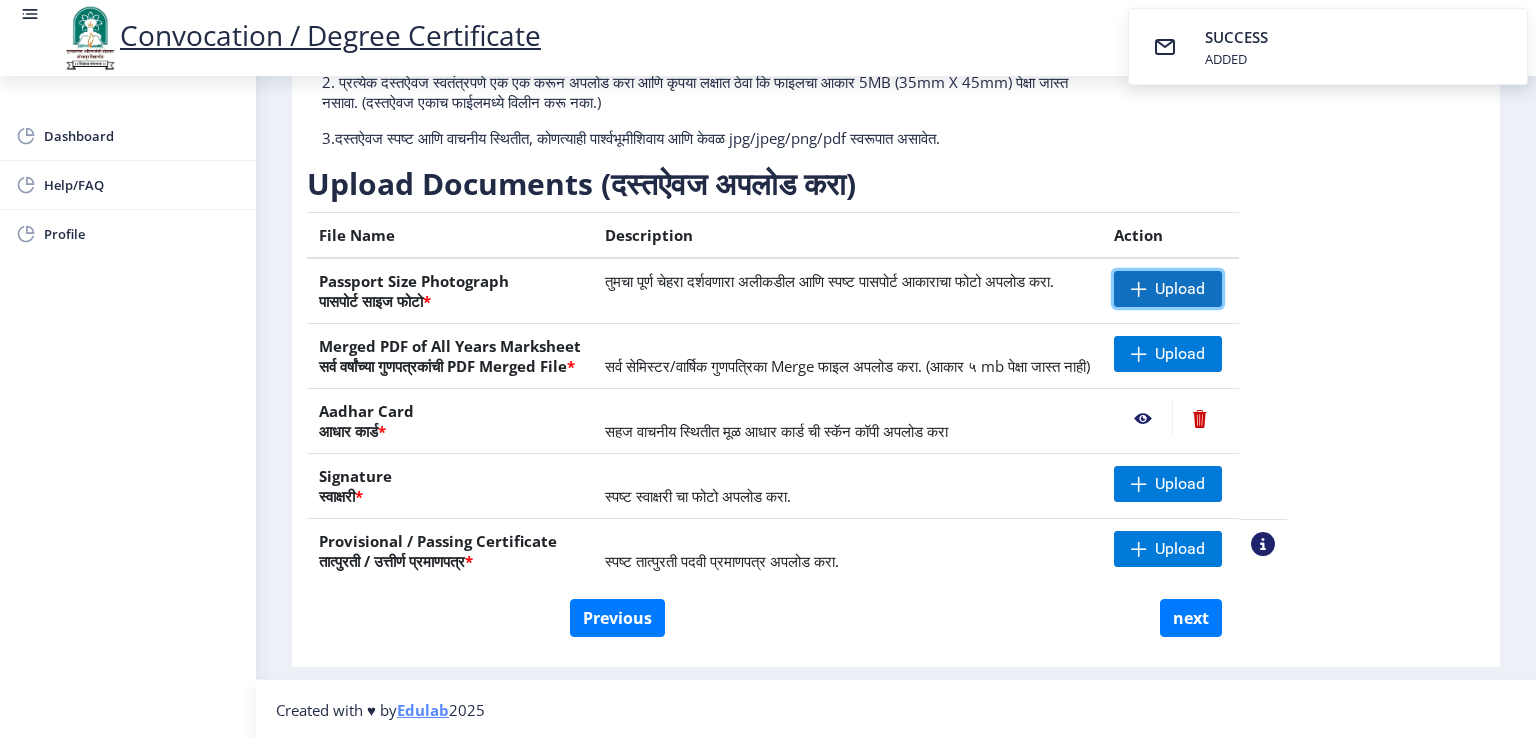 click on "Upload" 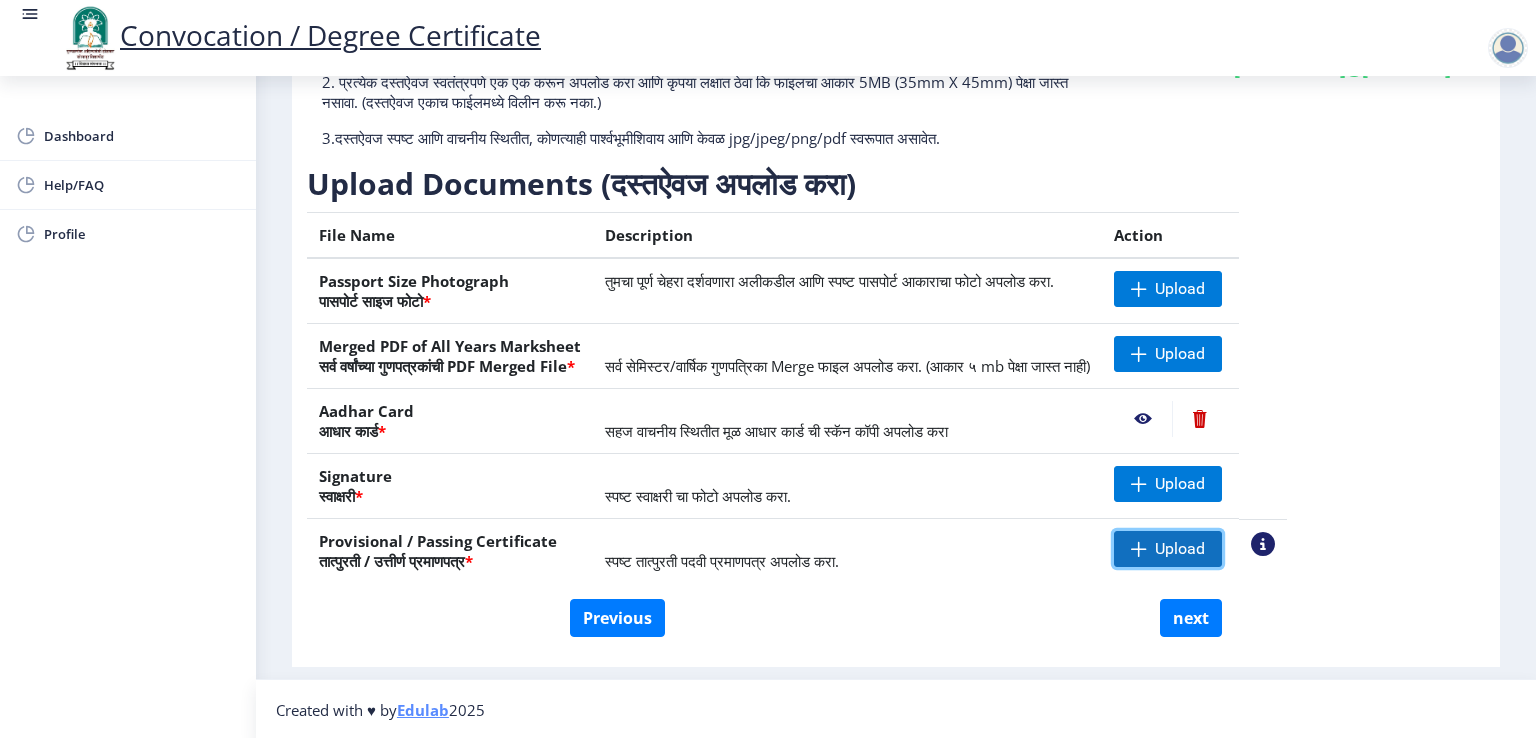 click on "Upload" 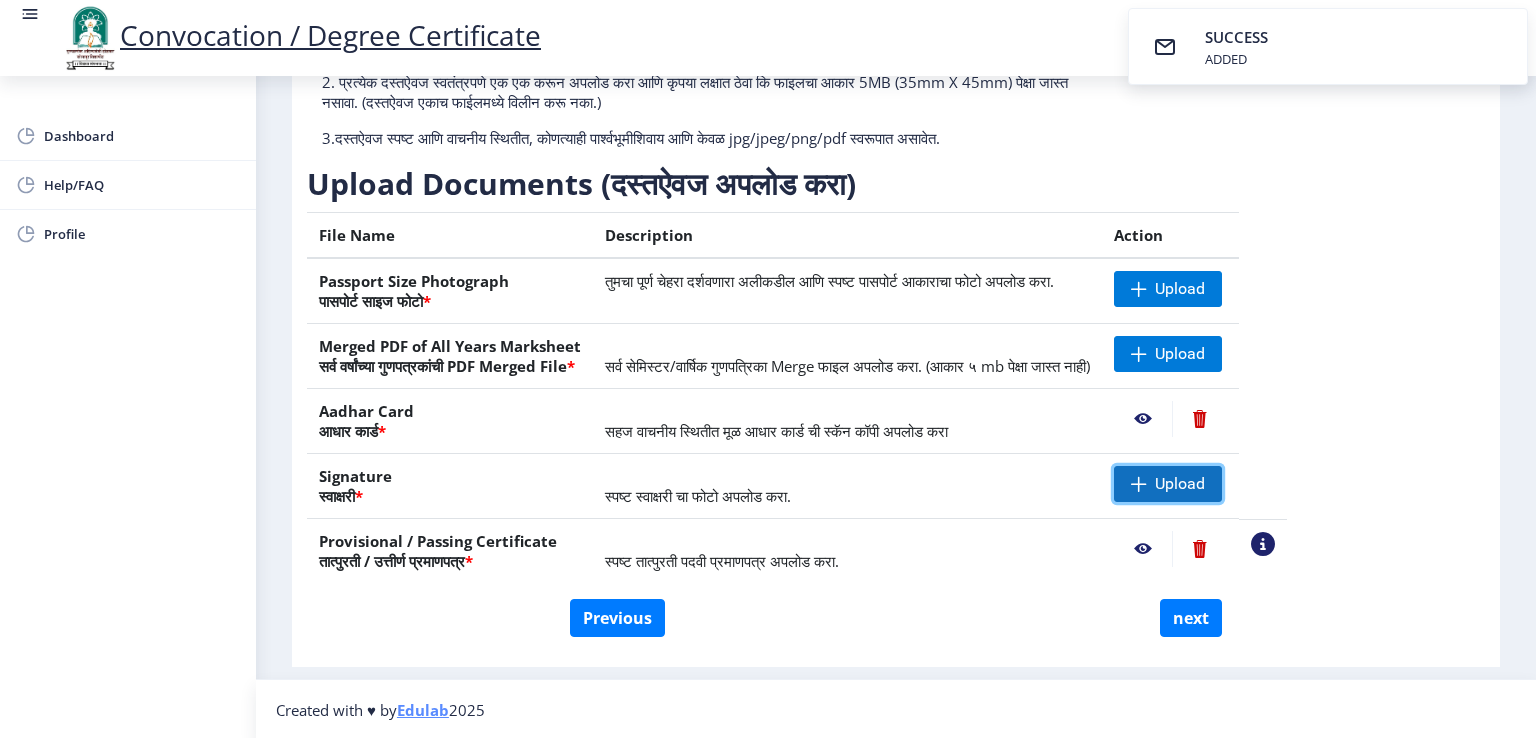 click 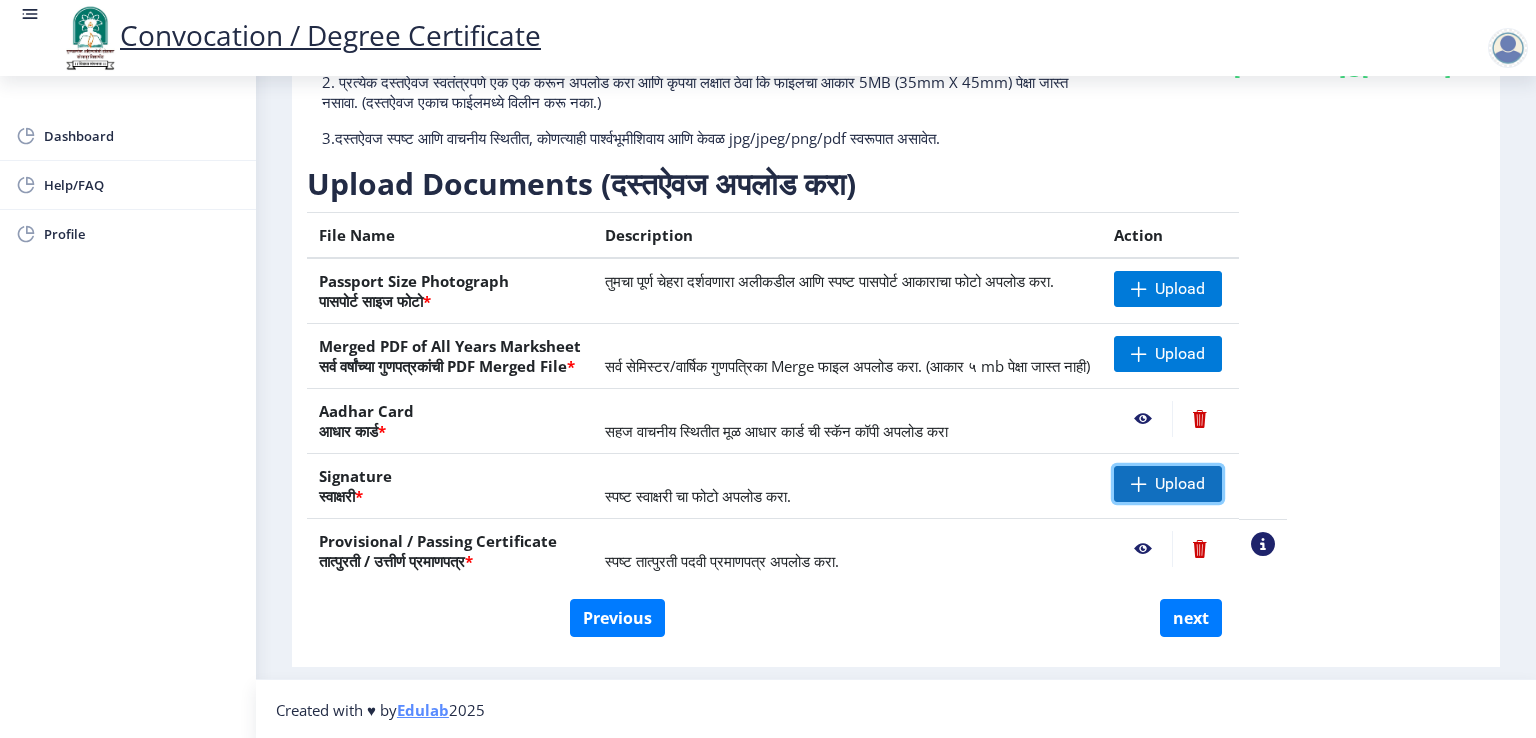 click 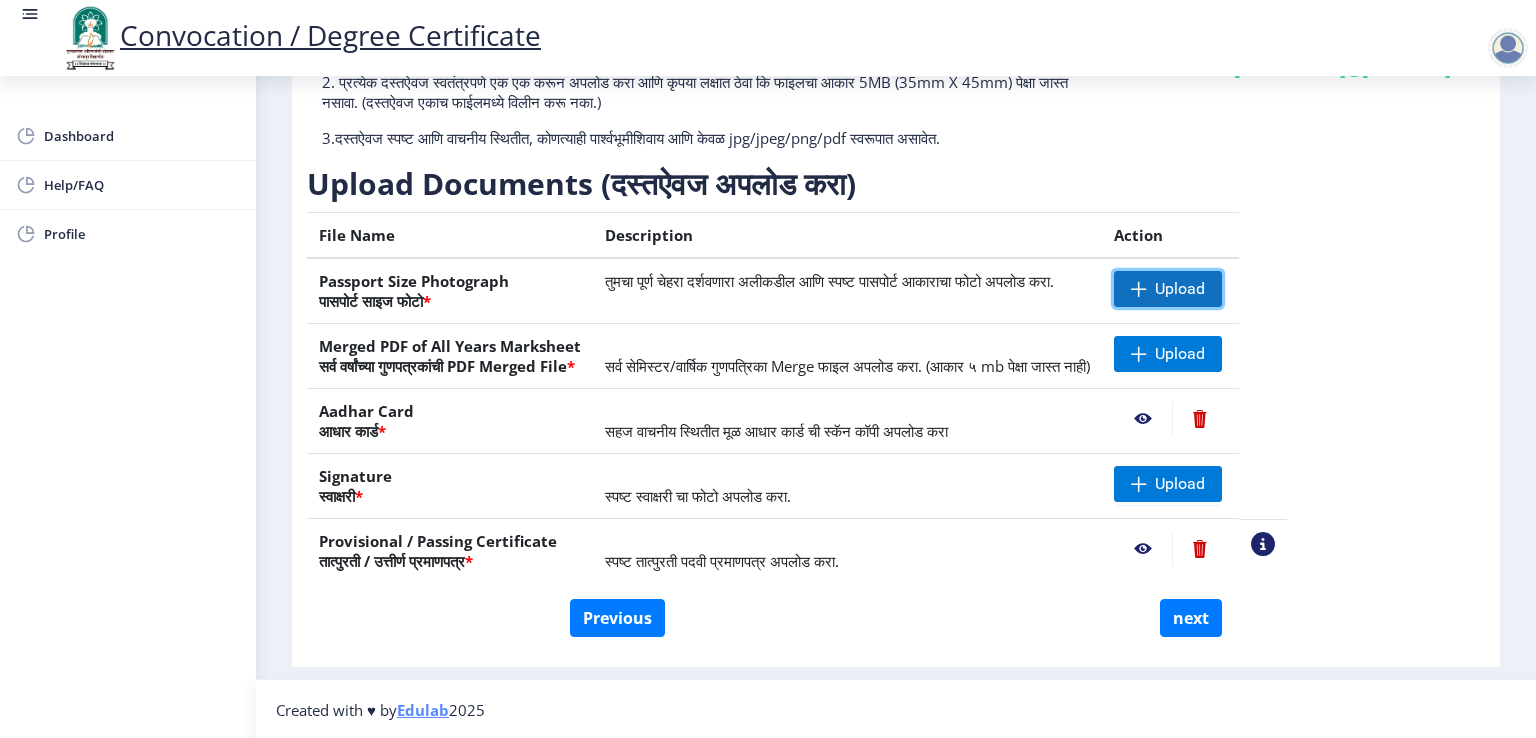 click on "Upload" 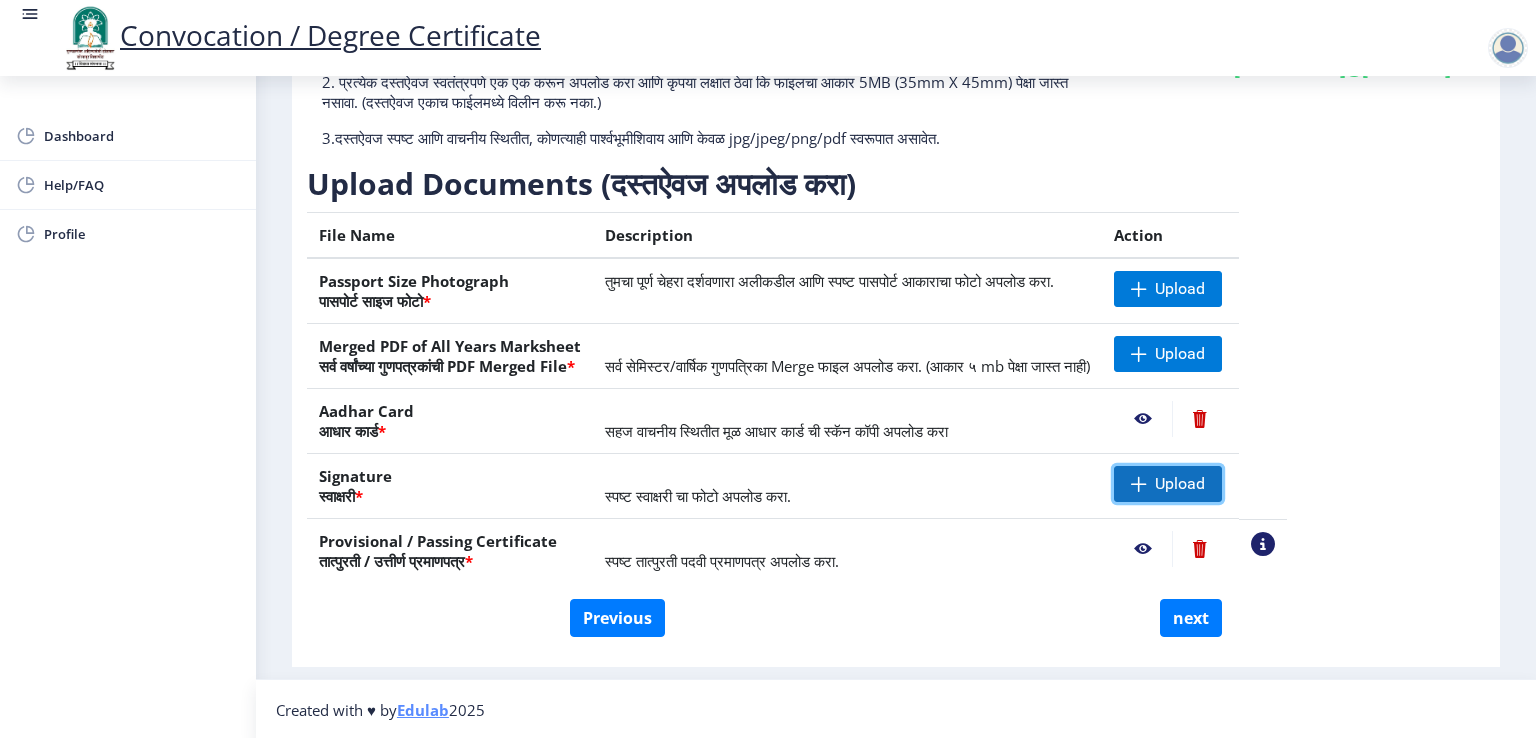 click on "Upload" 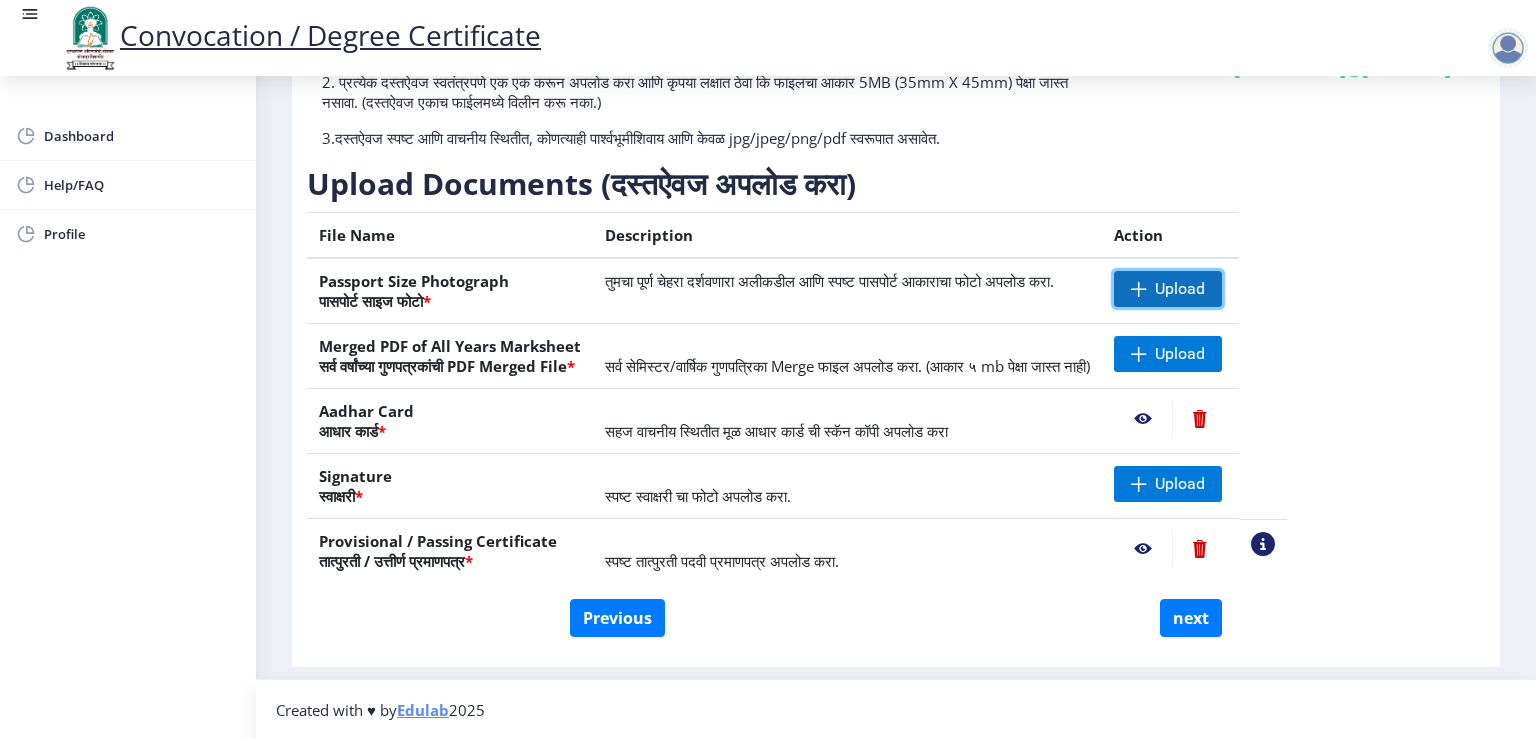 click on "Upload" 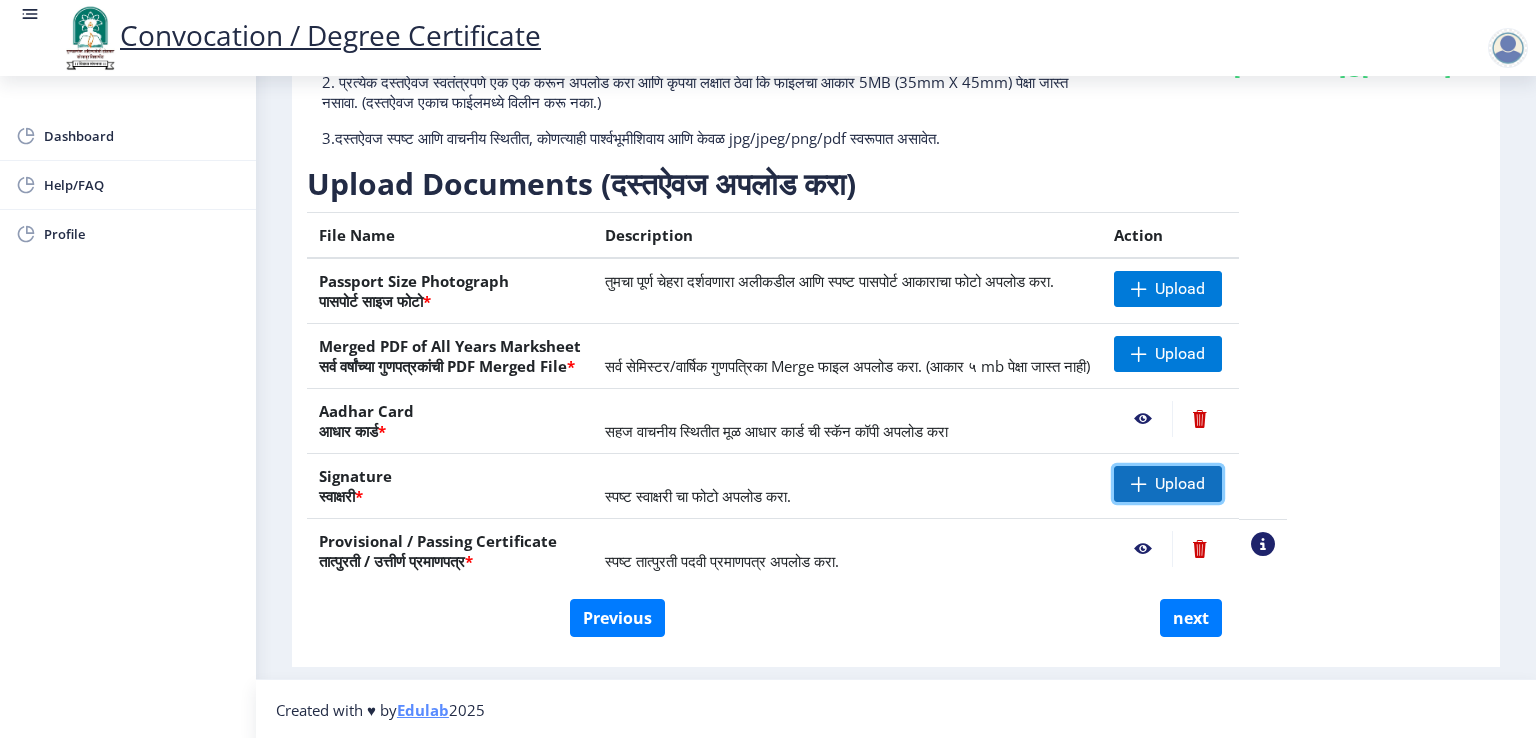 click on "Upload" 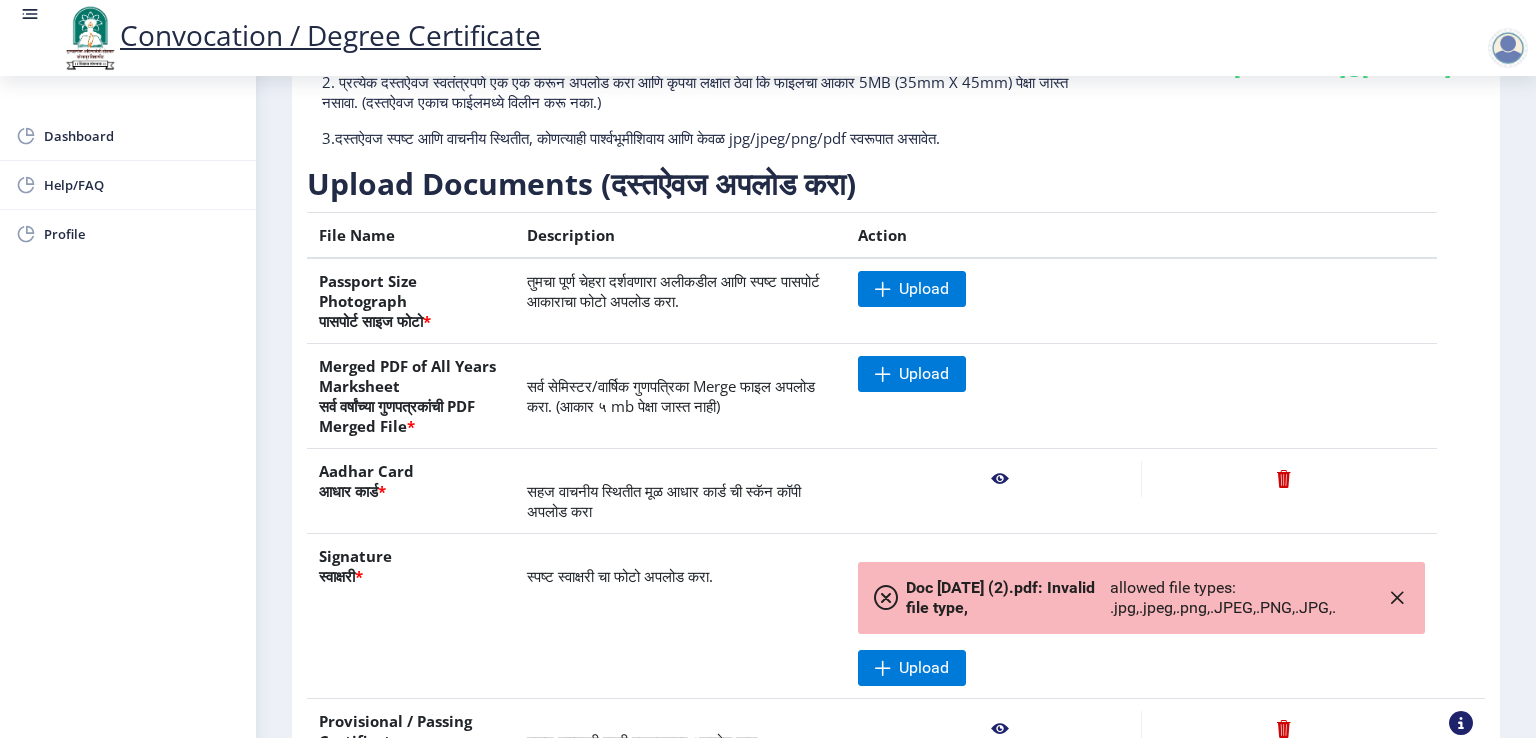 click 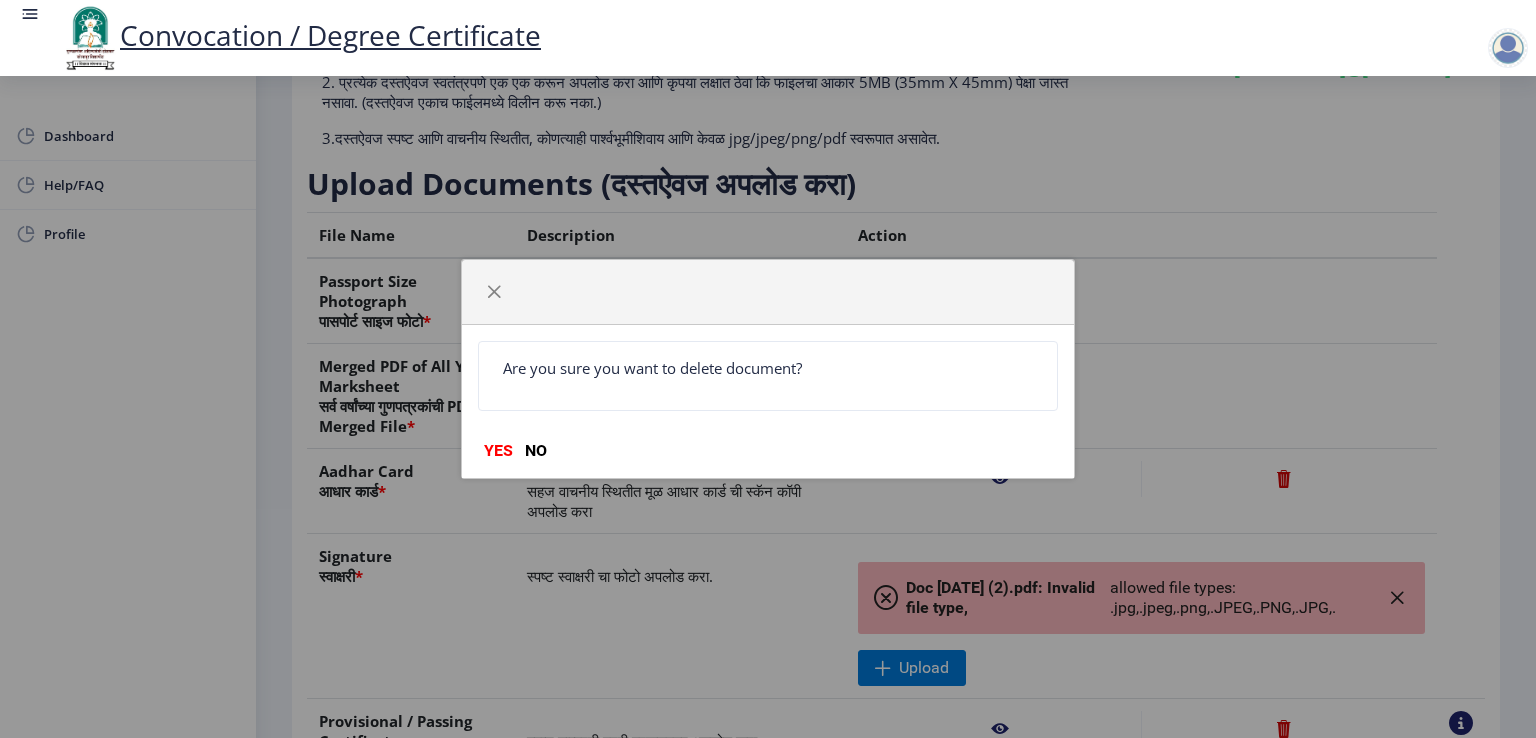 click on "Are you sure you want to delete document?" at bounding box center [768, 368] 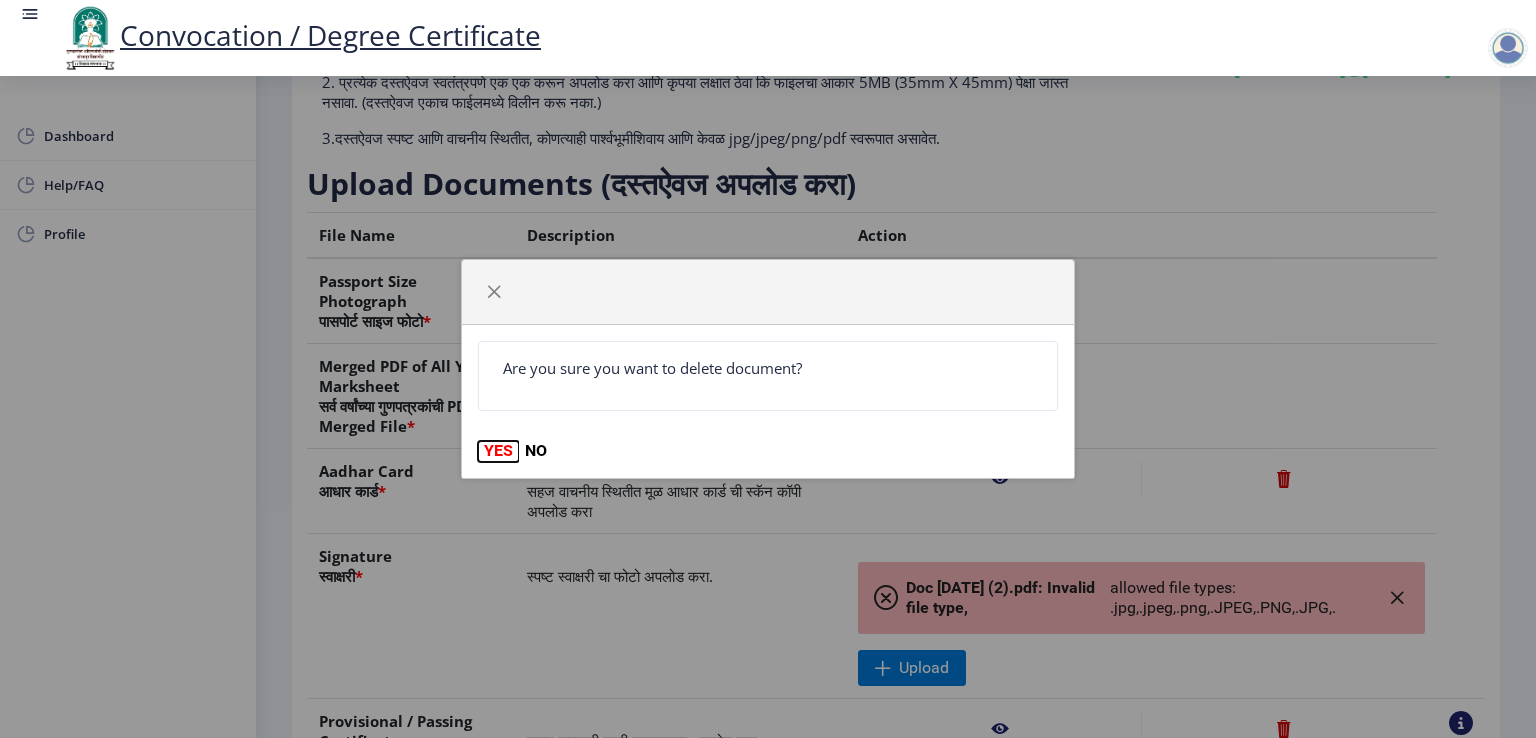 click on "YES" 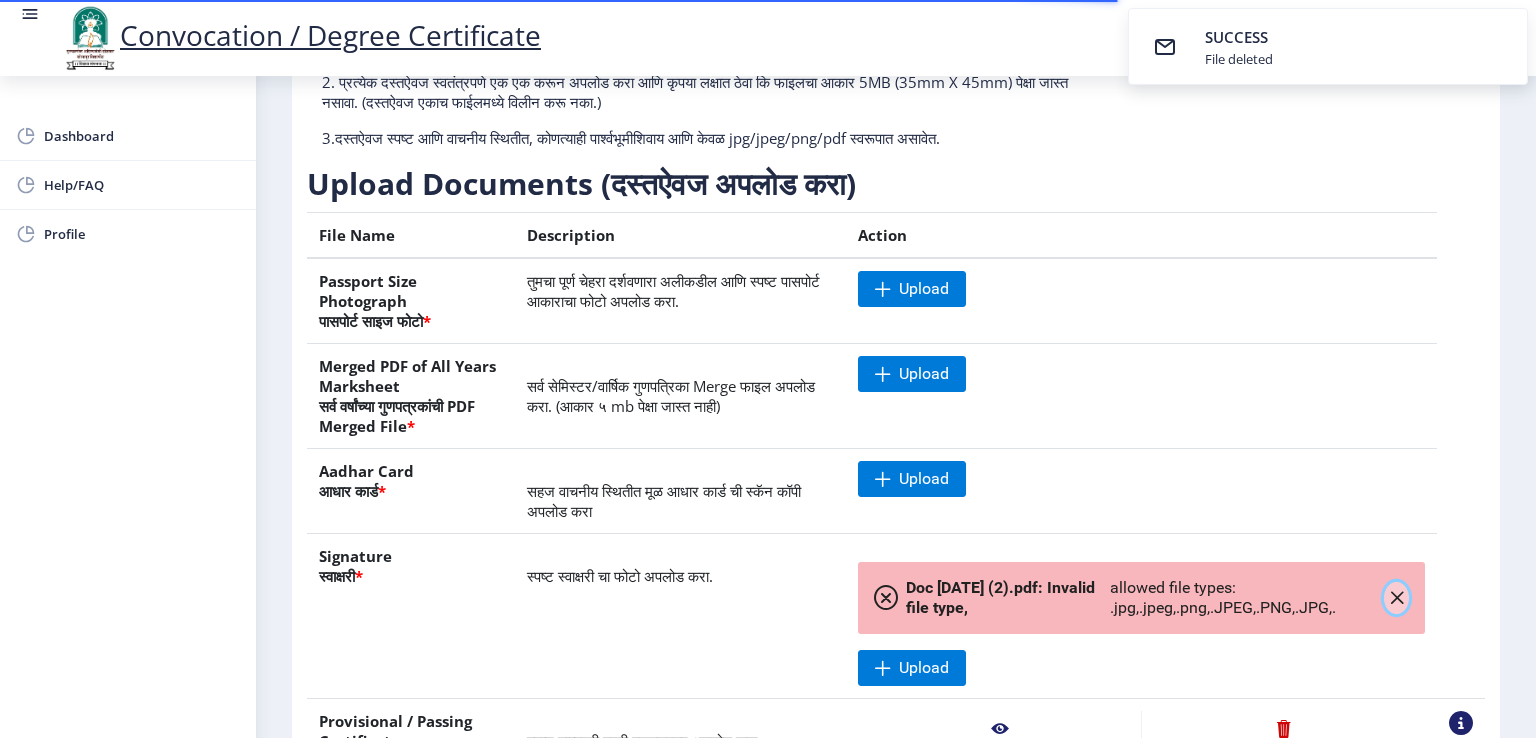click 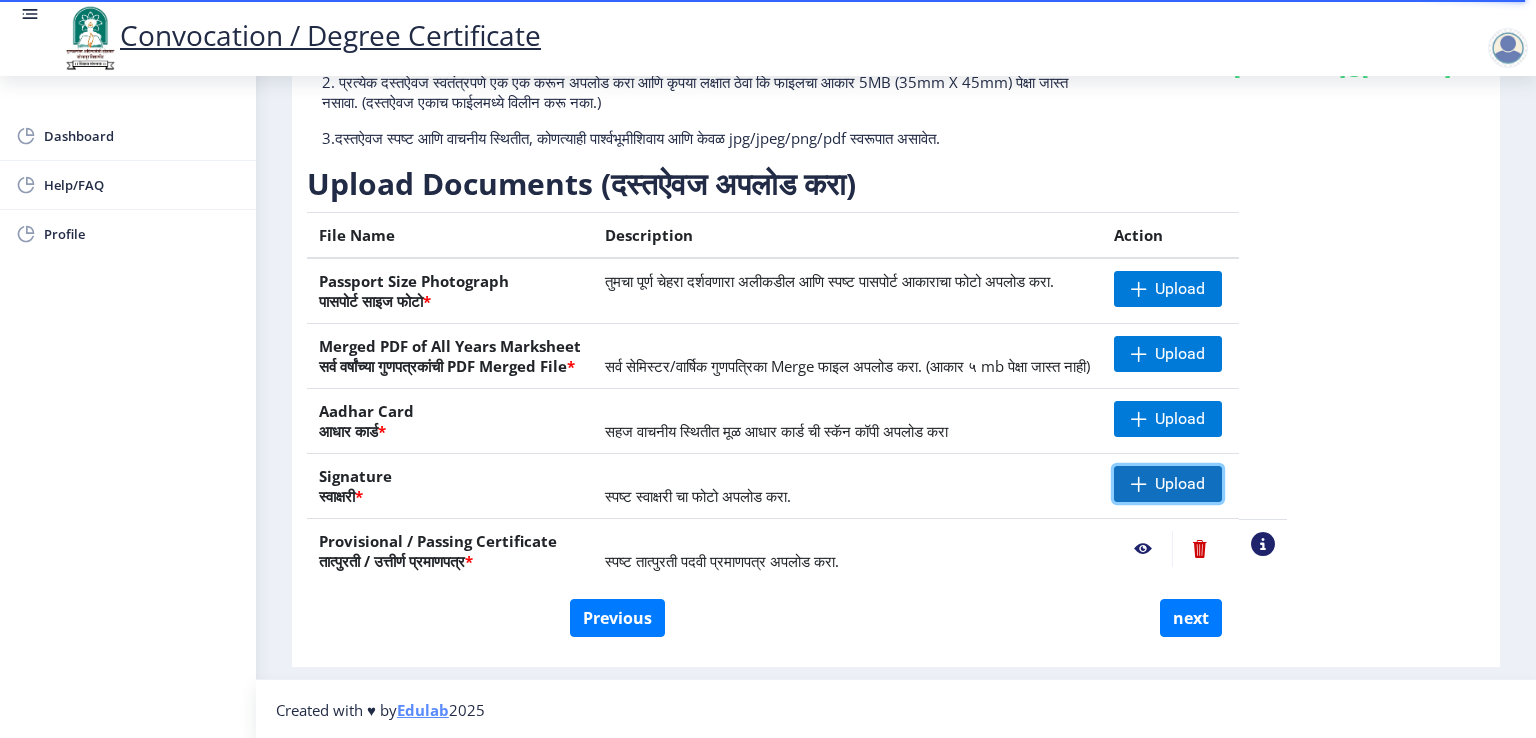 click 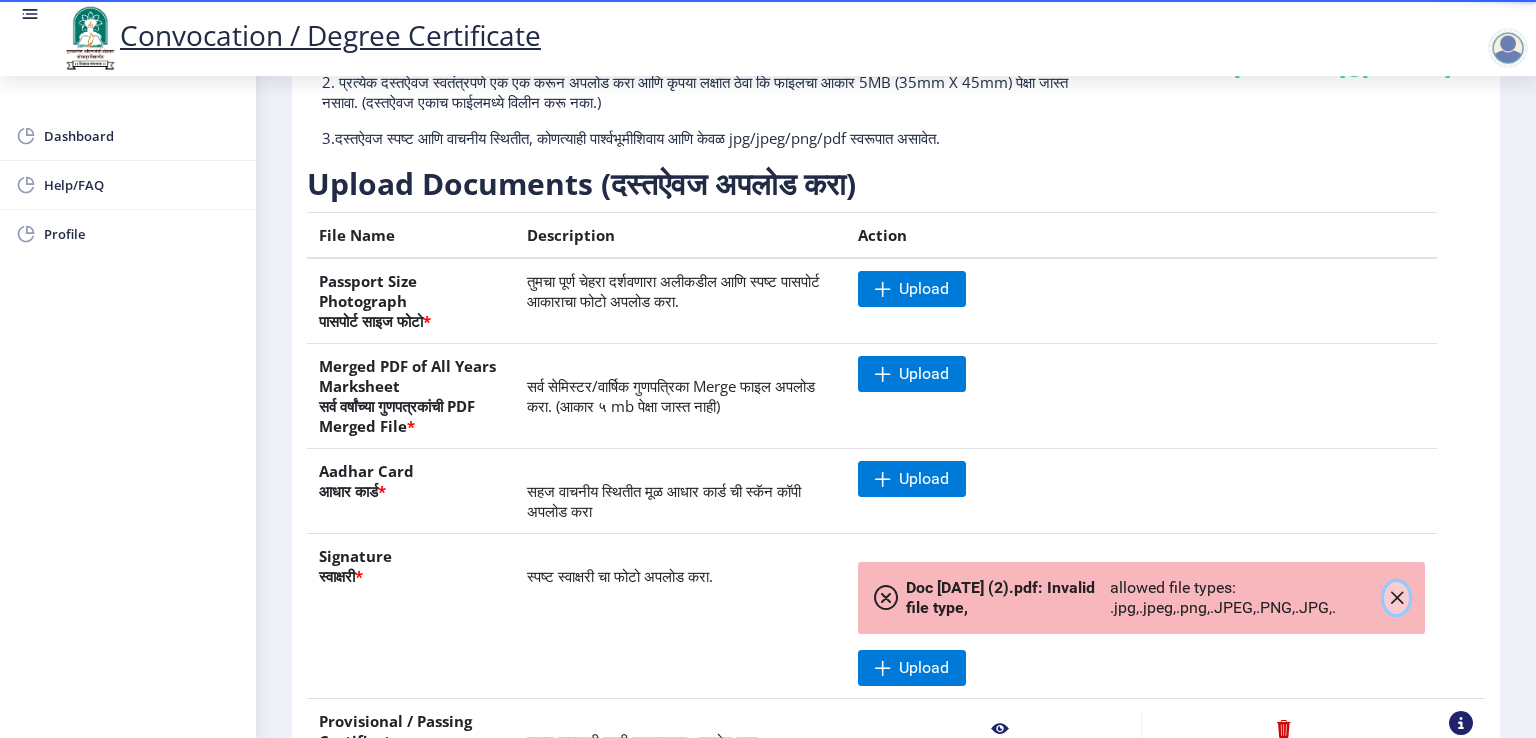 click 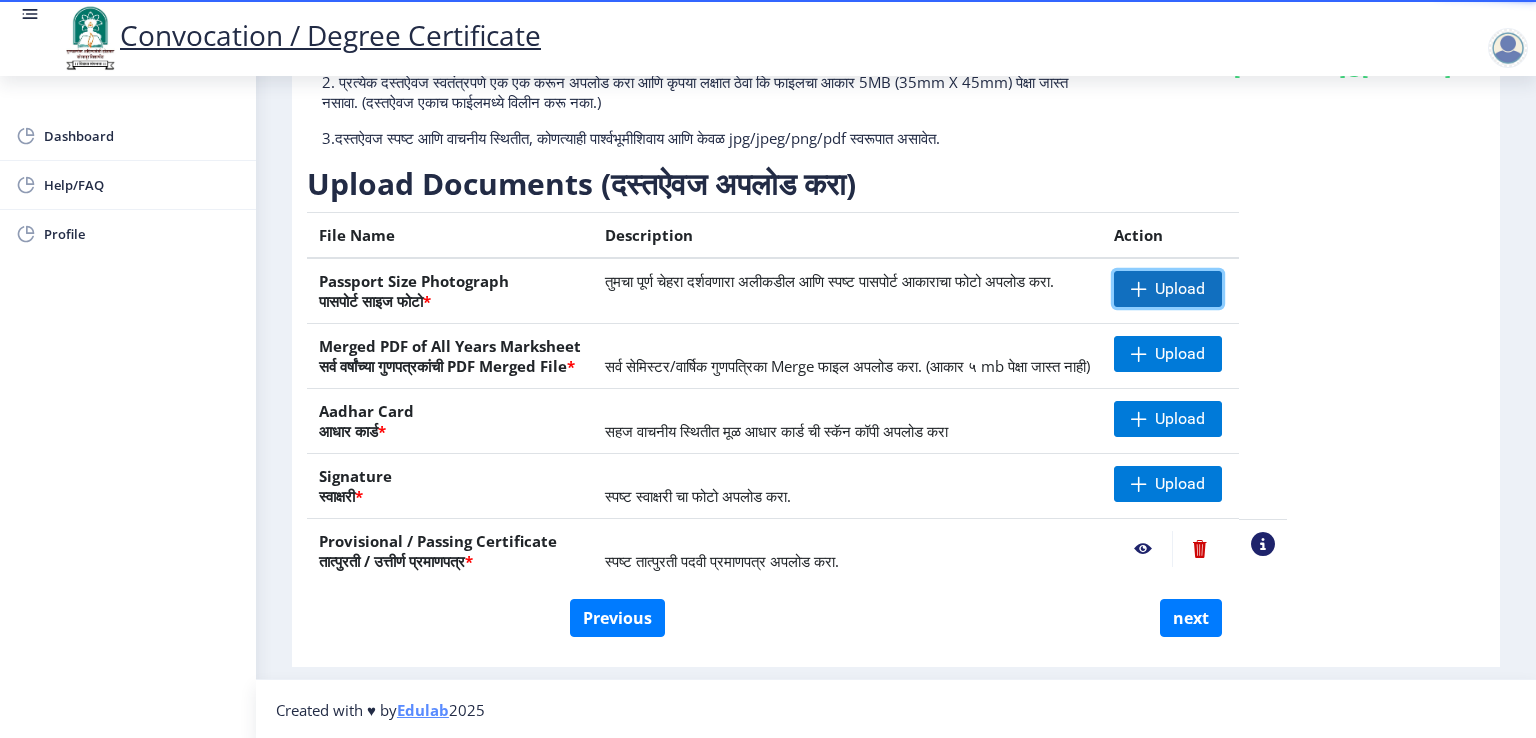 click 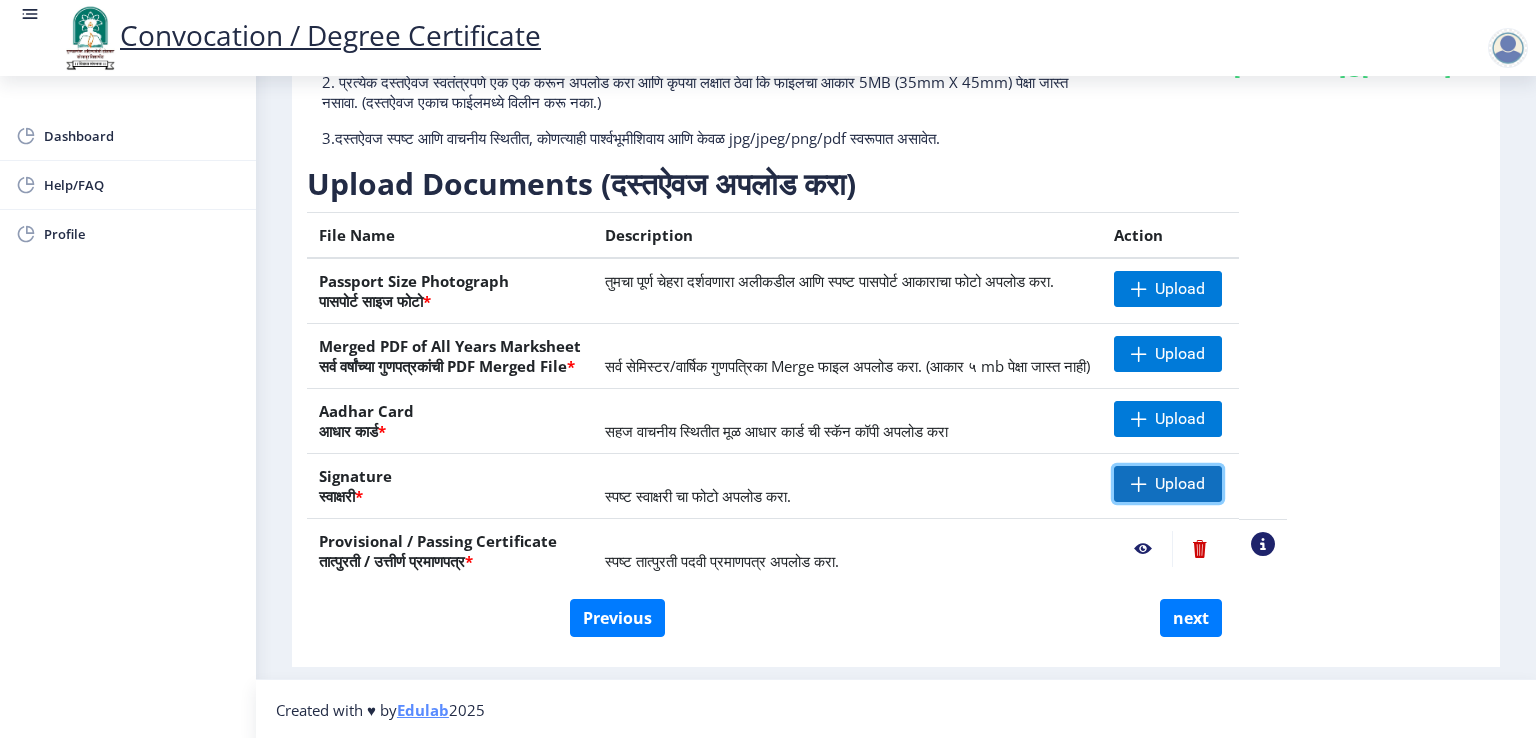 click 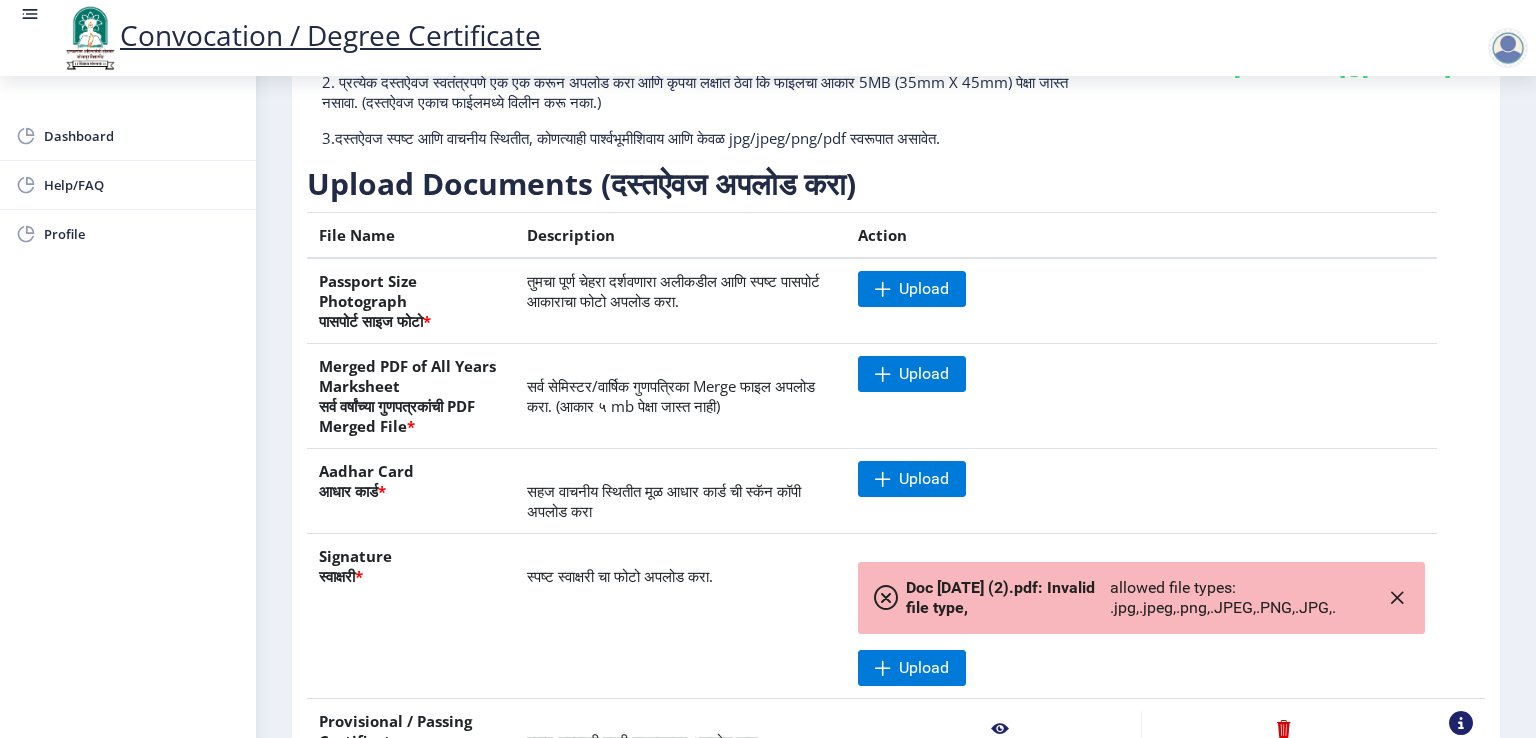 click 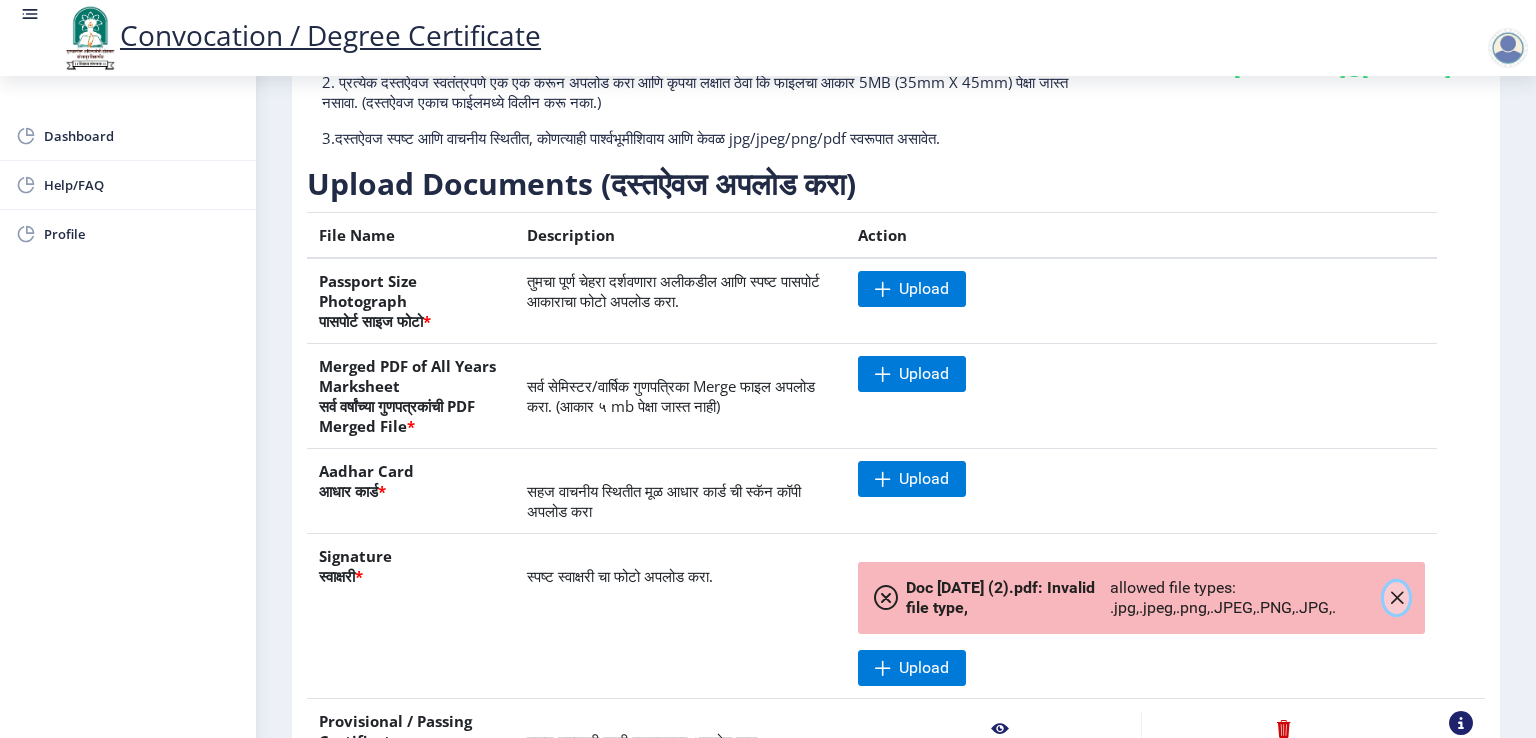click 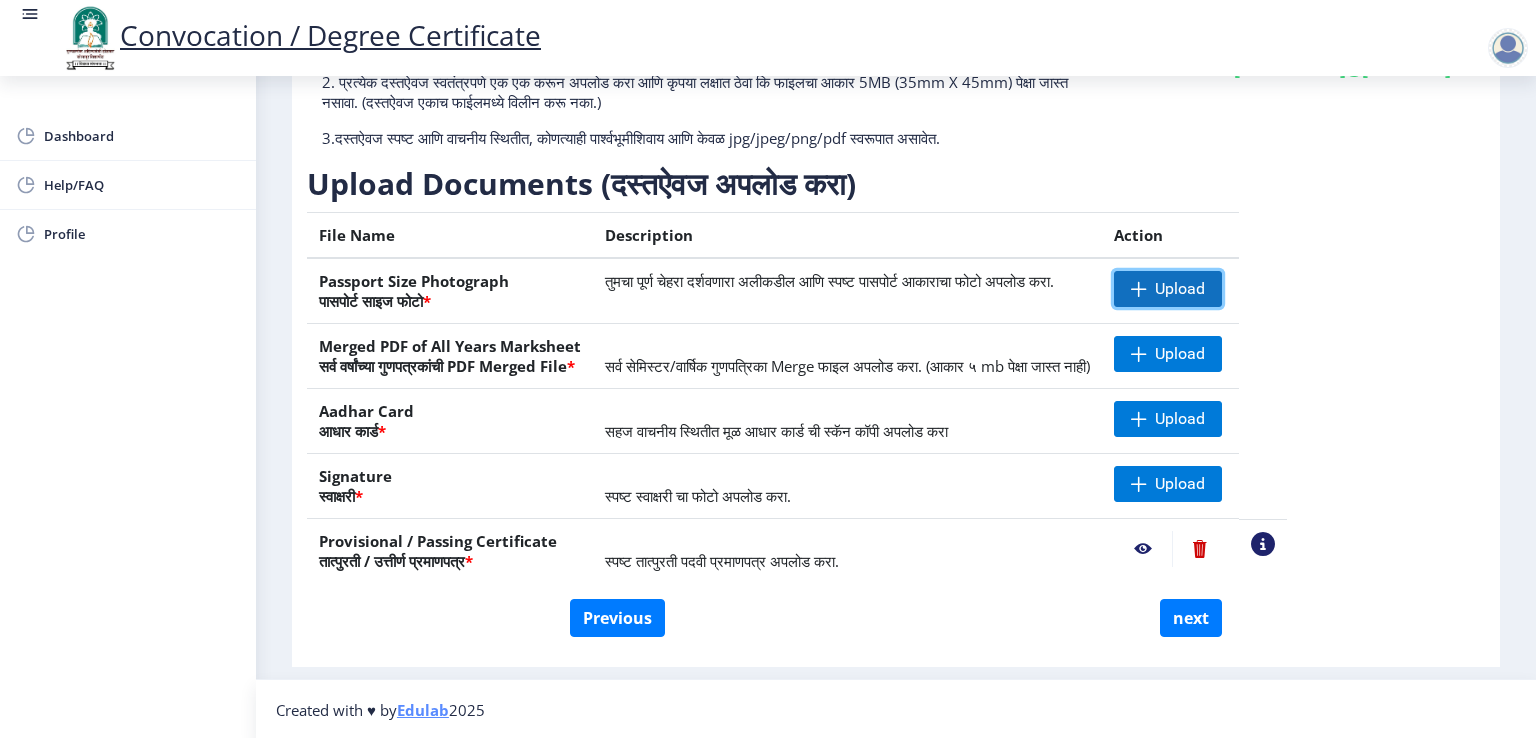 click 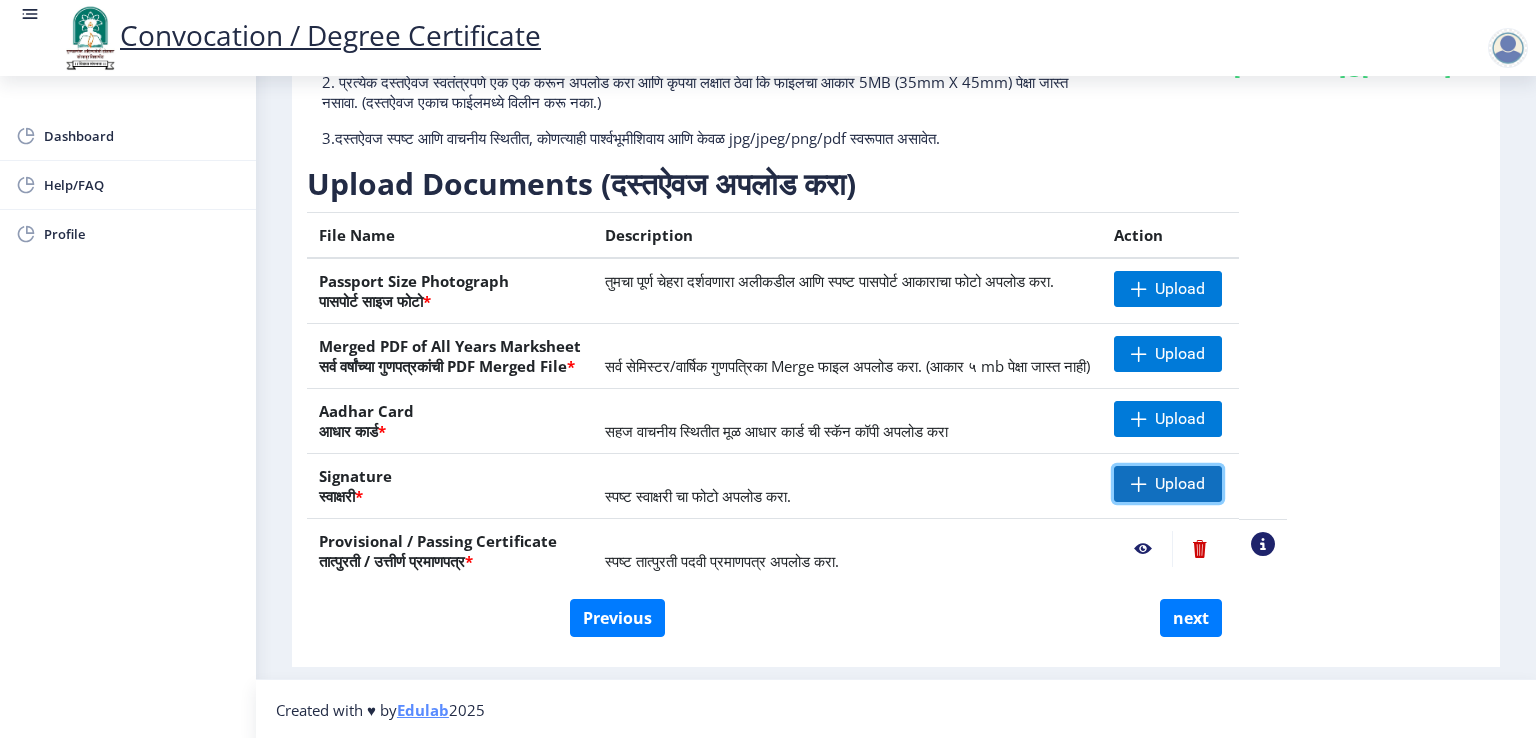 click 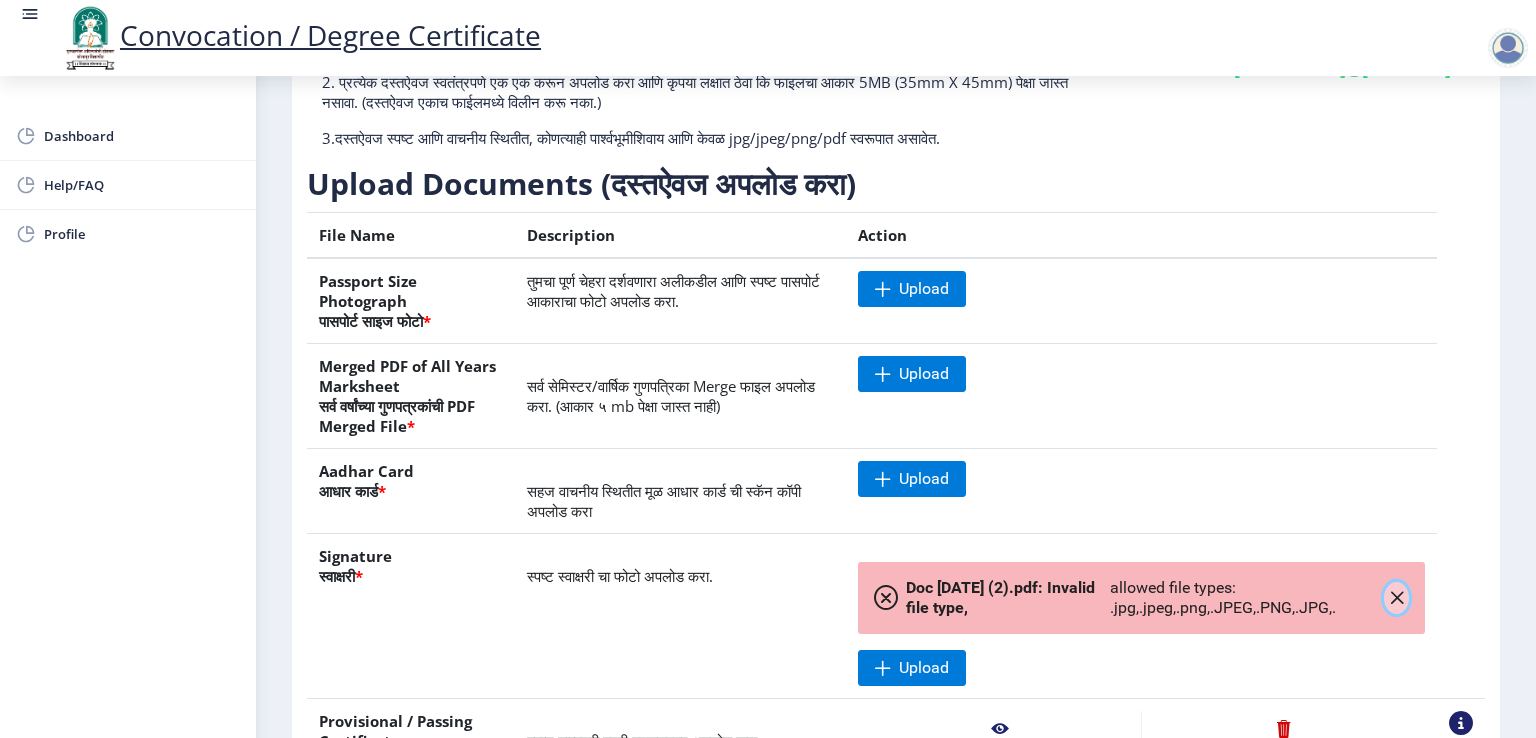 click 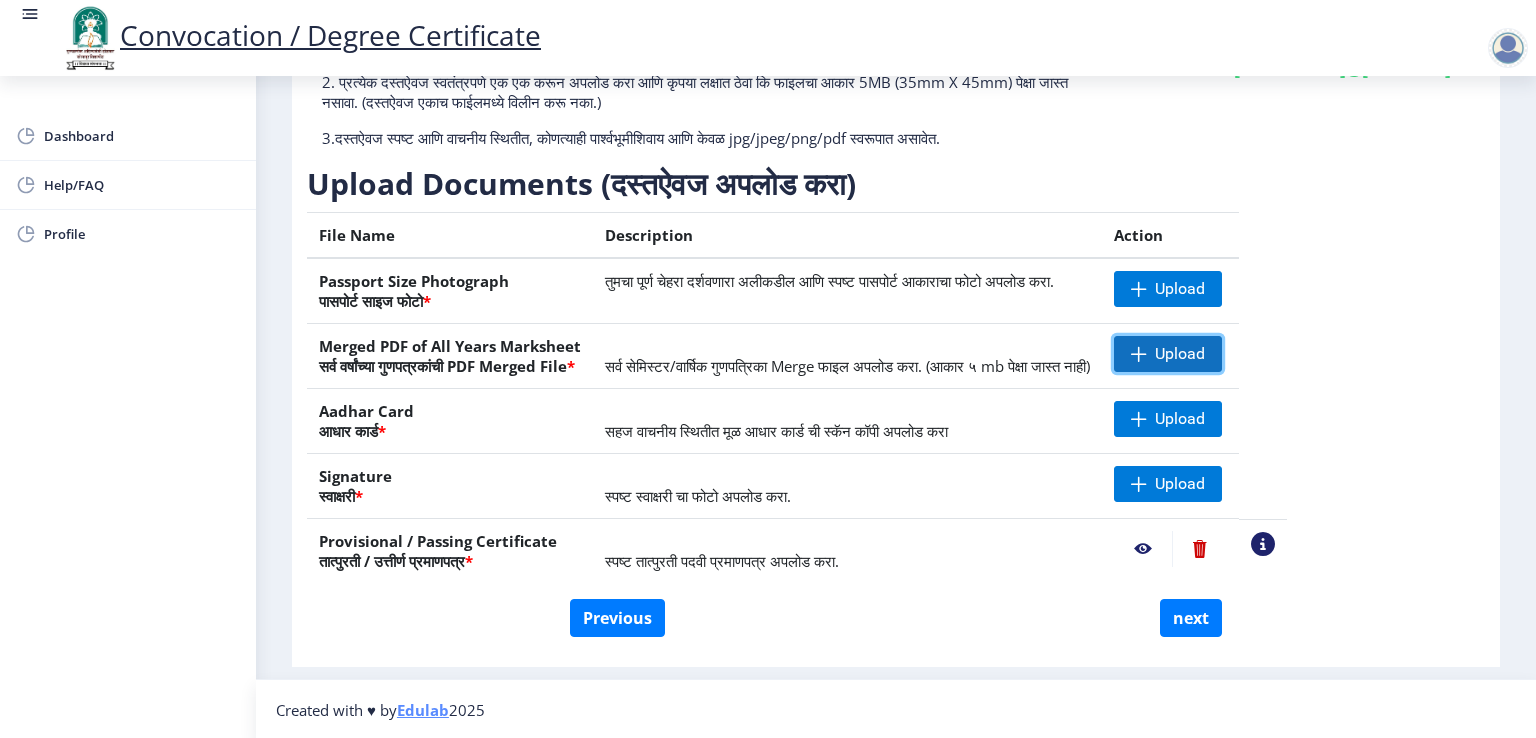 click 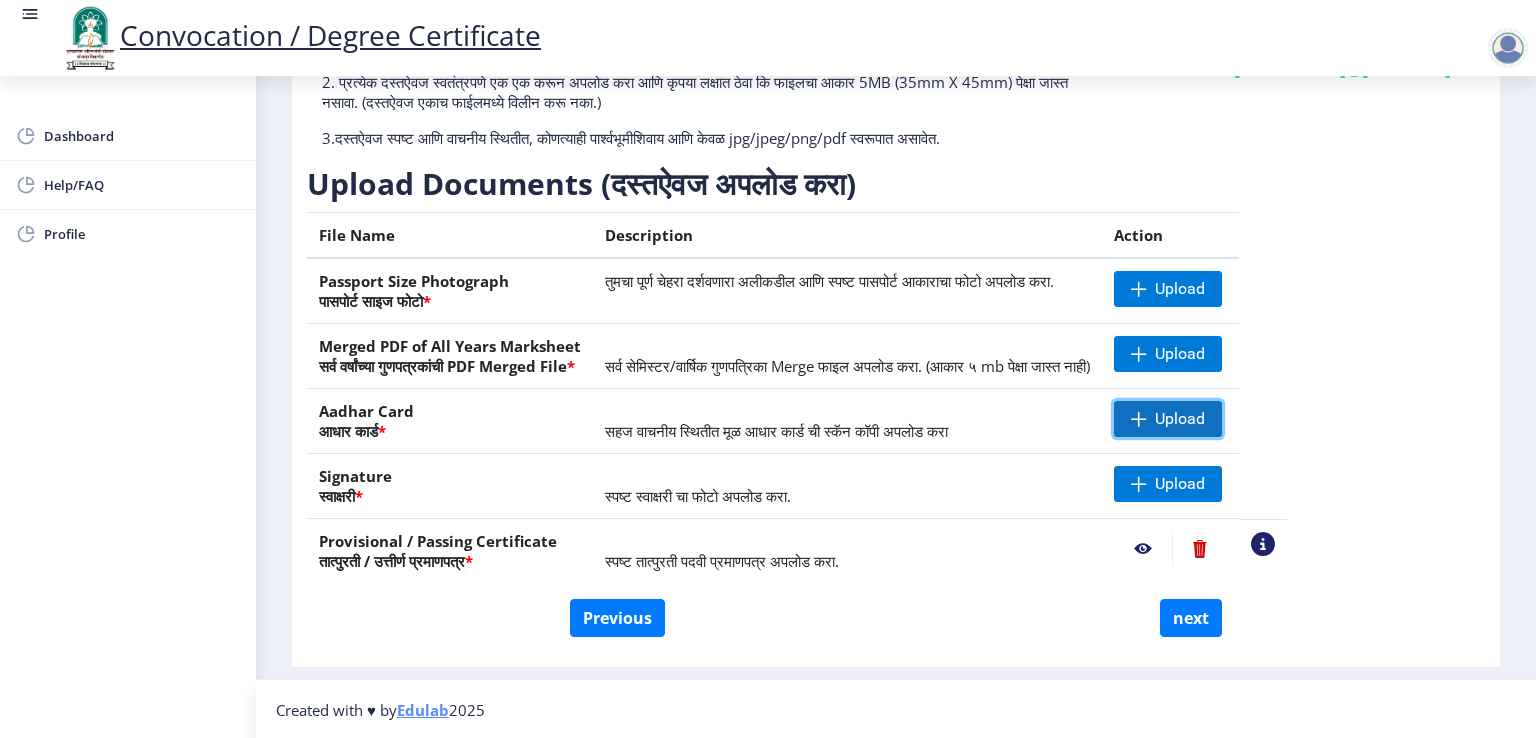 click on "Upload" 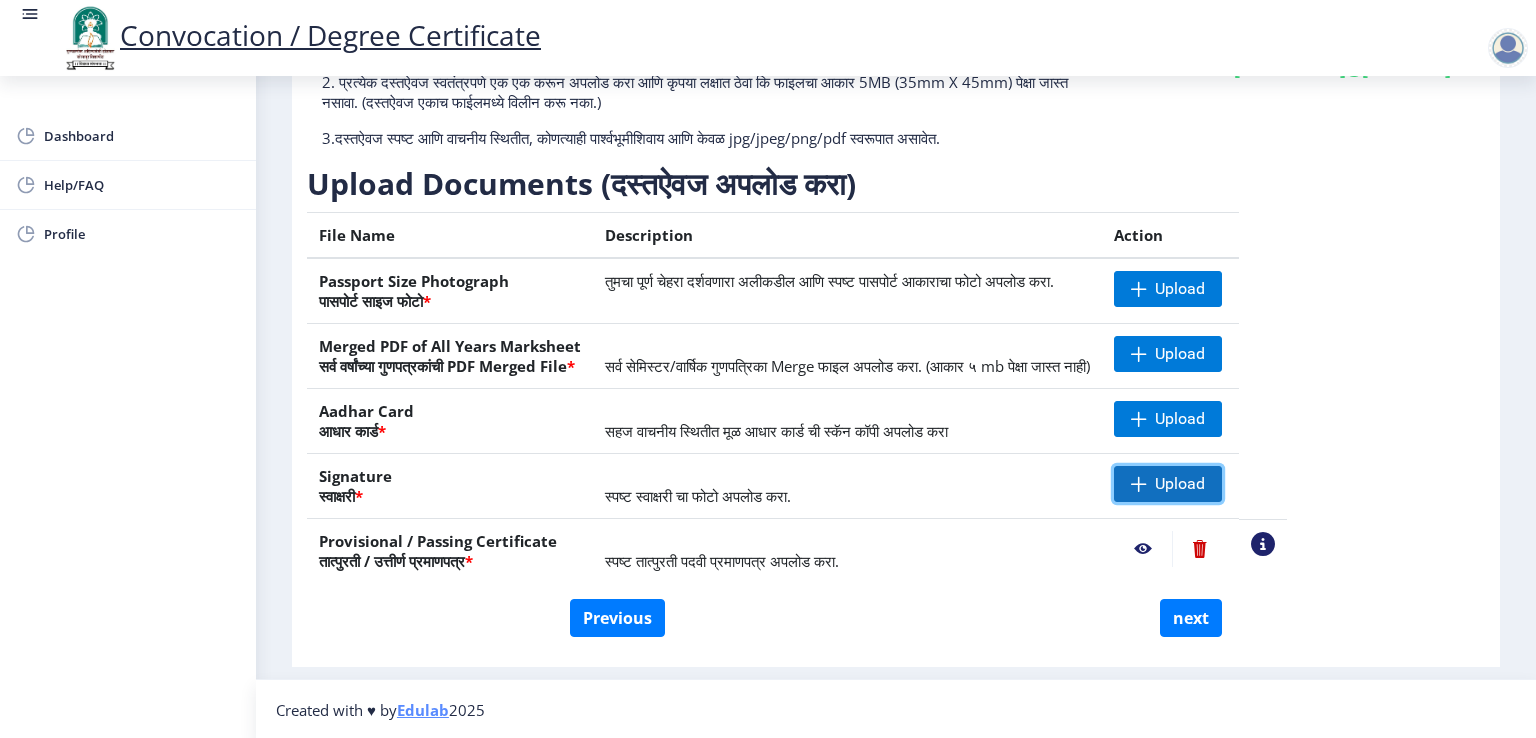 click on "Upload" 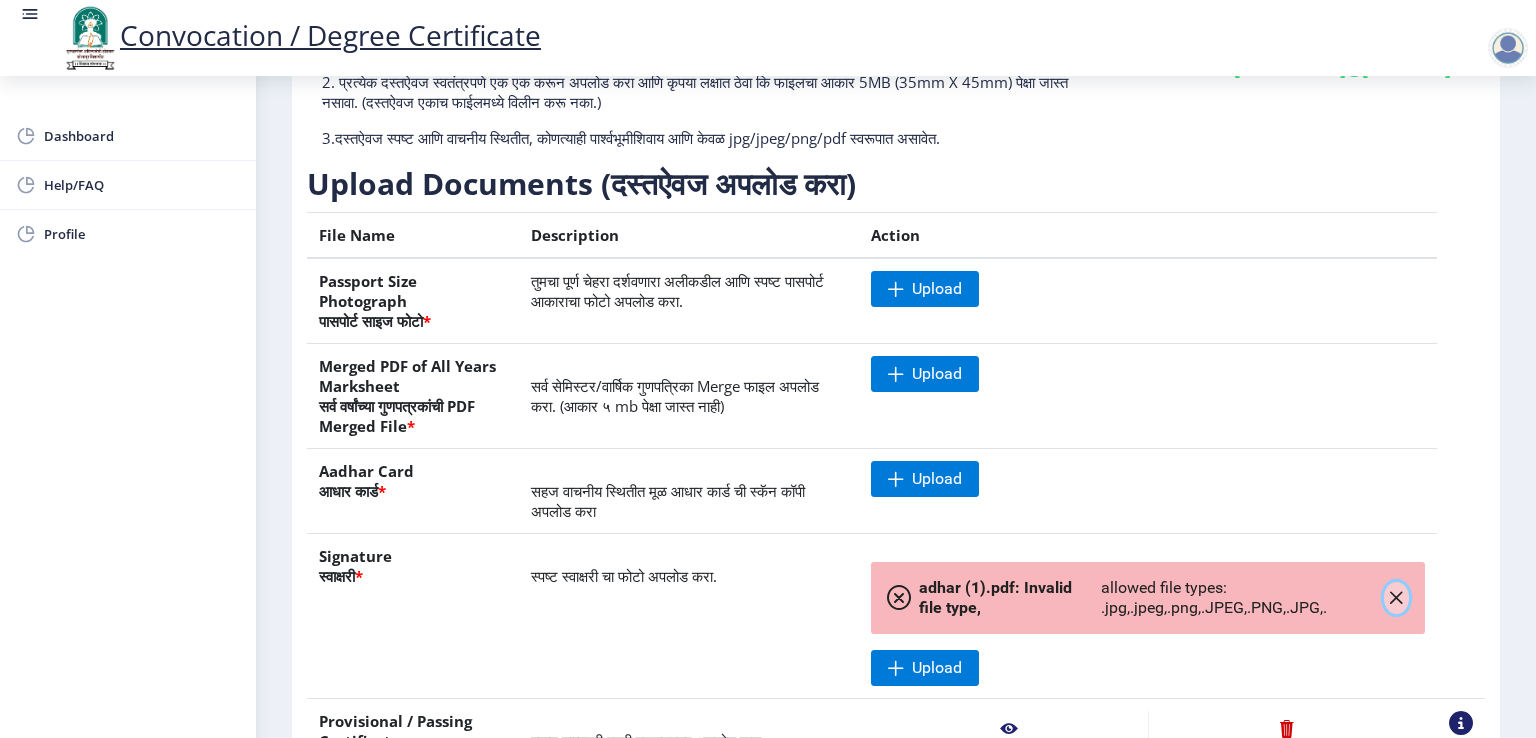 click 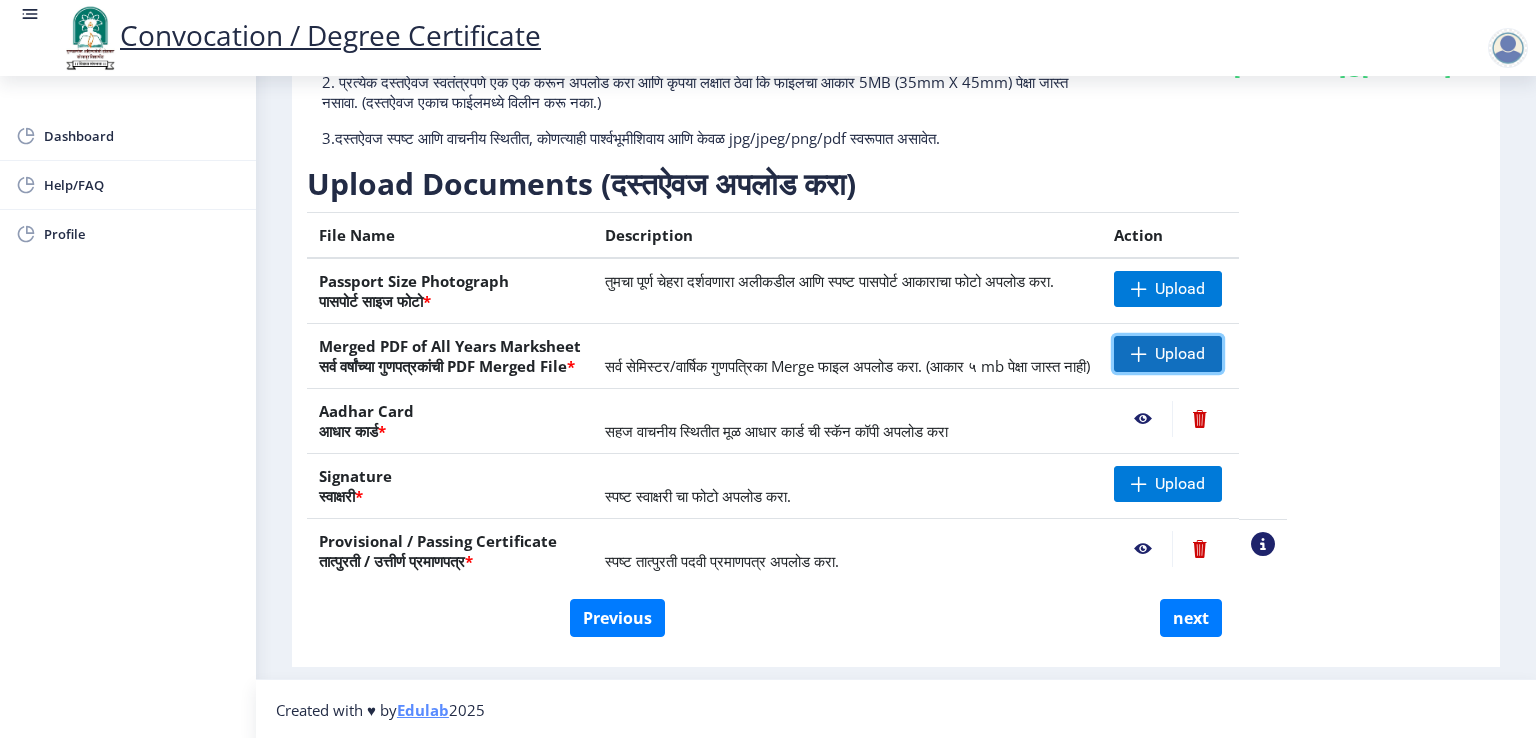 click 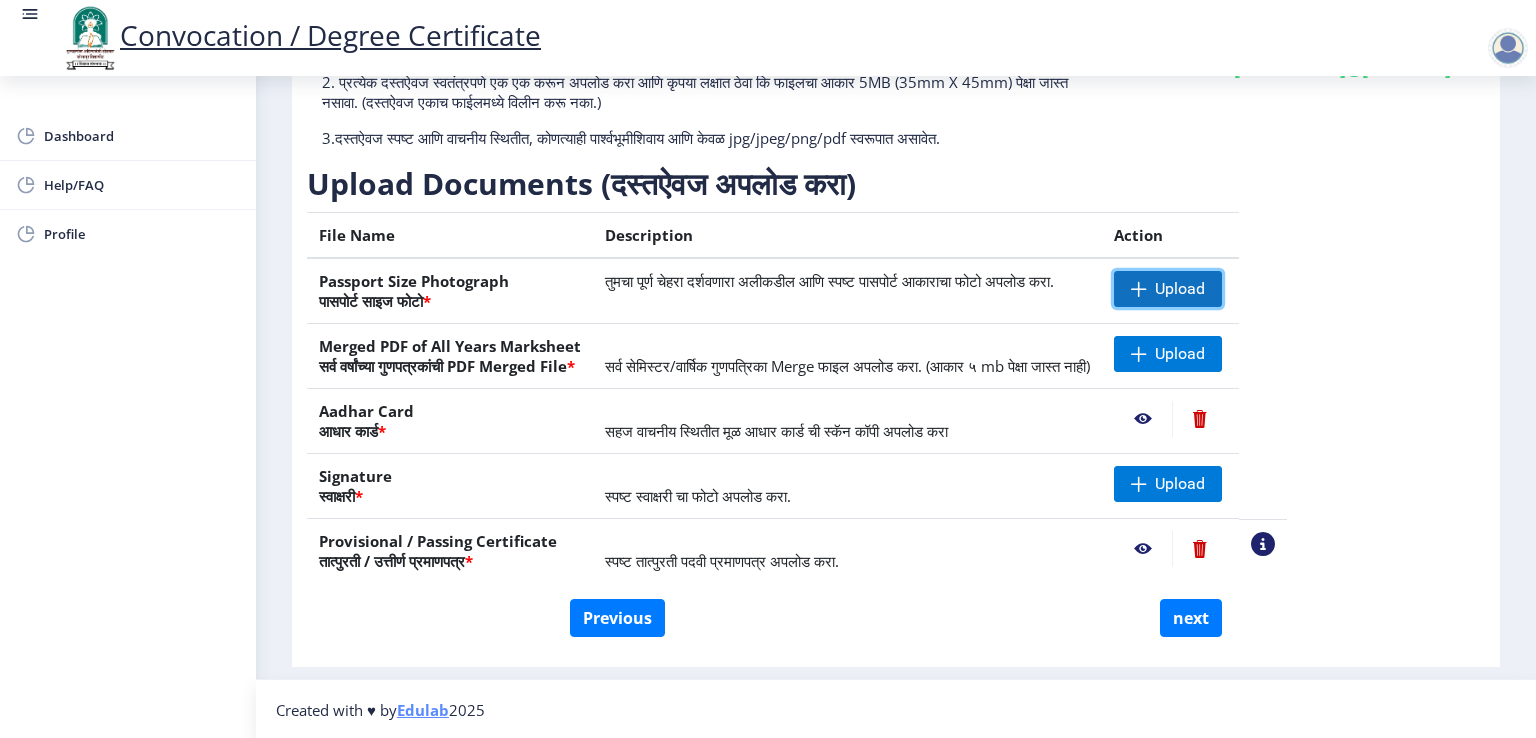 click 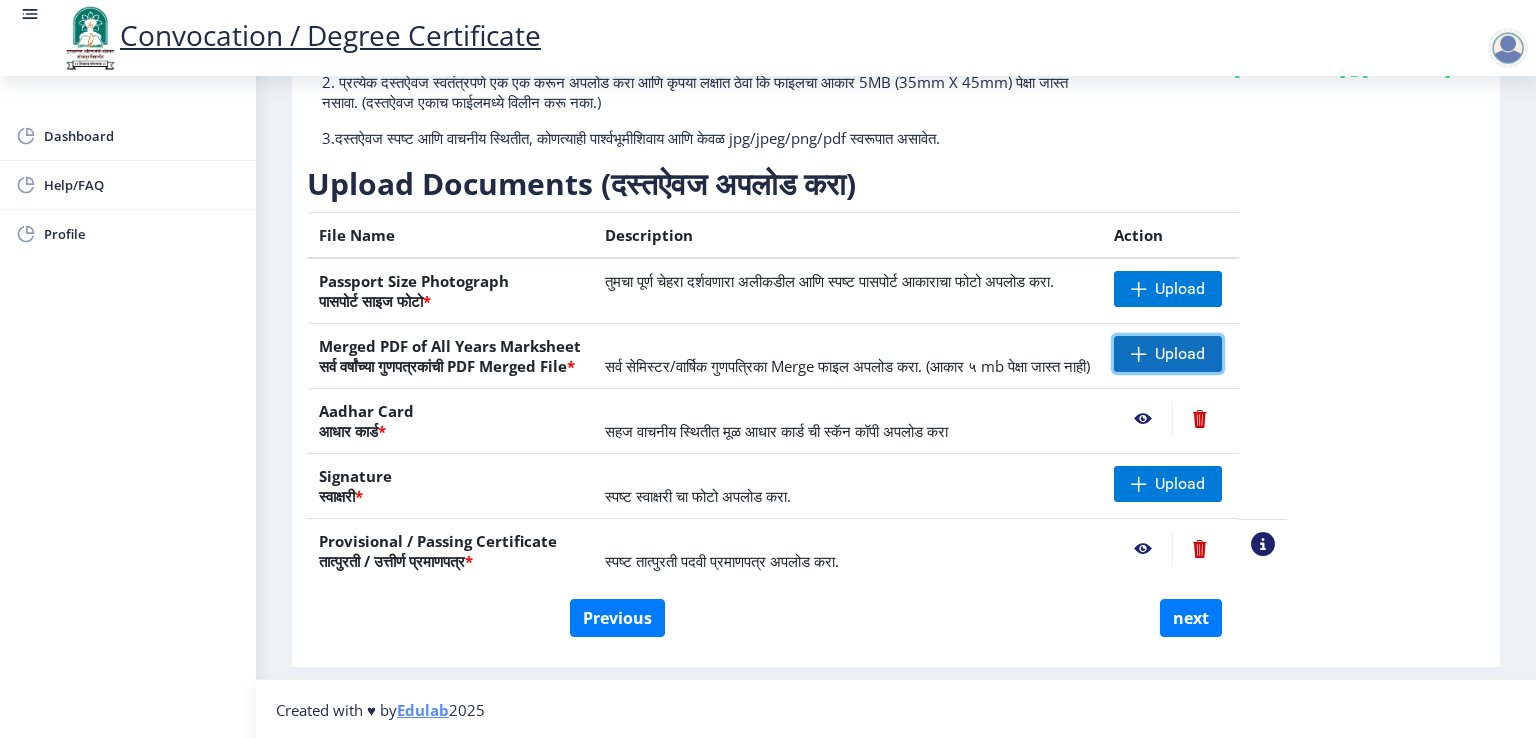 click on "Upload" 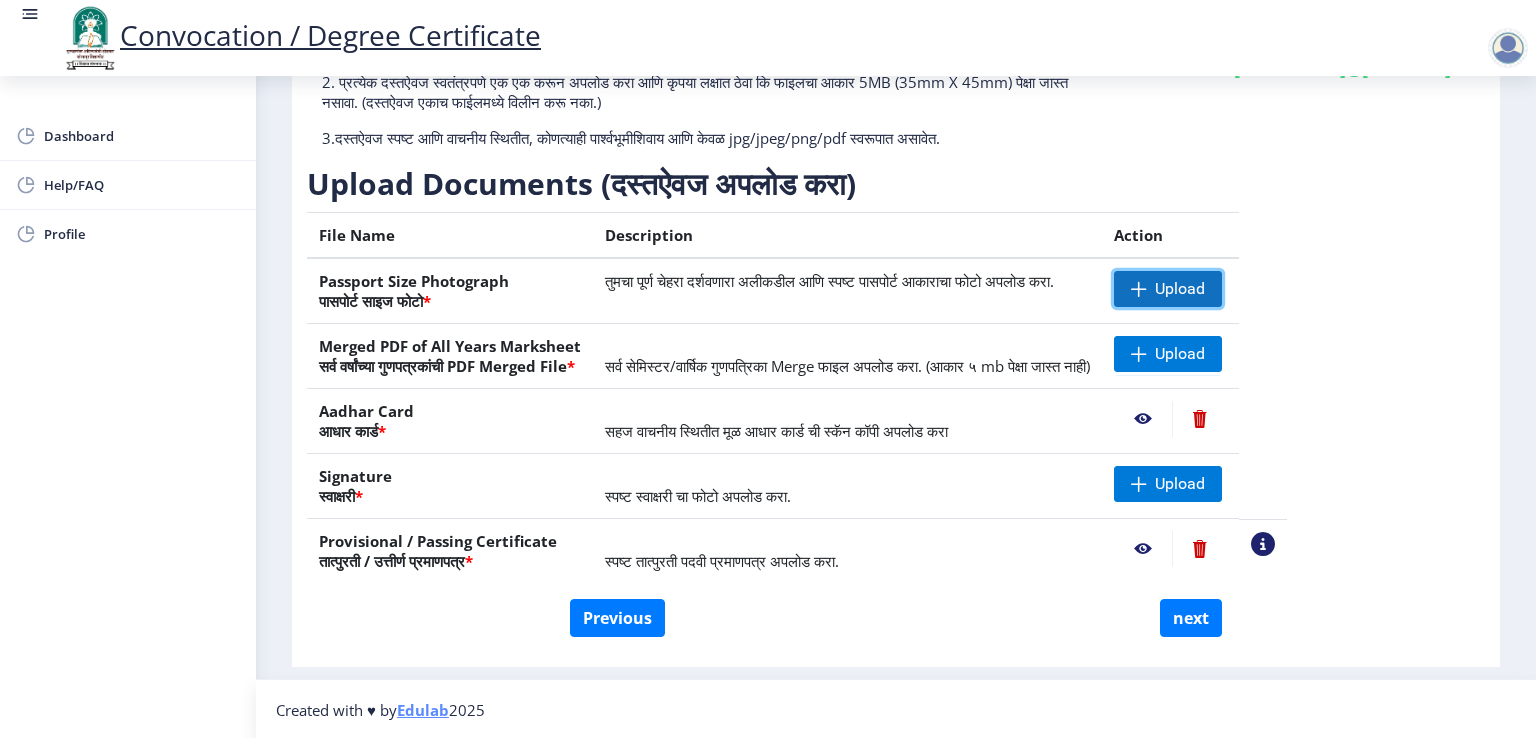 click 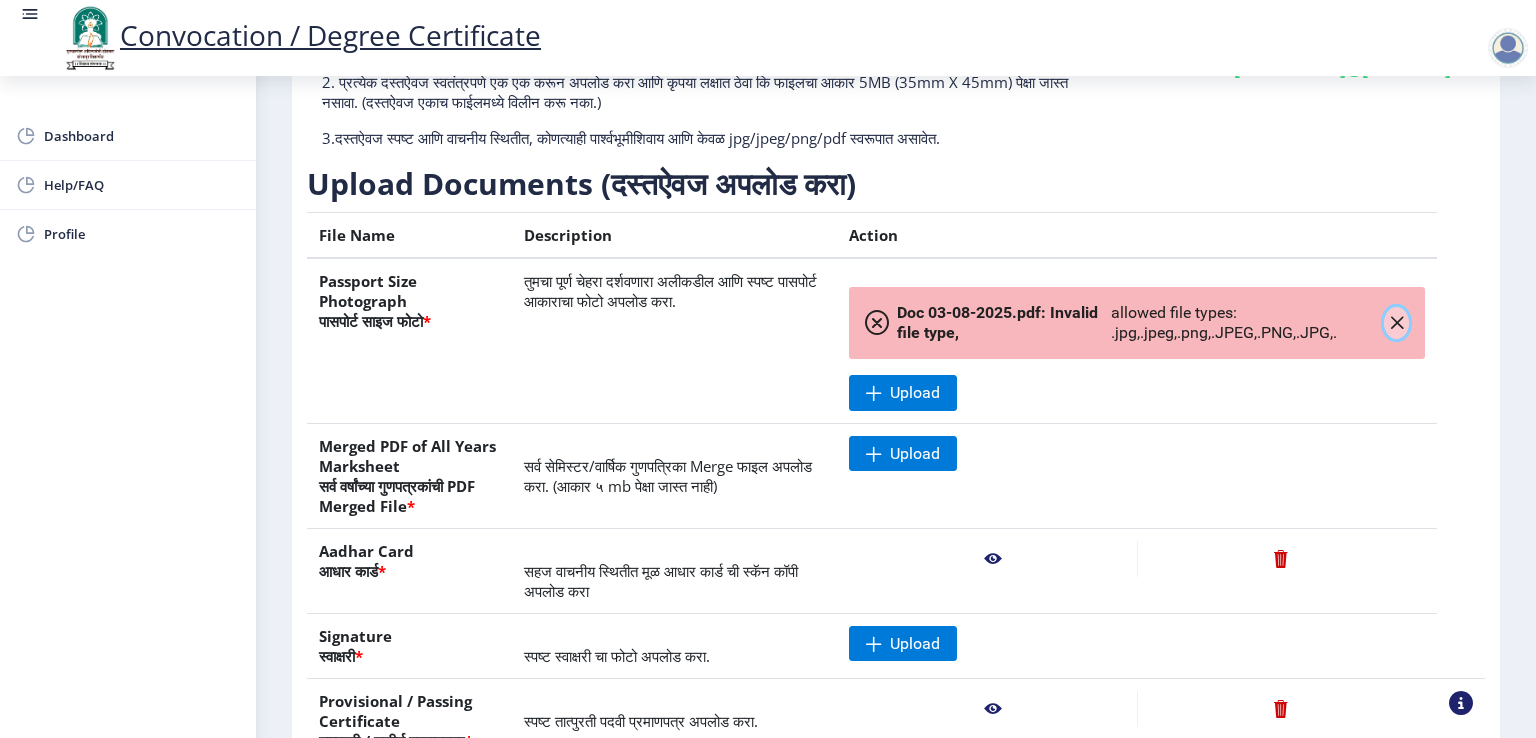 click 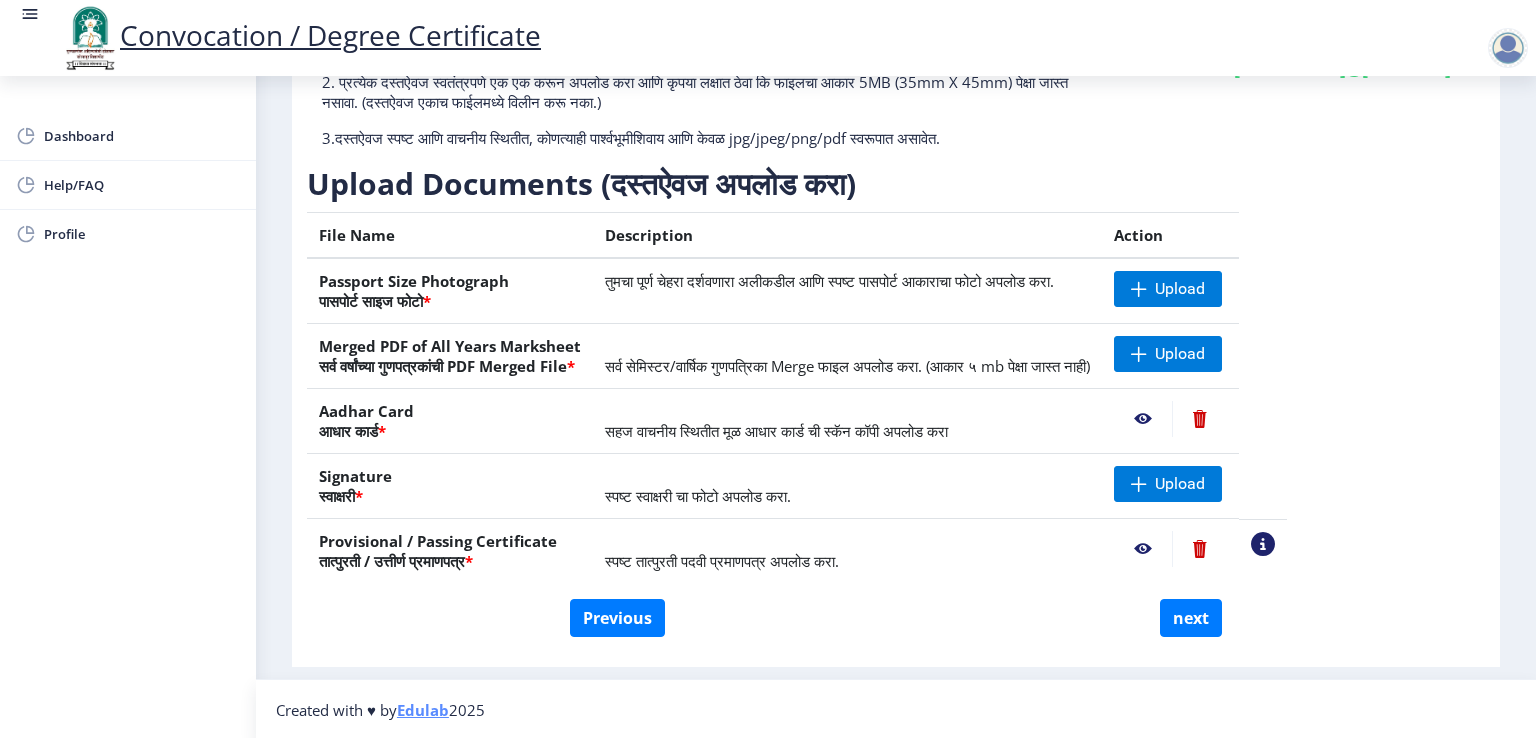 click 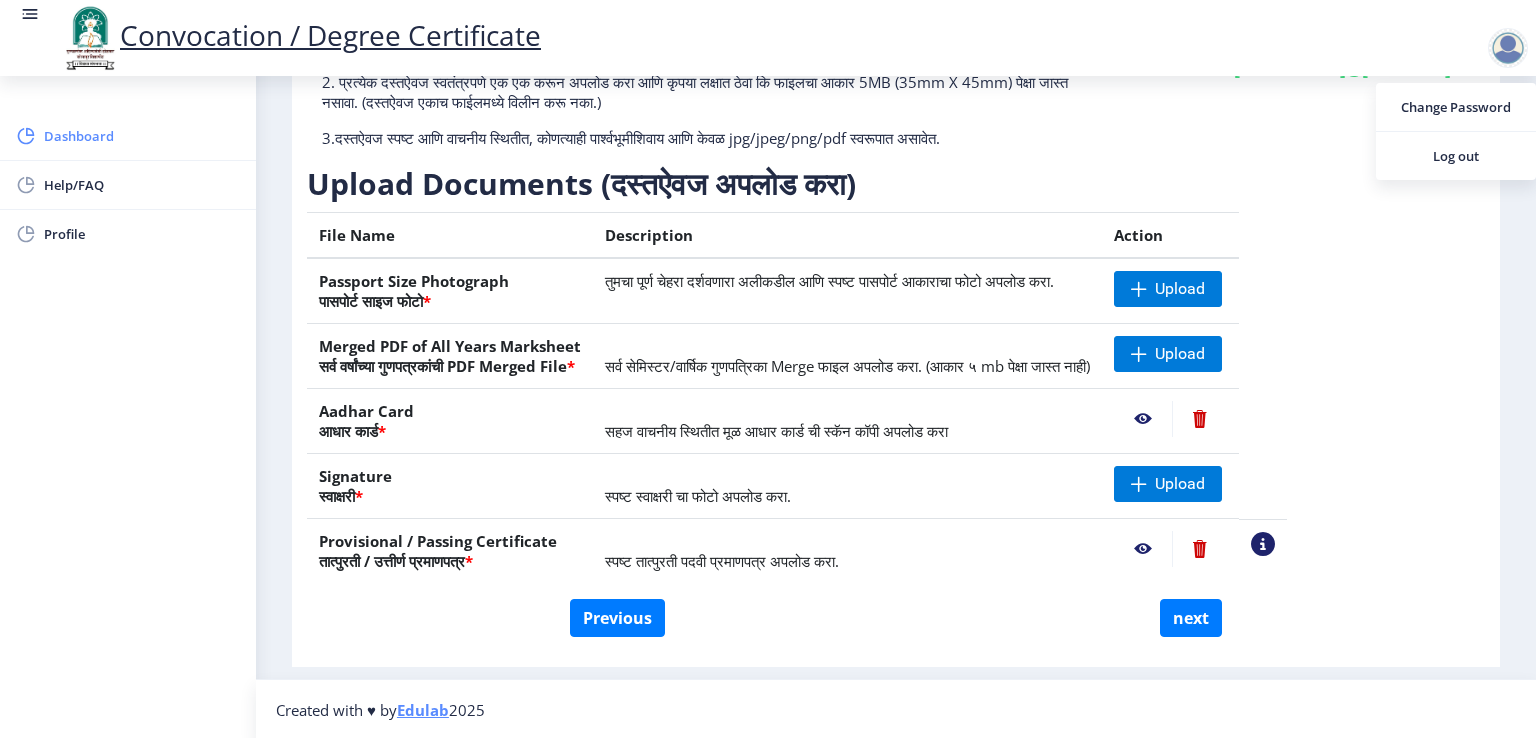 click on "Dashboard" 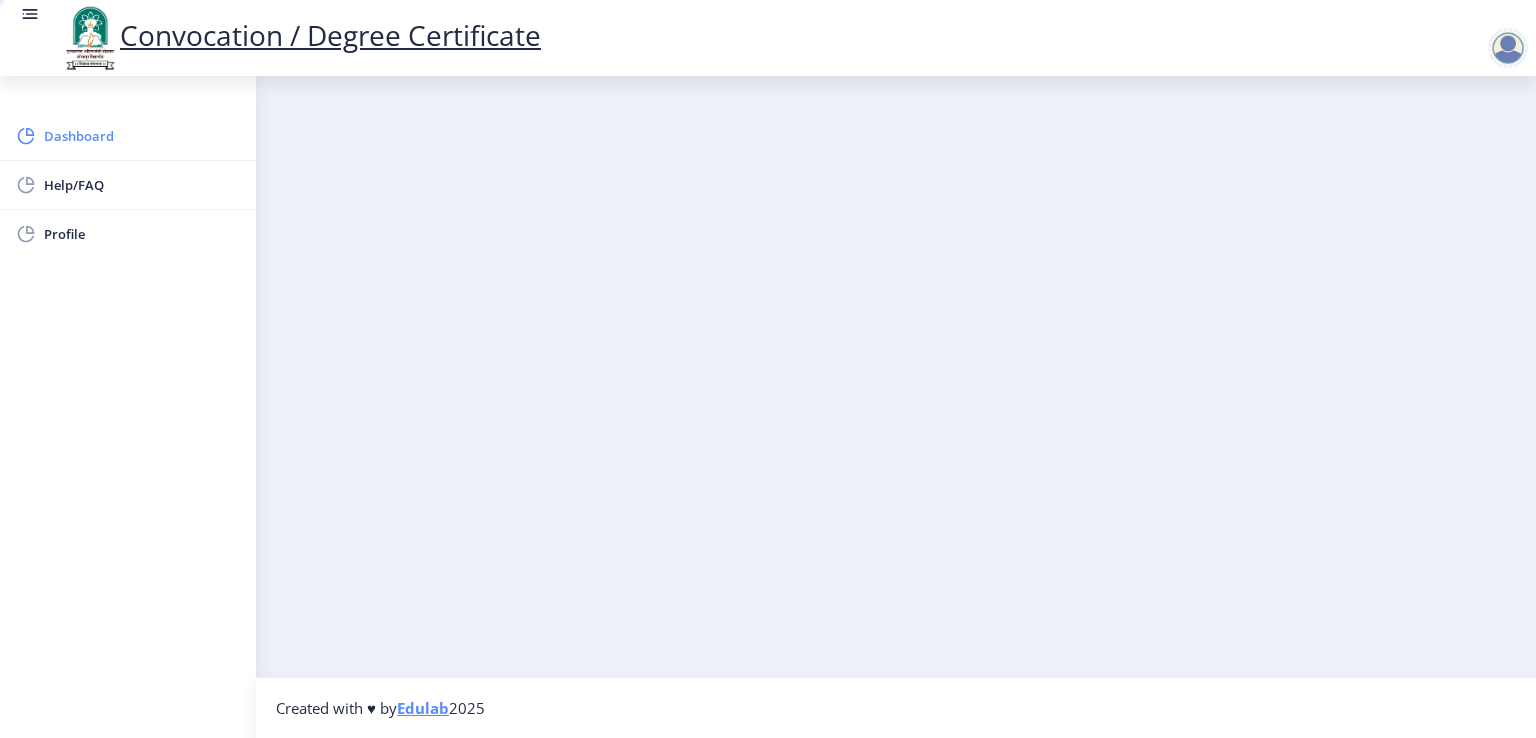 scroll, scrollTop: 0, scrollLeft: 0, axis: both 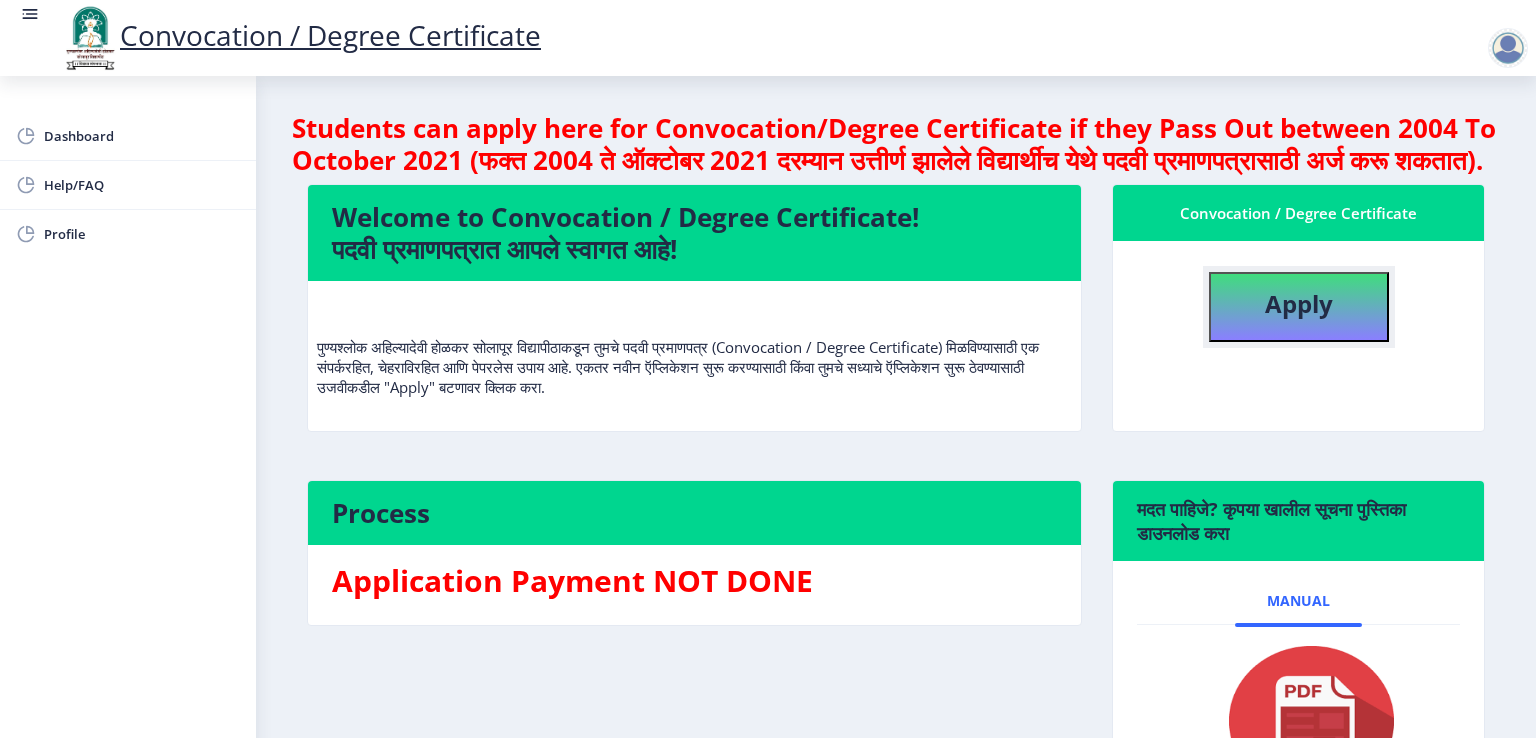 click on "Apply" 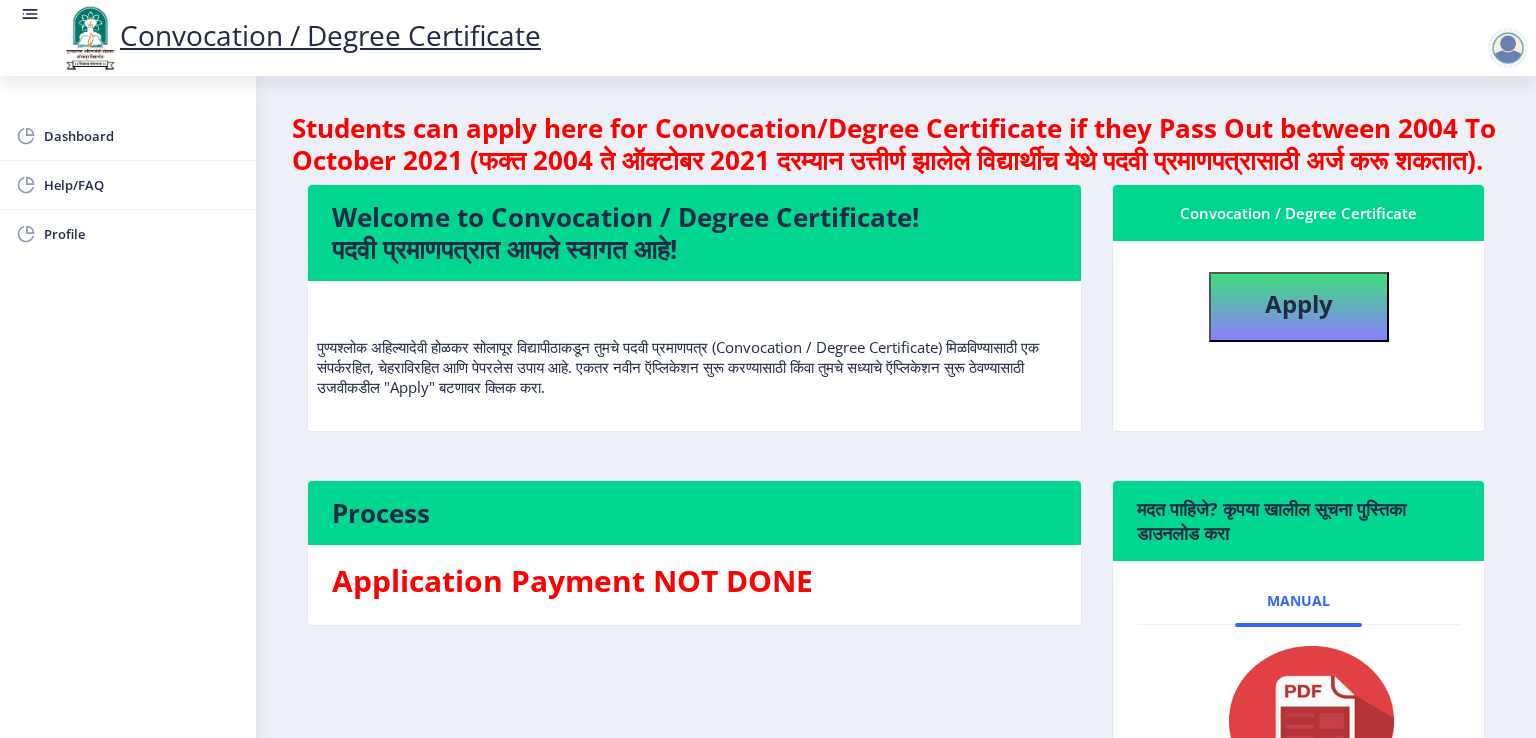 select 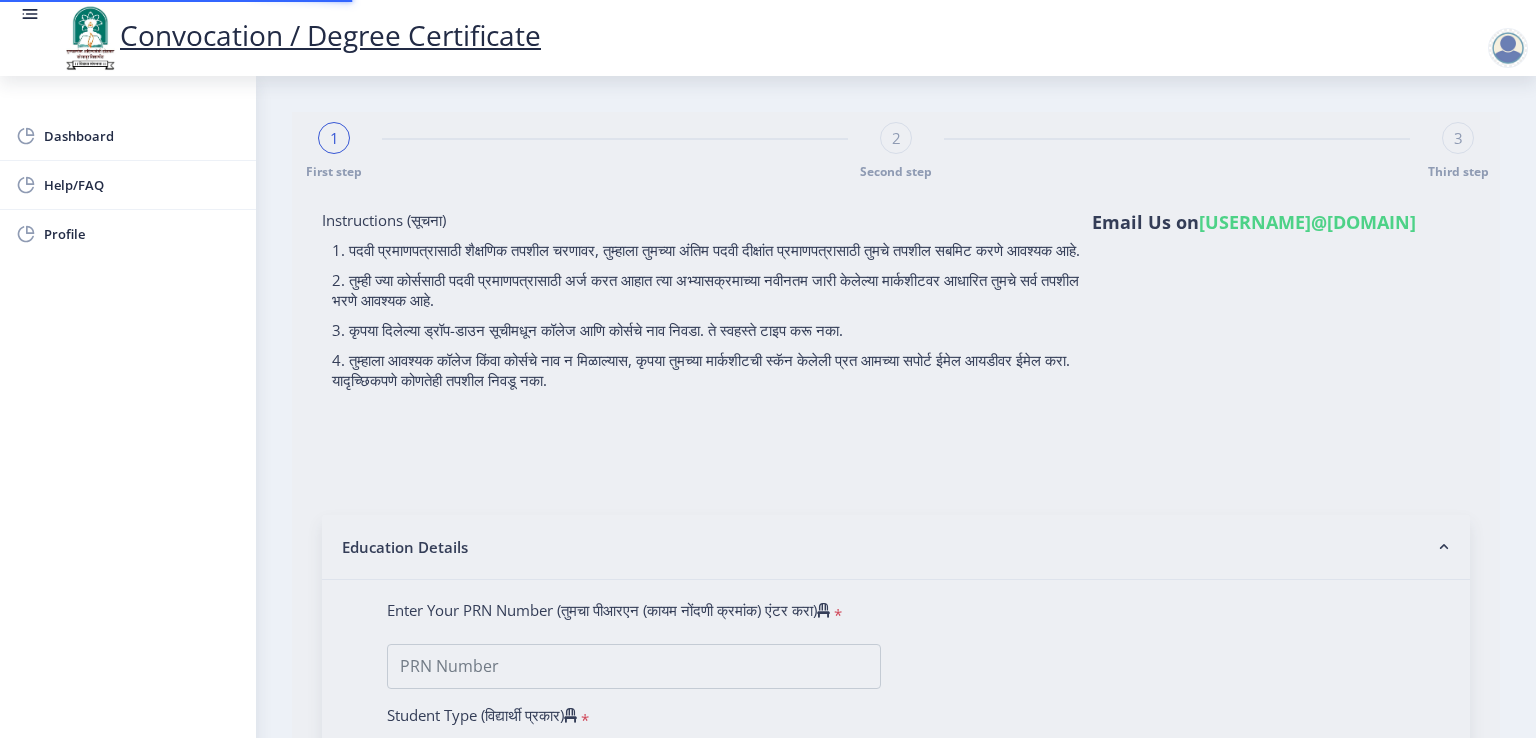 type on "[LAST] [FIRST] [MIDDLE]" 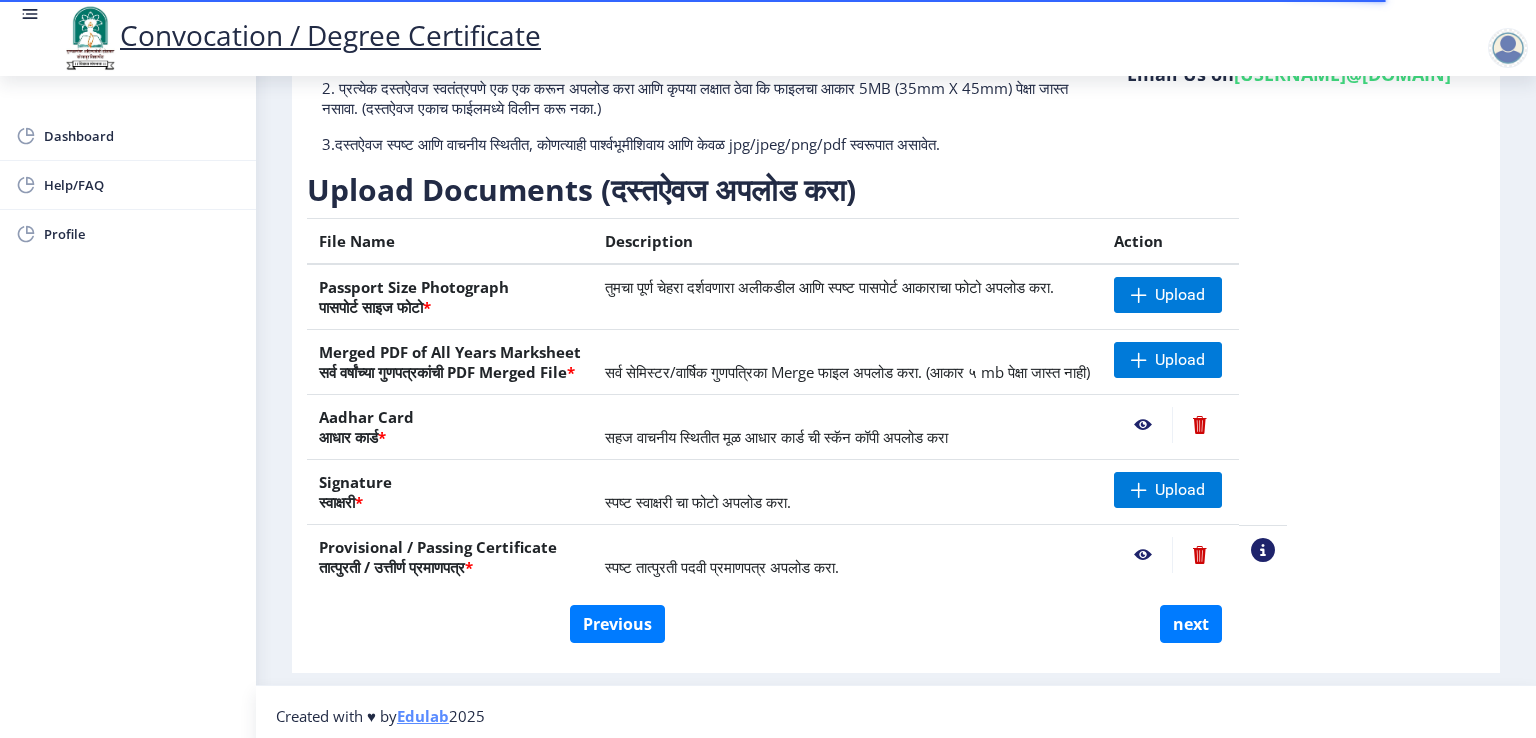 scroll, scrollTop: 210, scrollLeft: 0, axis: vertical 